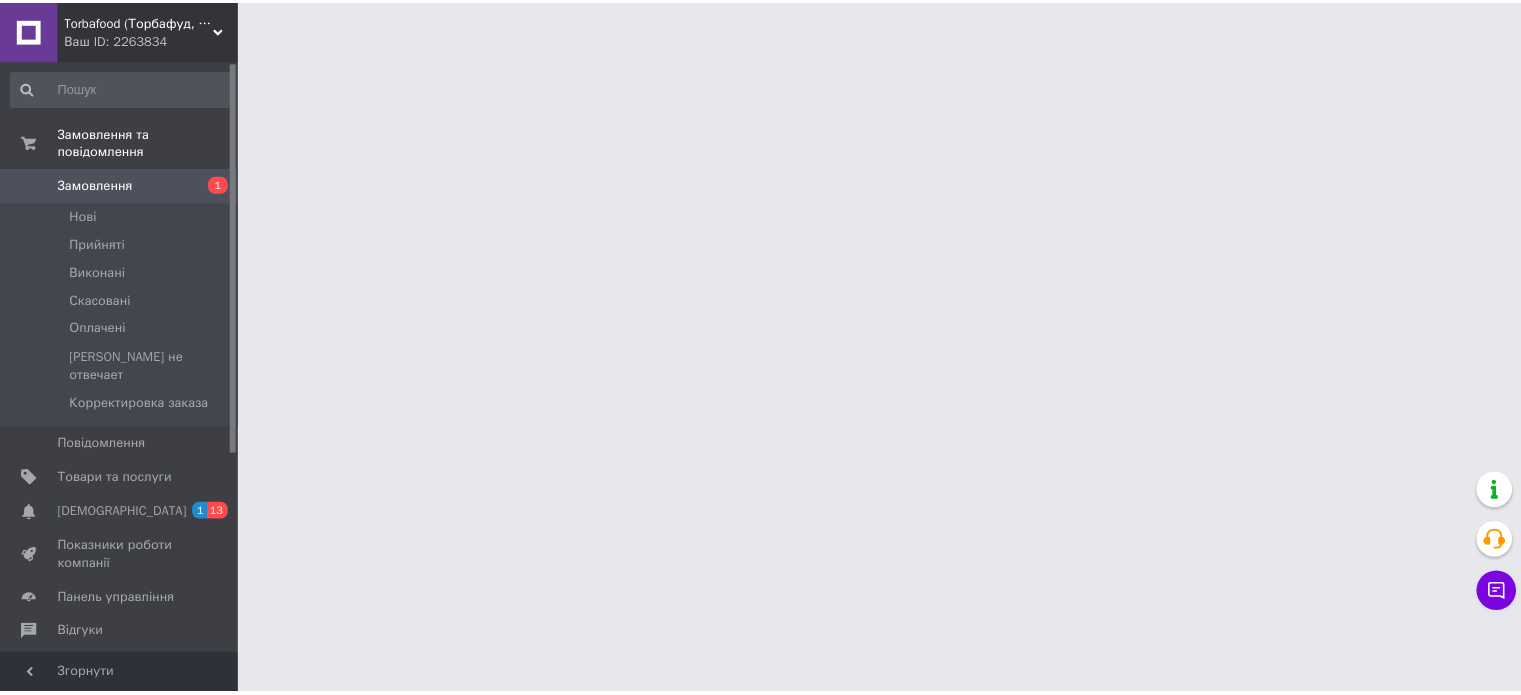 scroll, scrollTop: 0, scrollLeft: 0, axis: both 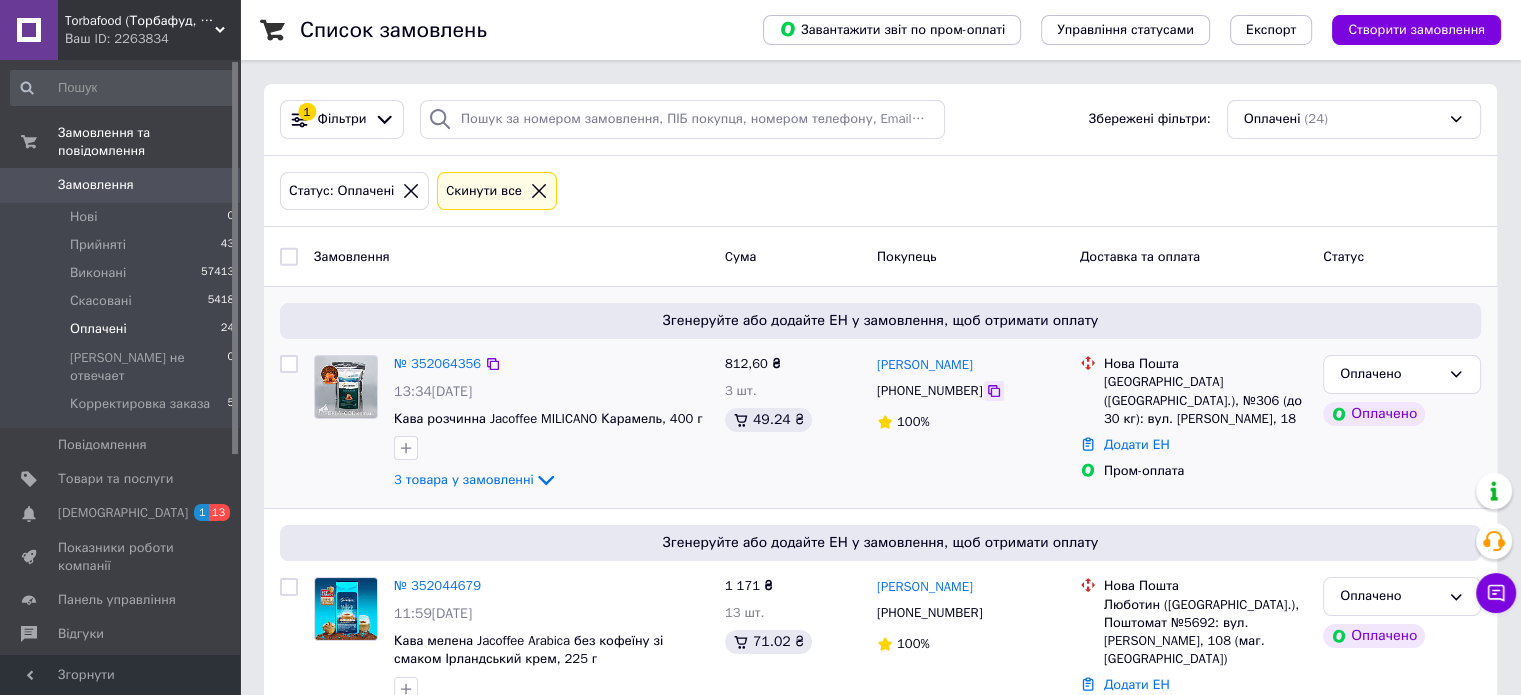 click 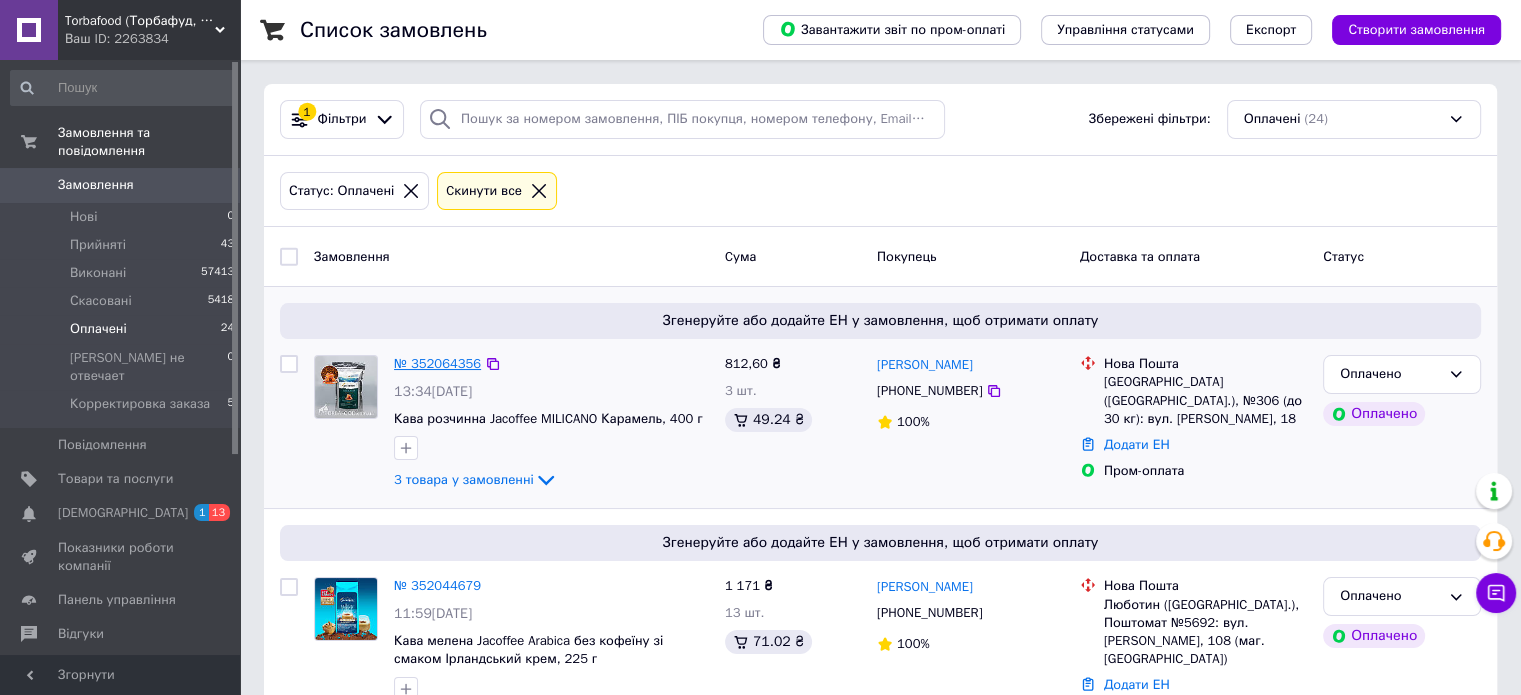 click on "№ 352064356" at bounding box center [437, 363] 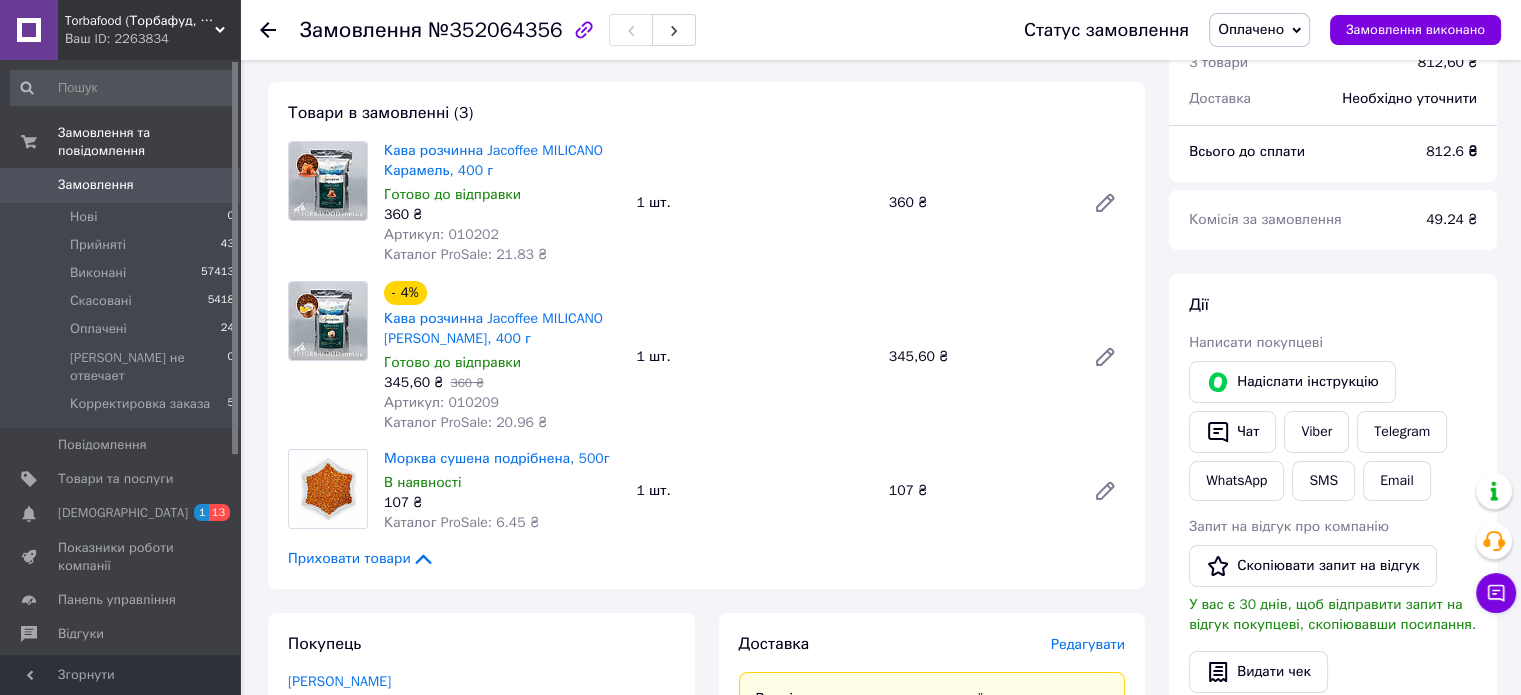 scroll, scrollTop: 500, scrollLeft: 0, axis: vertical 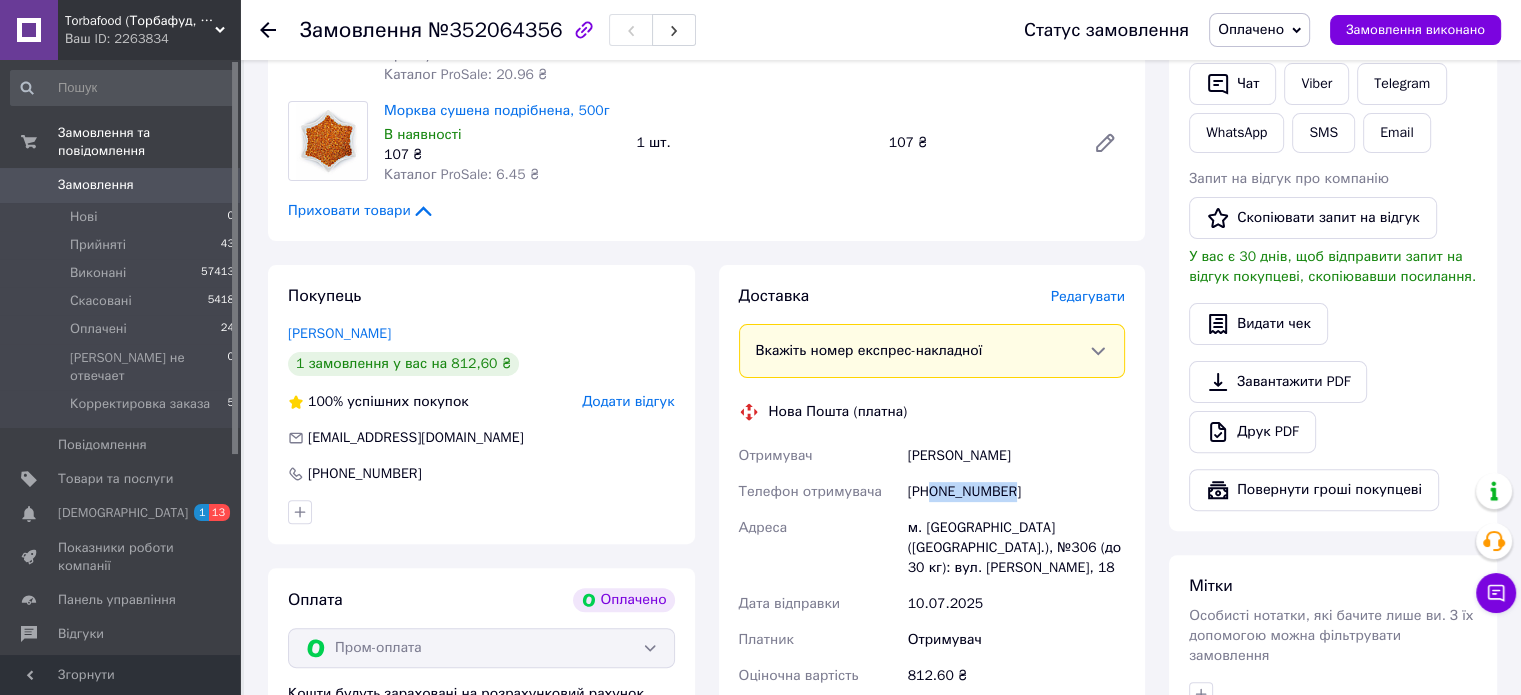 drag, startPoint x: 1030, startPoint y: 491, endPoint x: 932, endPoint y: 510, distance: 99.824844 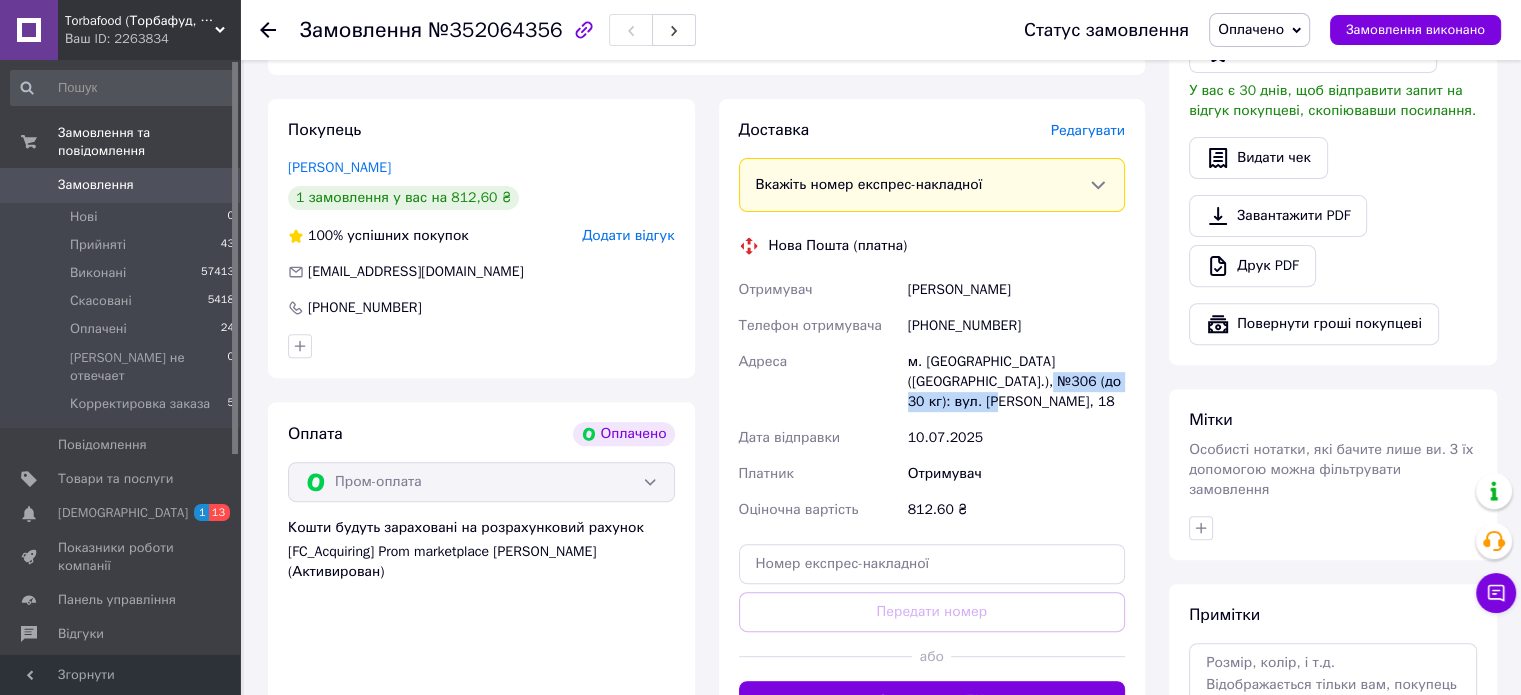 drag, startPoint x: 949, startPoint y: 386, endPoint x: 1110, endPoint y: 394, distance: 161.19864 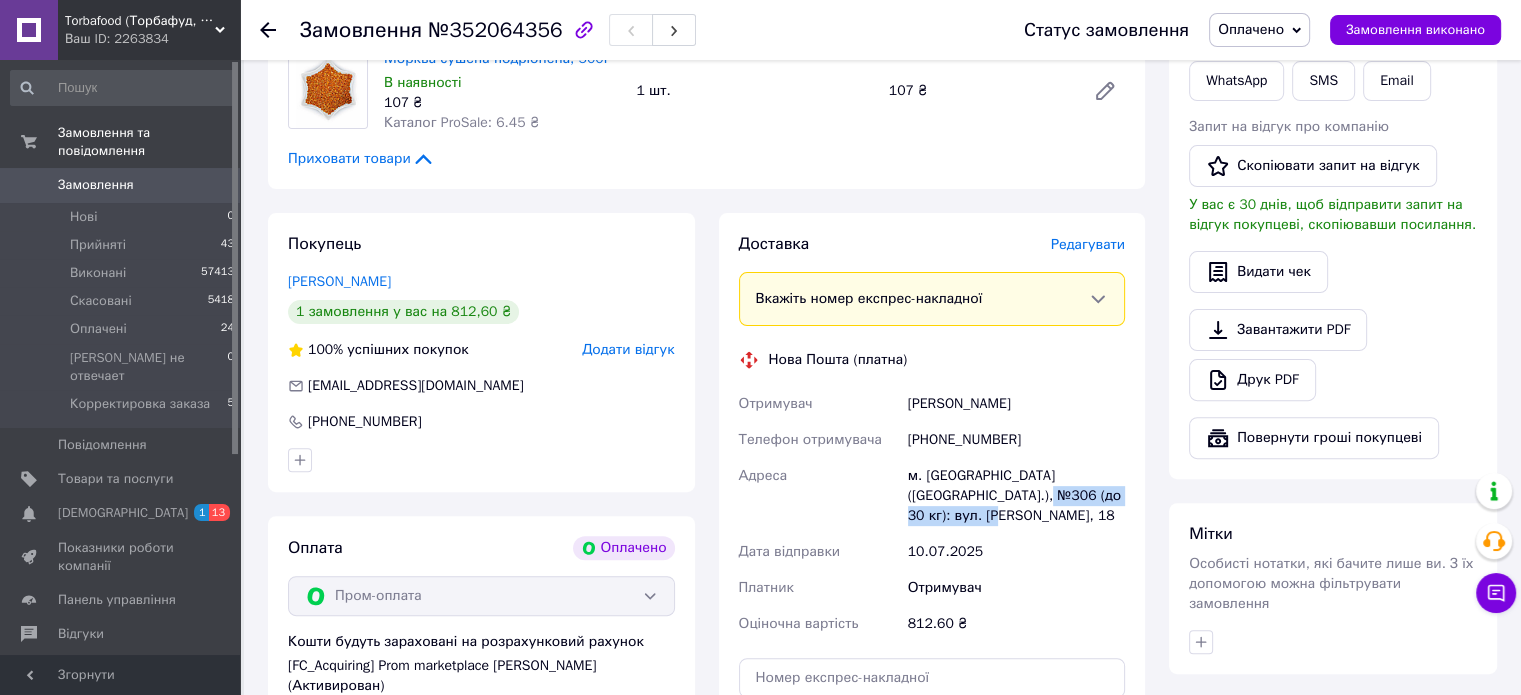 scroll, scrollTop: 666, scrollLeft: 0, axis: vertical 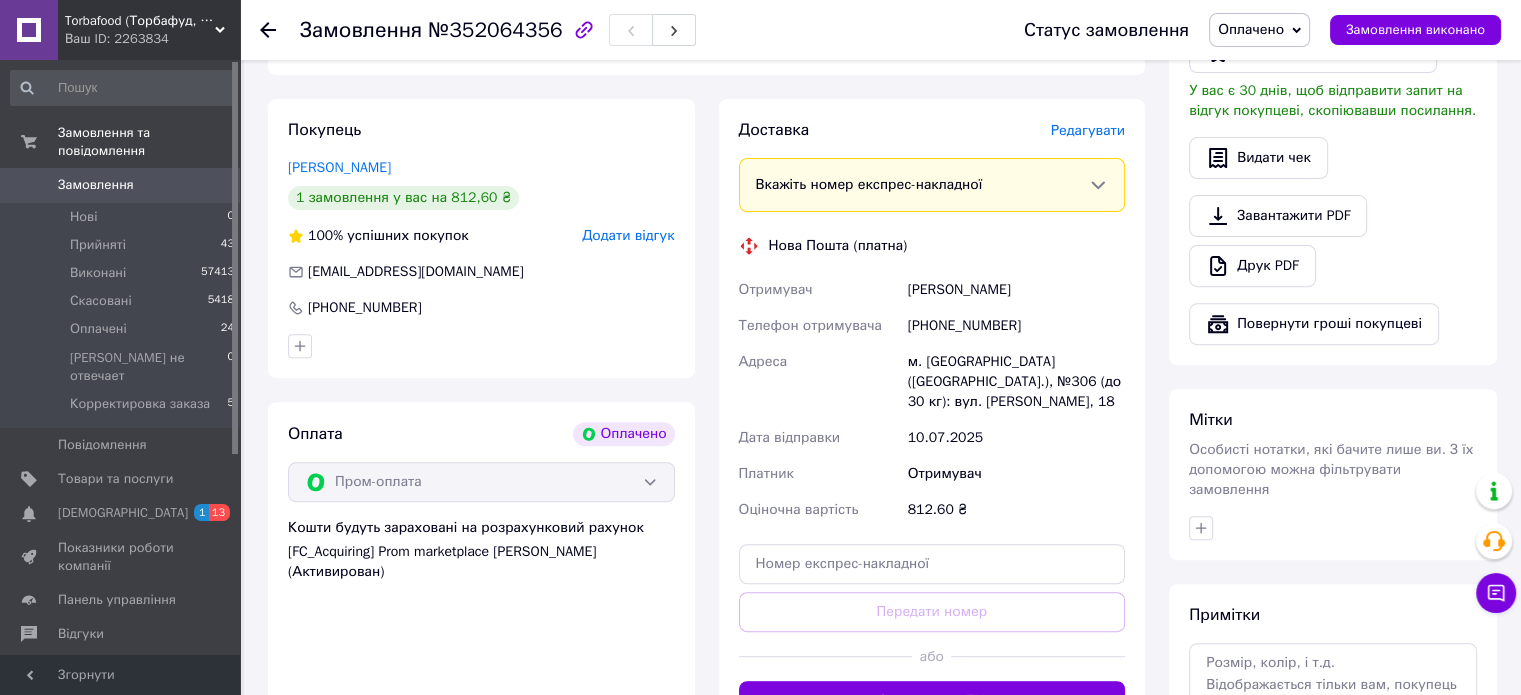 click 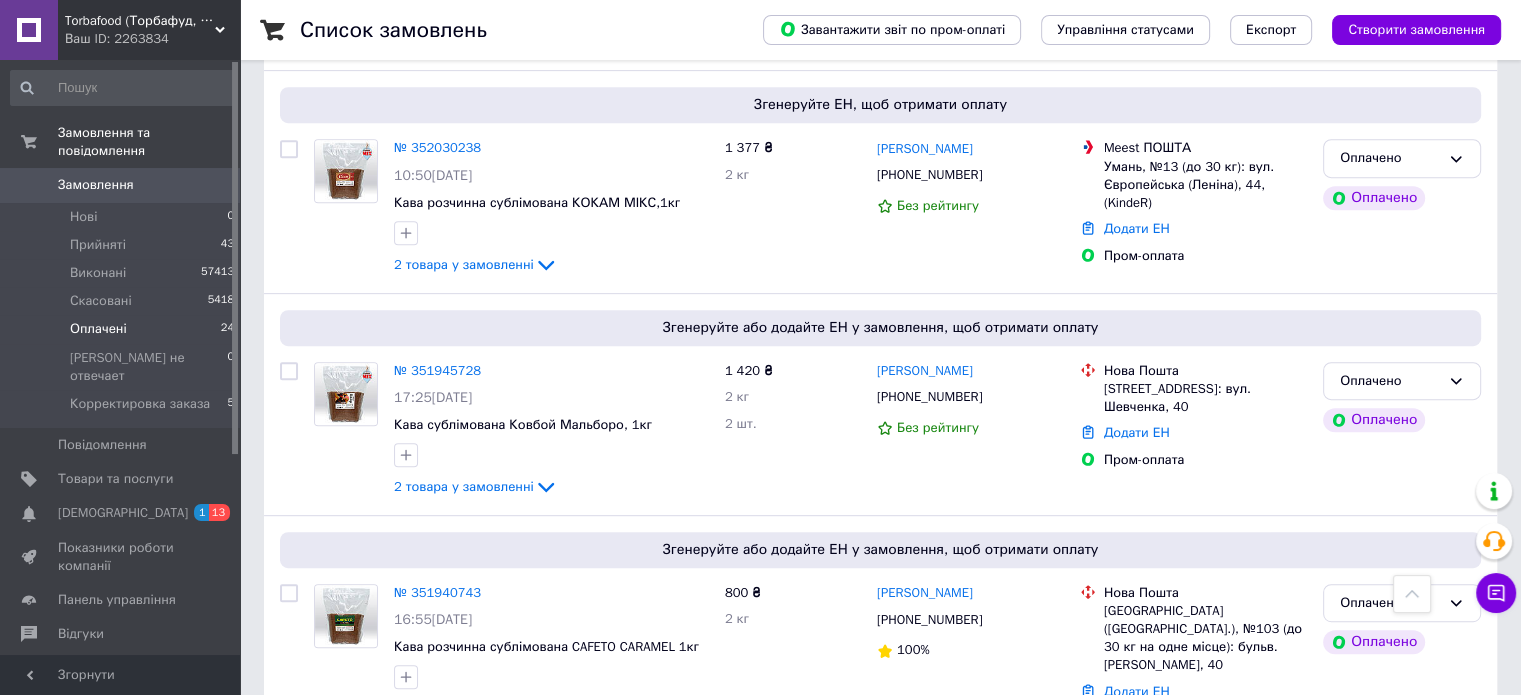 scroll, scrollTop: 833, scrollLeft: 0, axis: vertical 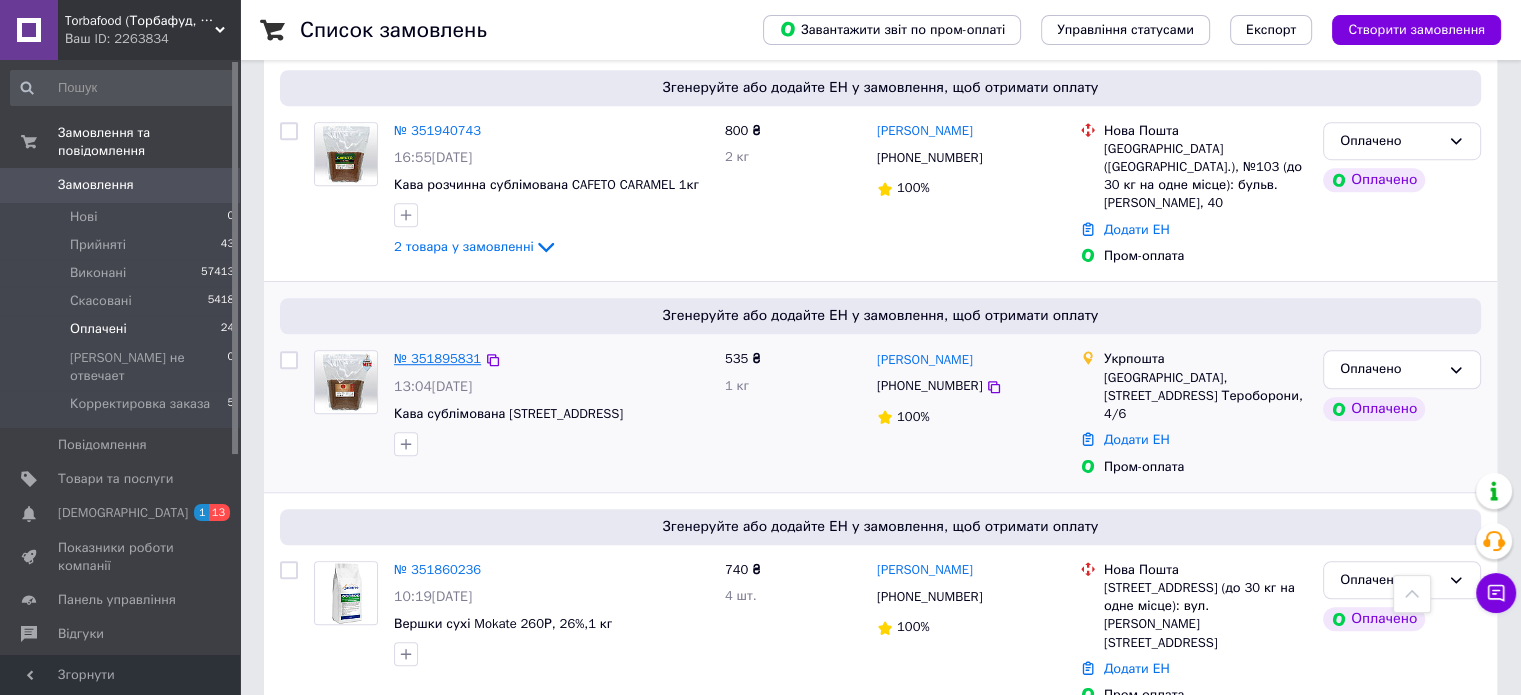 click on "№ 351895831" at bounding box center (437, 358) 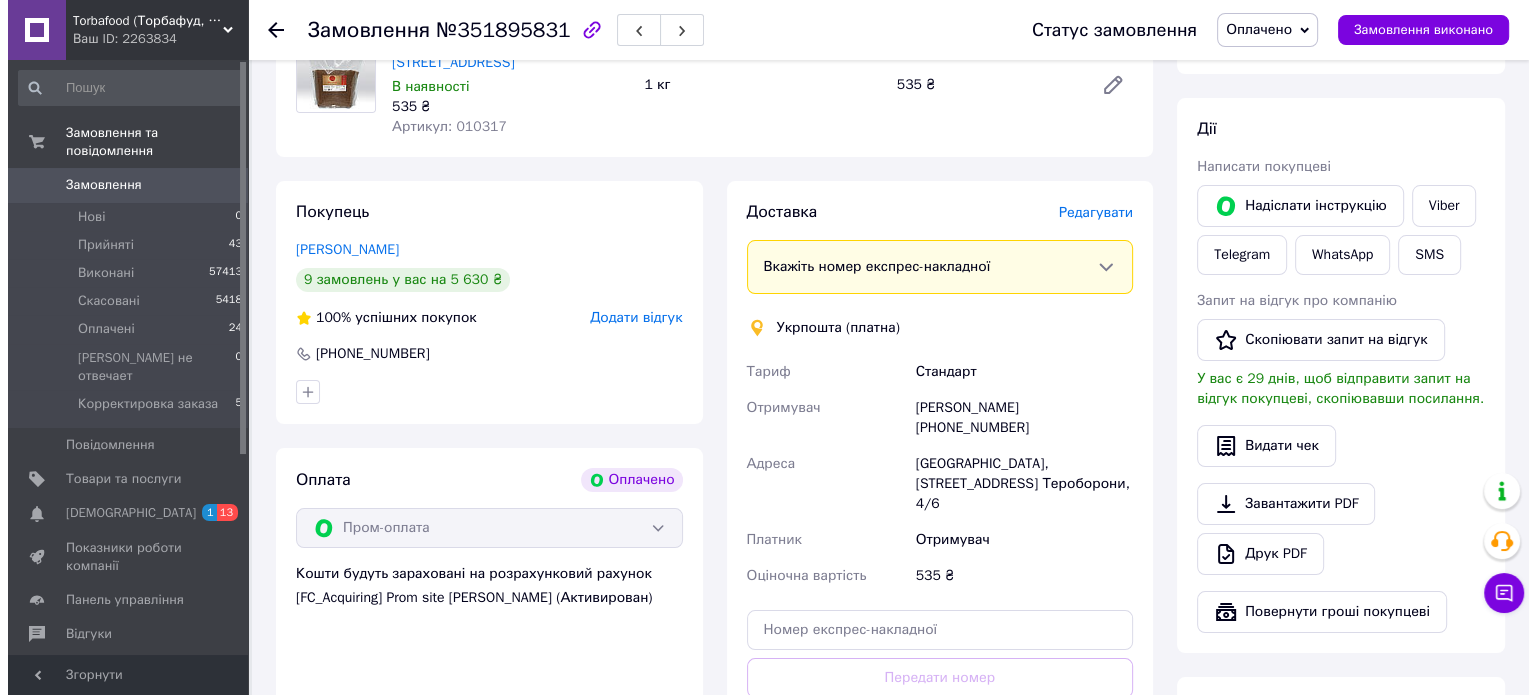 scroll, scrollTop: 204, scrollLeft: 0, axis: vertical 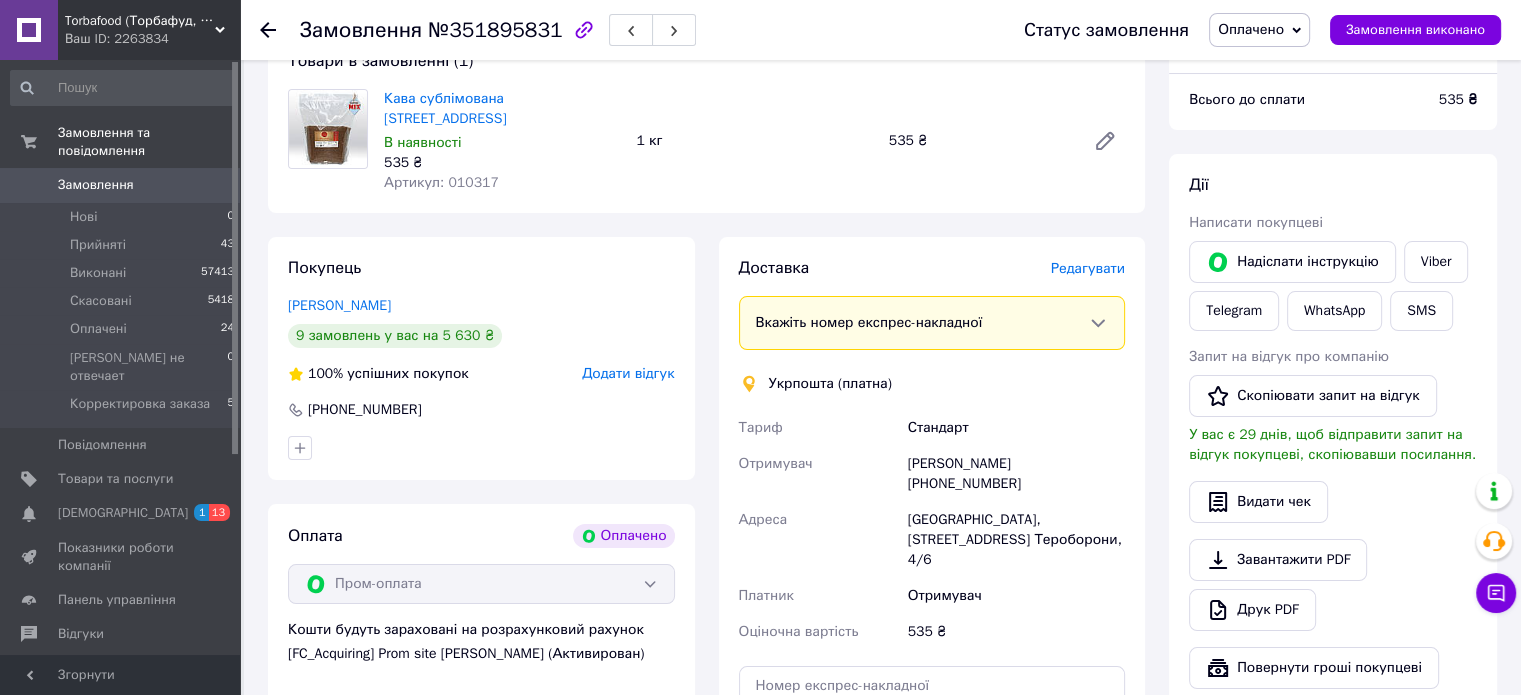 click on "Редагувати" at bounding box center (1088, 268) 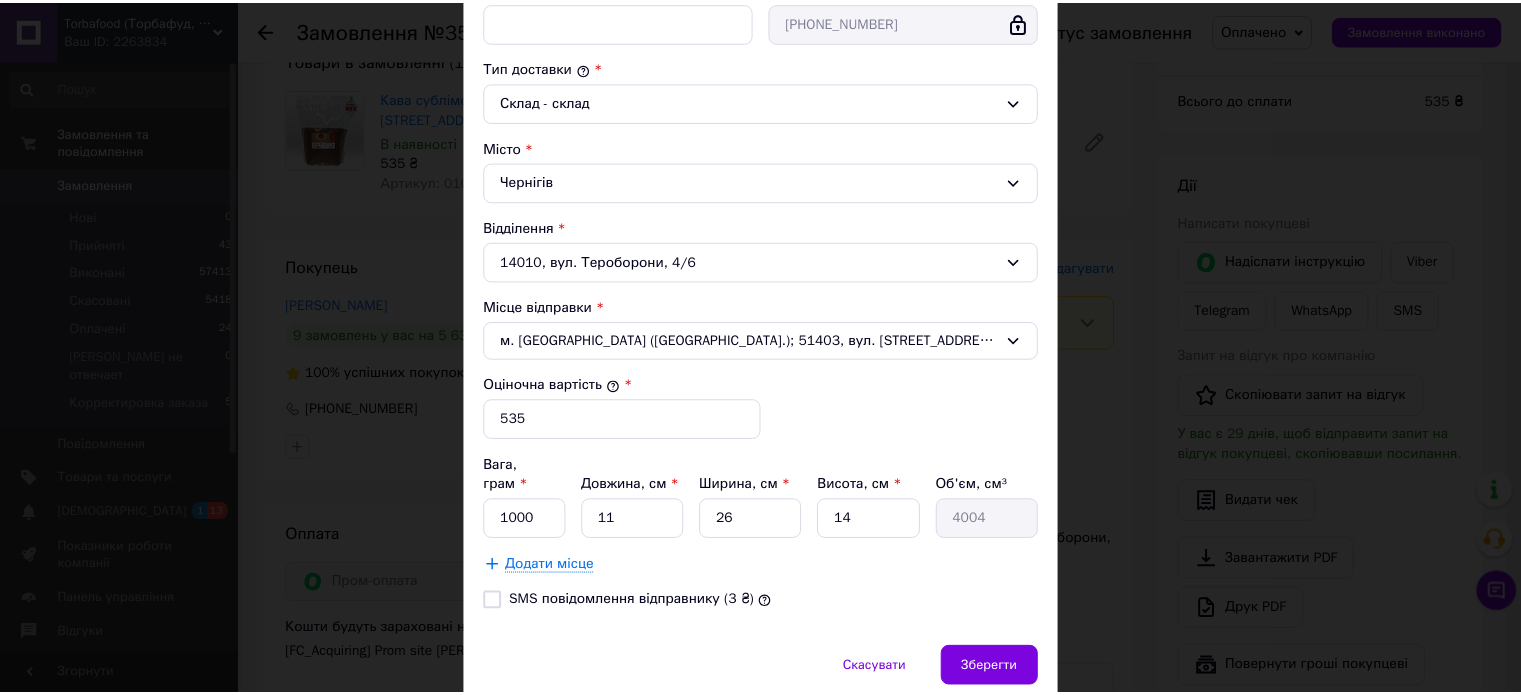 scroll, scrollTop: 500, scrollLeft: 0, axis: vertical 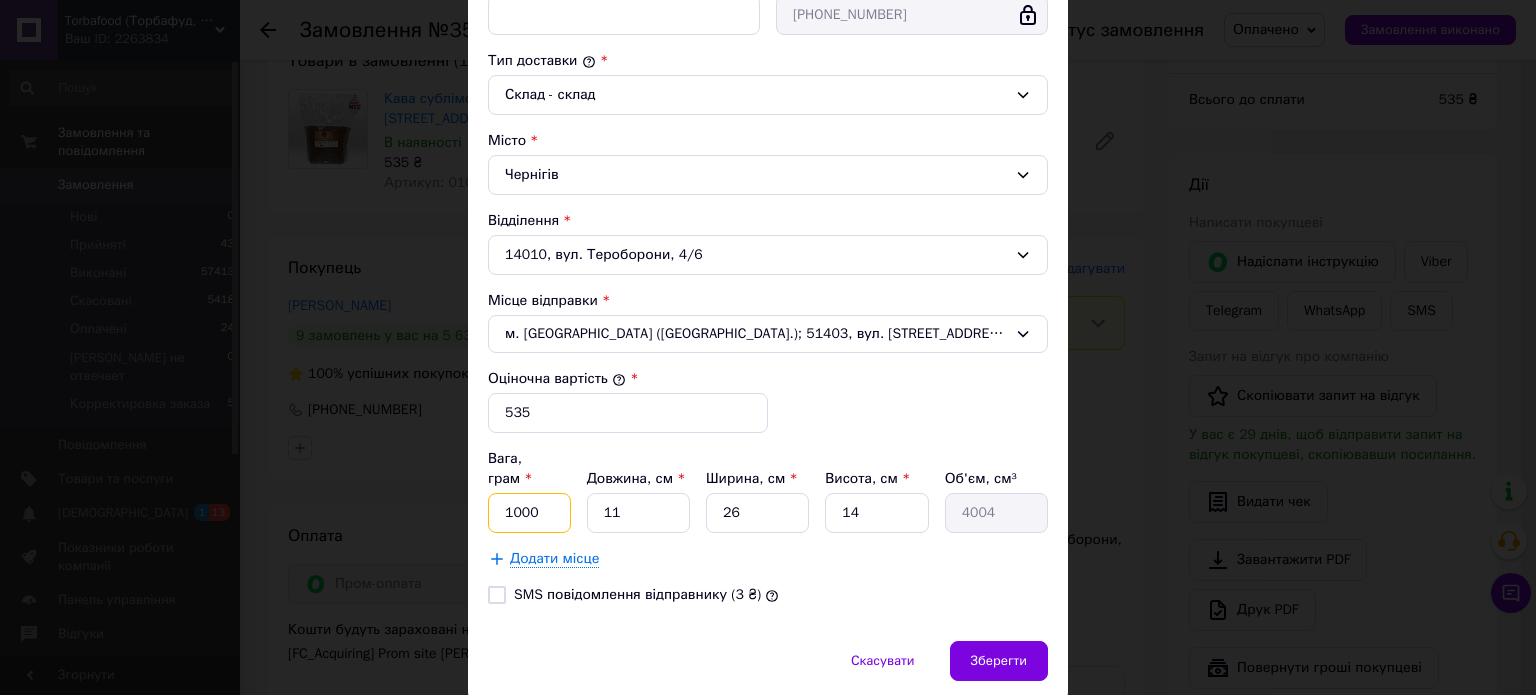 click on "1000" at bounding box center (529, 513) 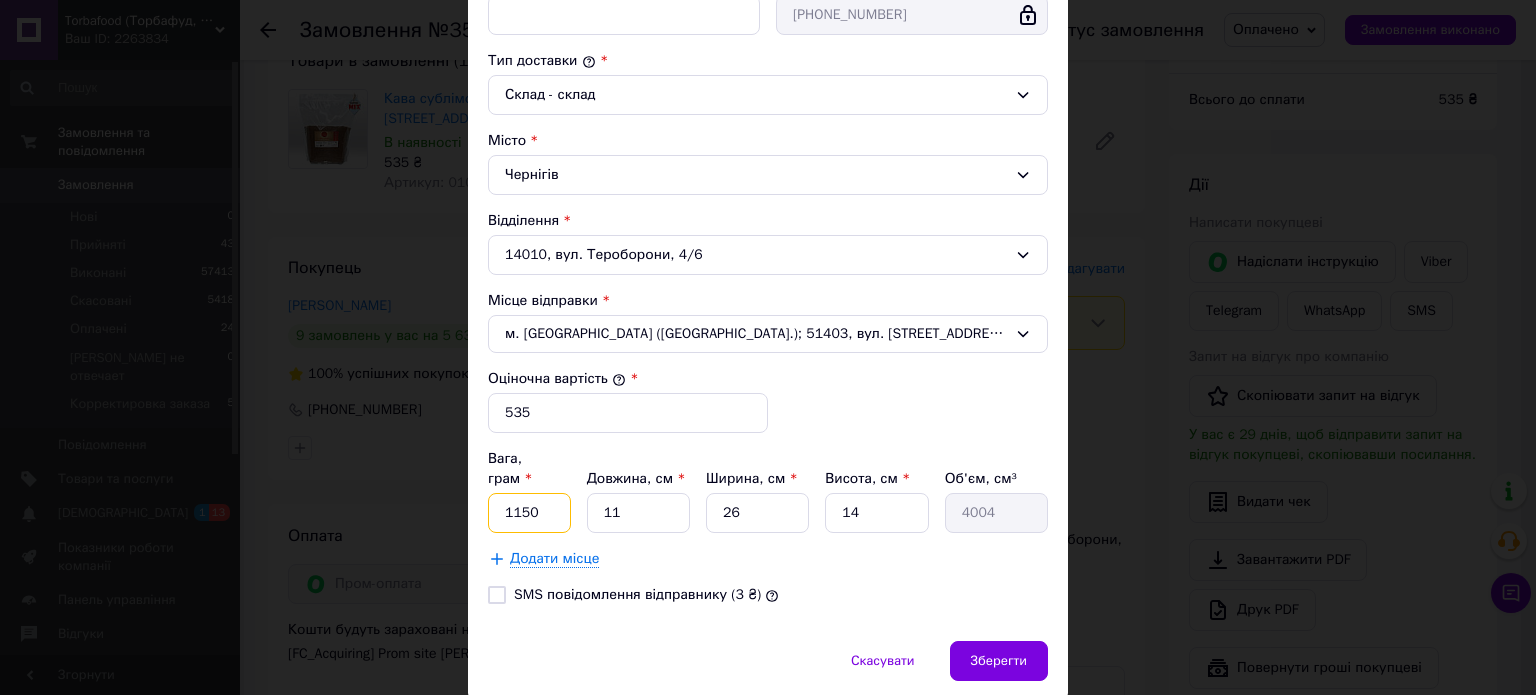 type on "1150" 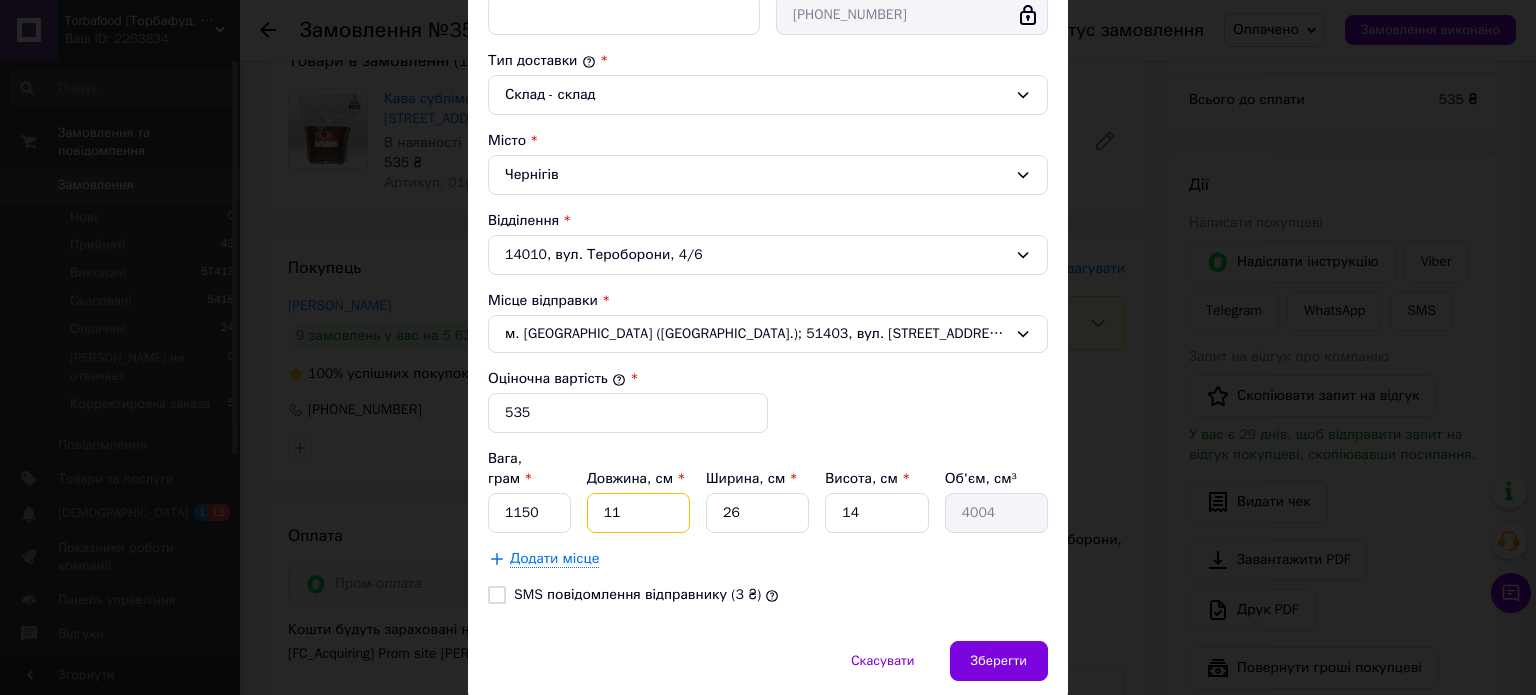click on "11" at bounding box center [638, 513] 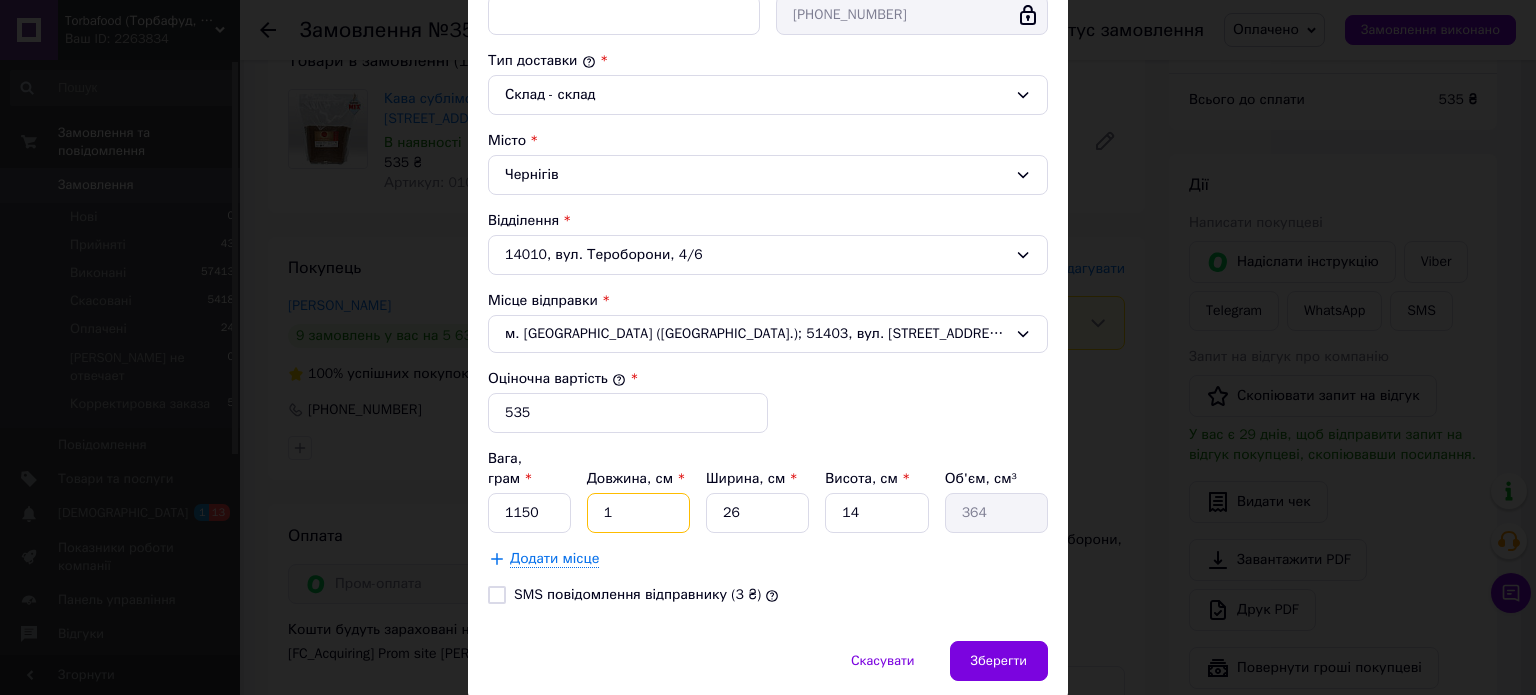 type 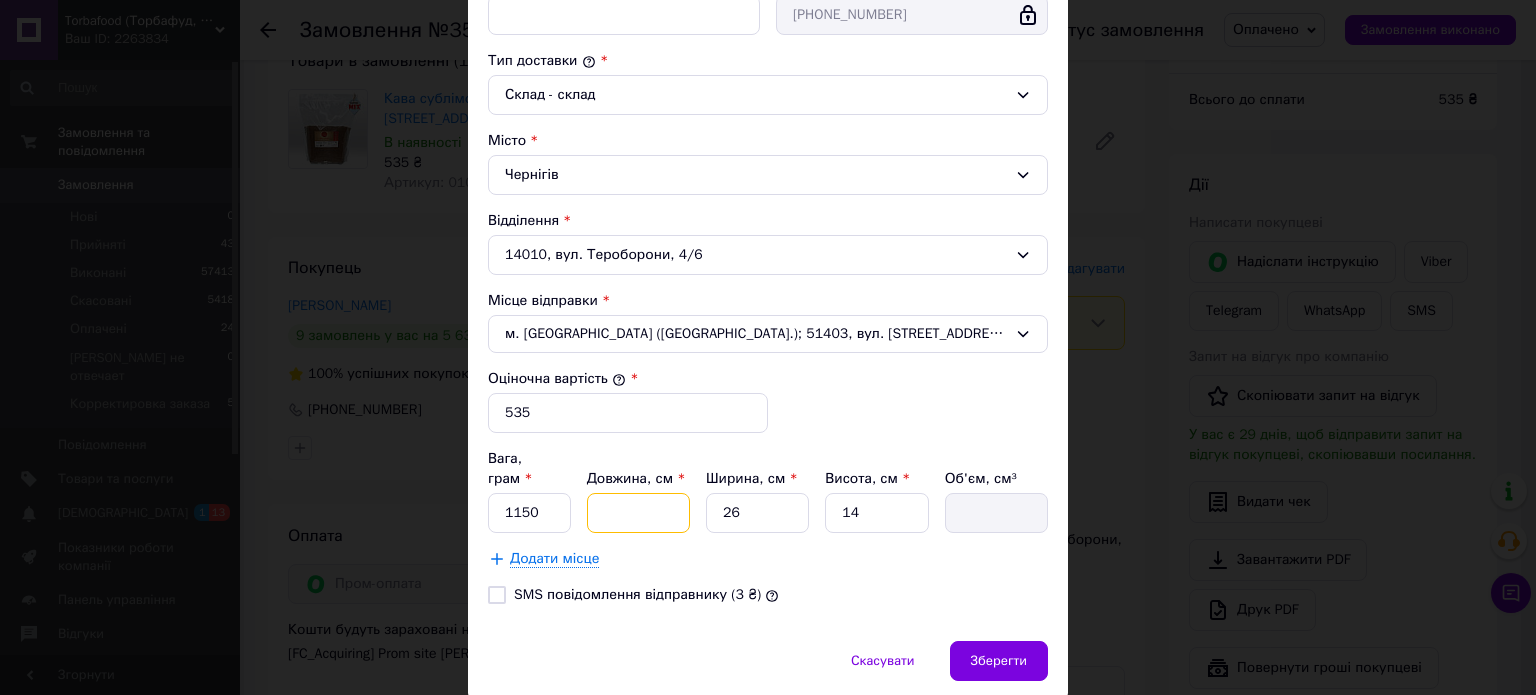 type on "2" 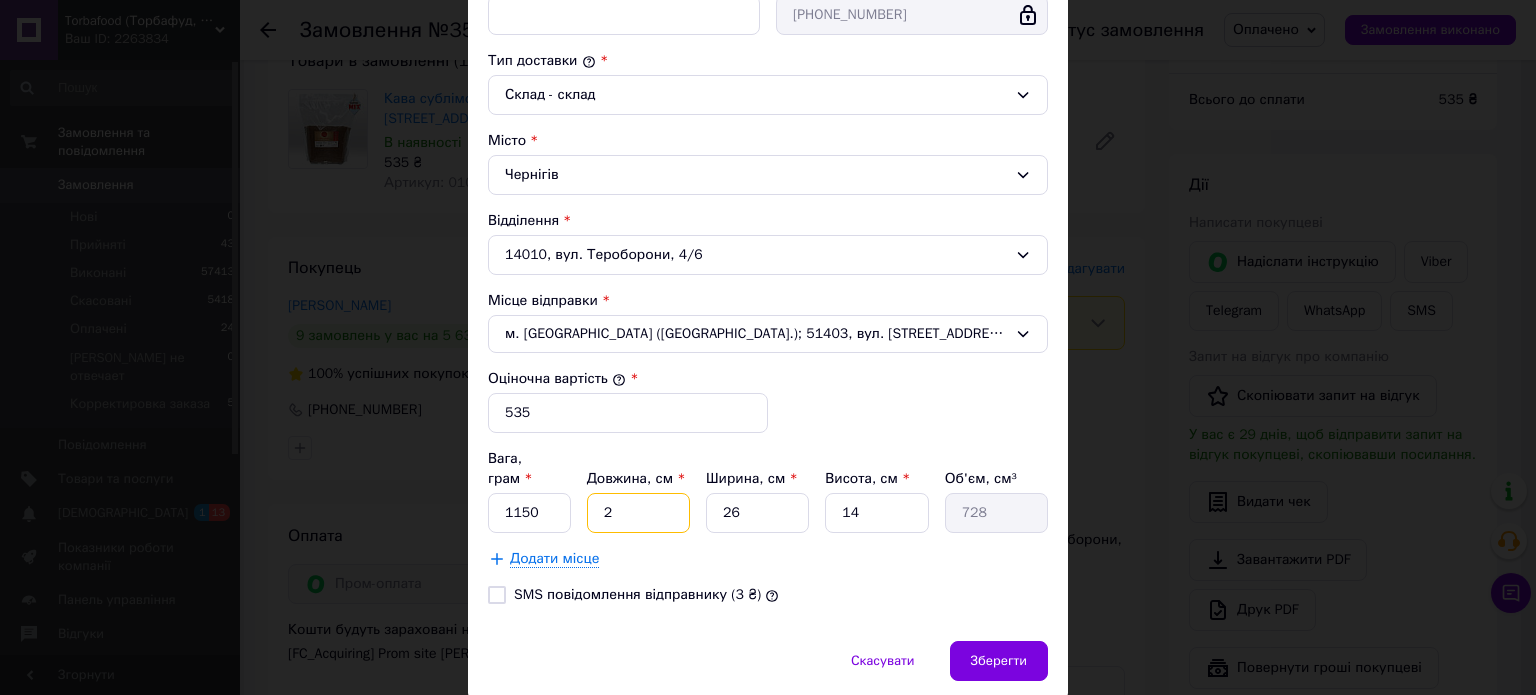 type on "27" 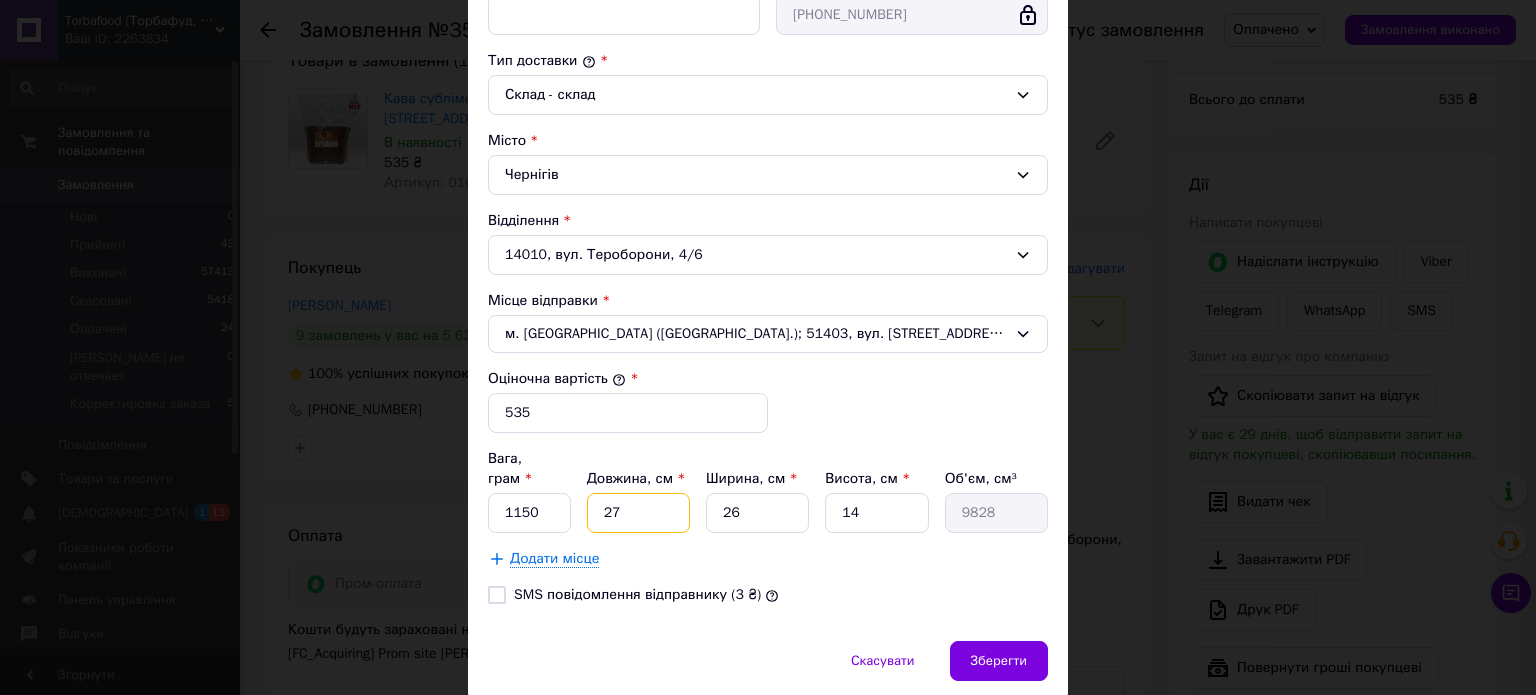 type on "27" 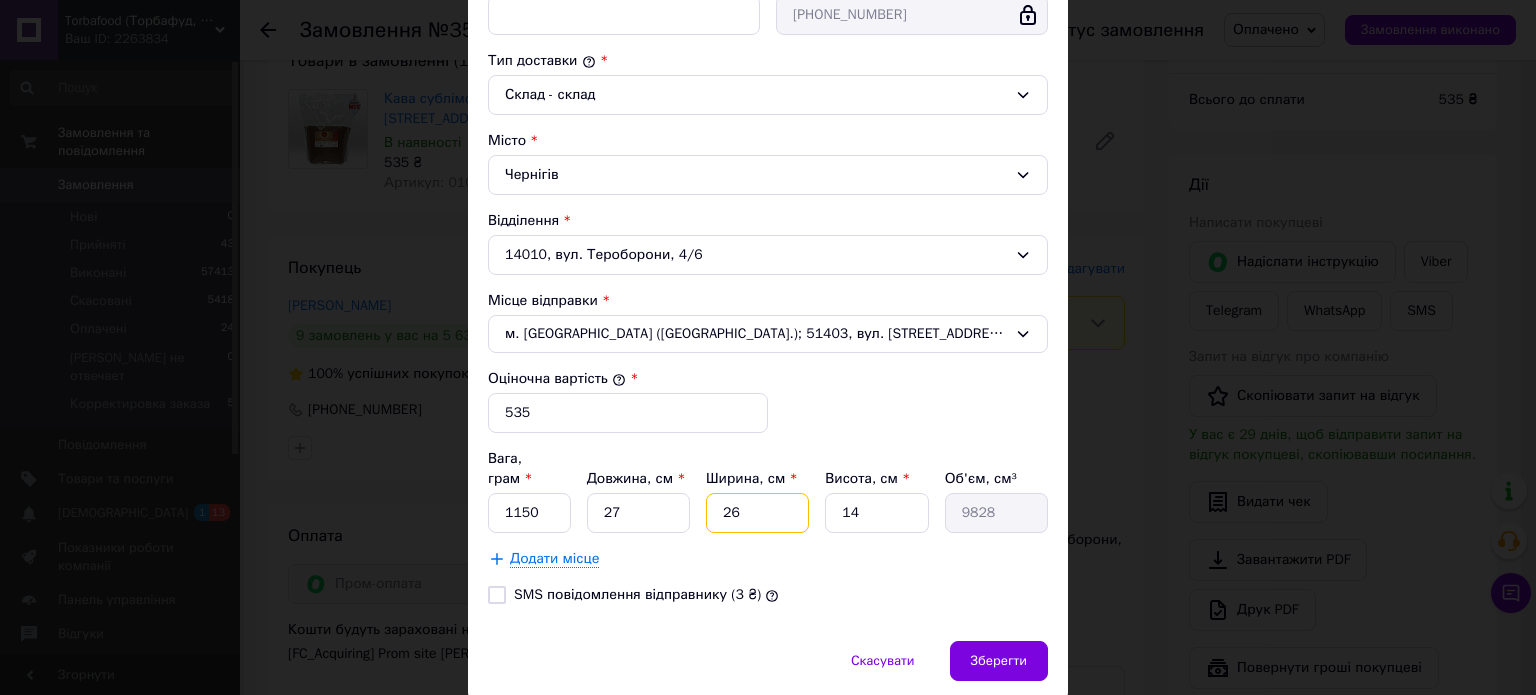 click on "26" at bounding box center (757, 513) 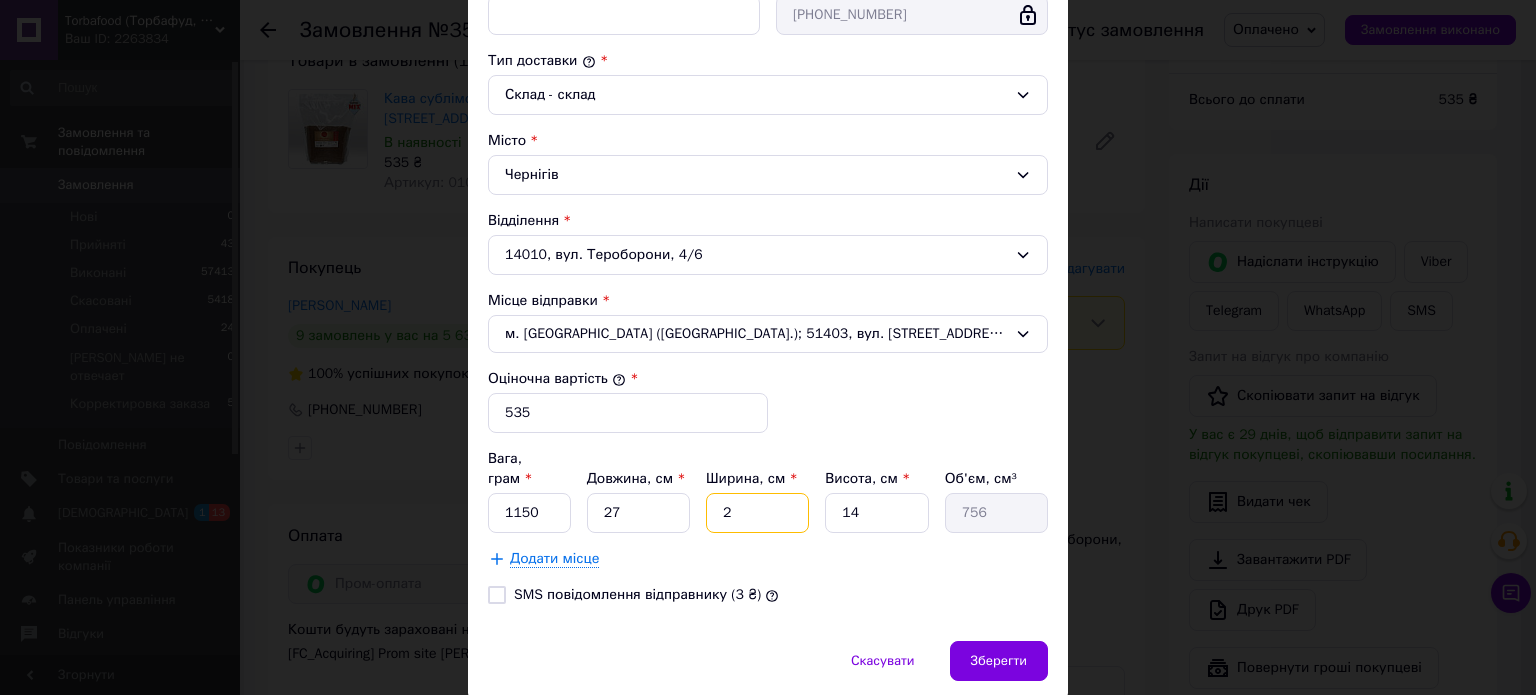 type 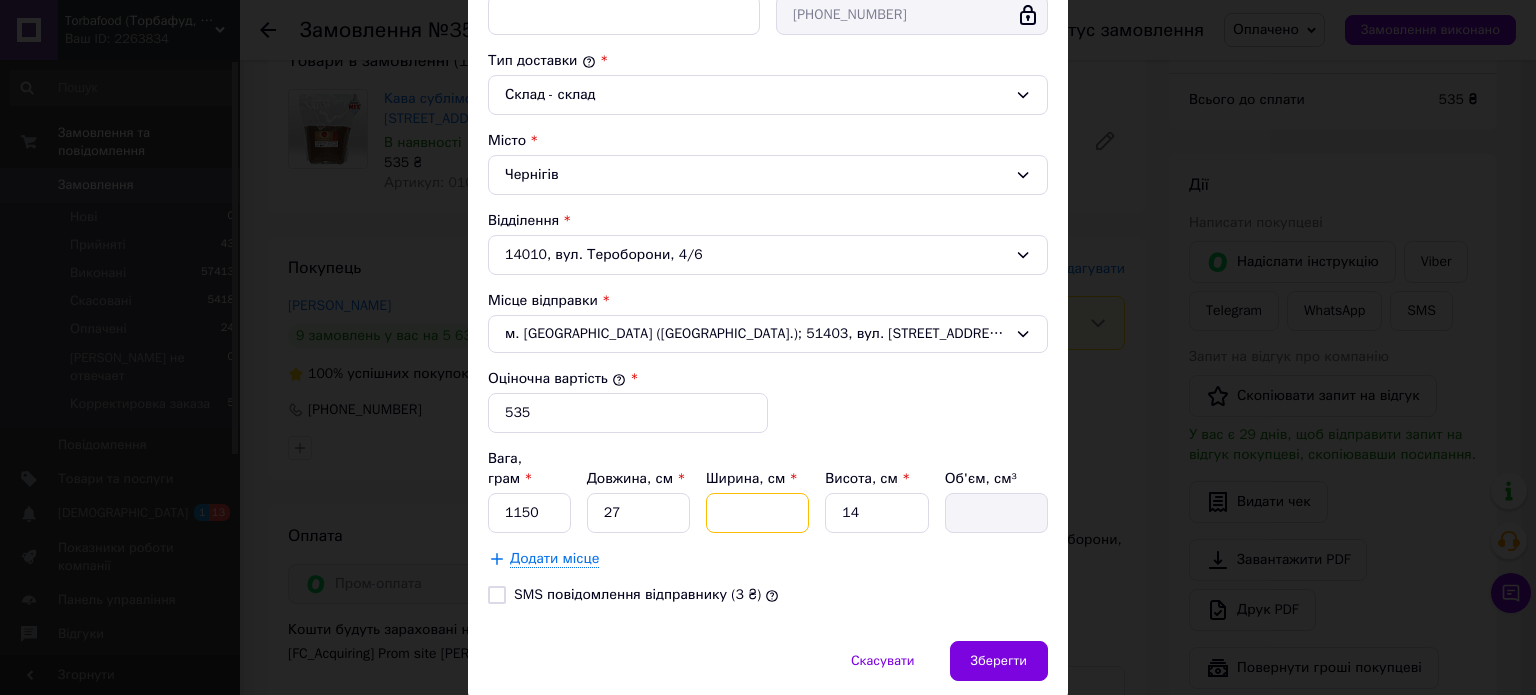 type on "1" 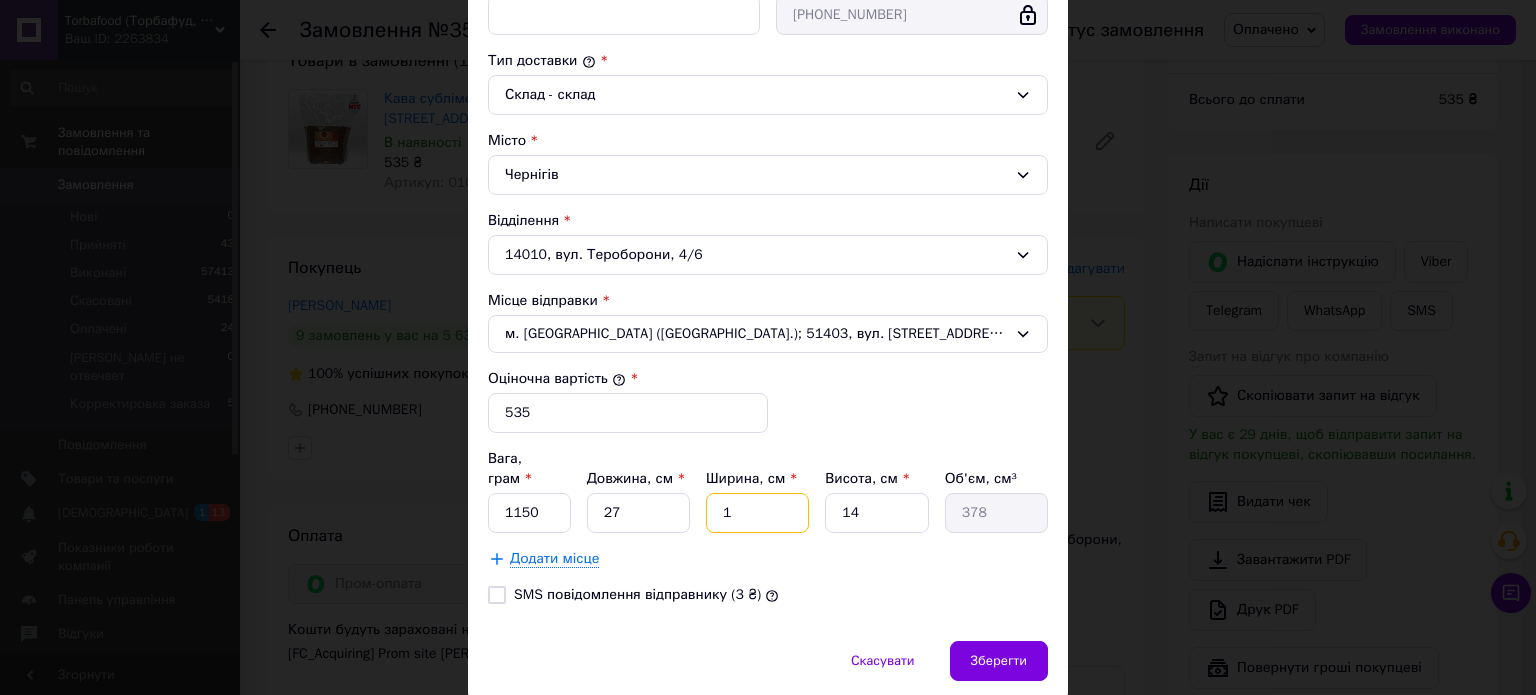 type on "18" 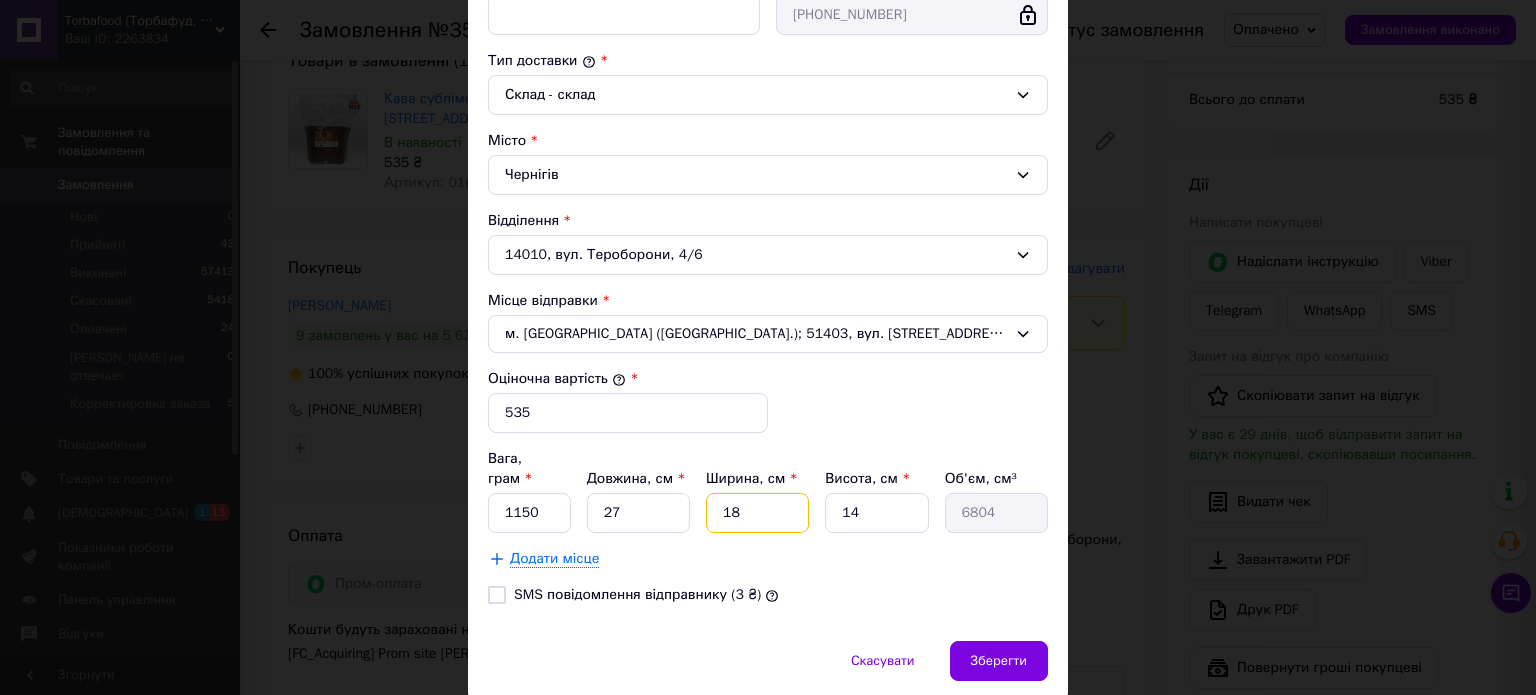 type on "18" 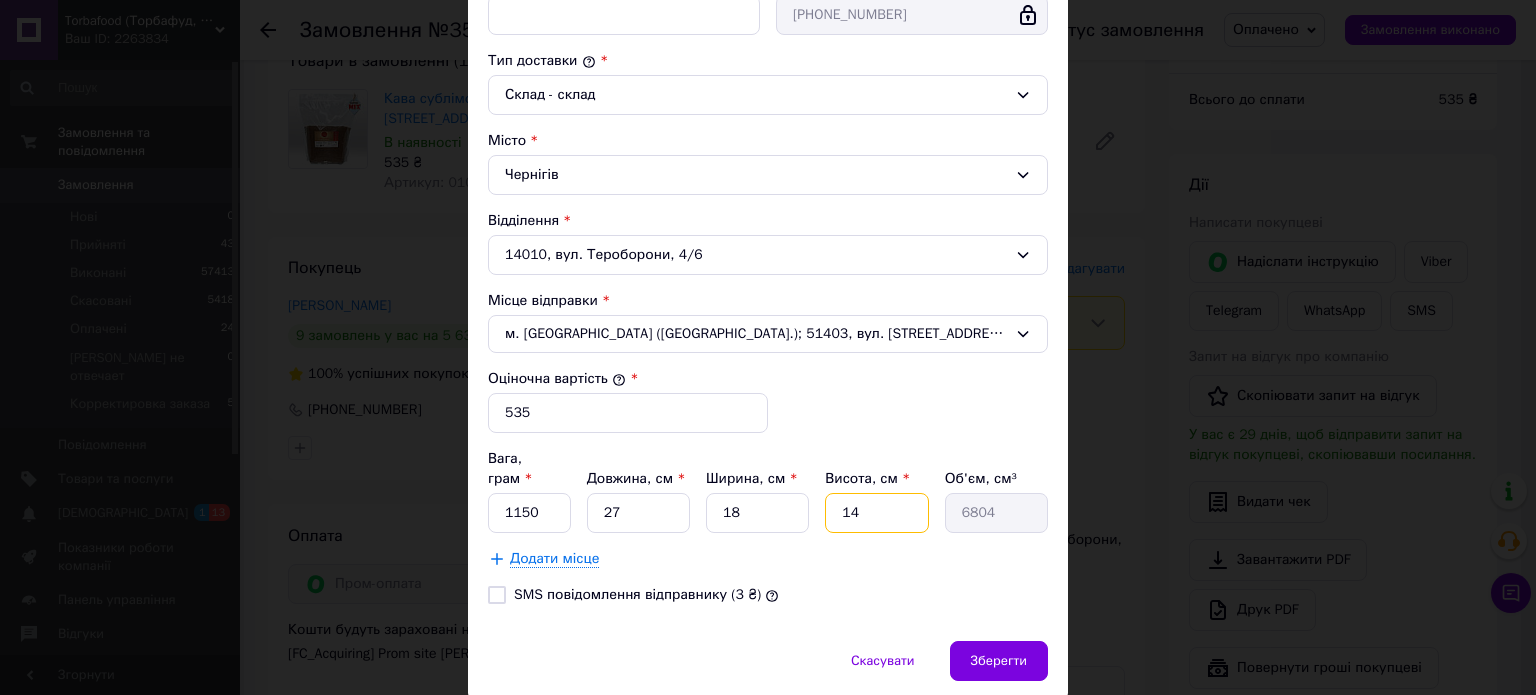 click on "14" at bounding box center [876, 513] 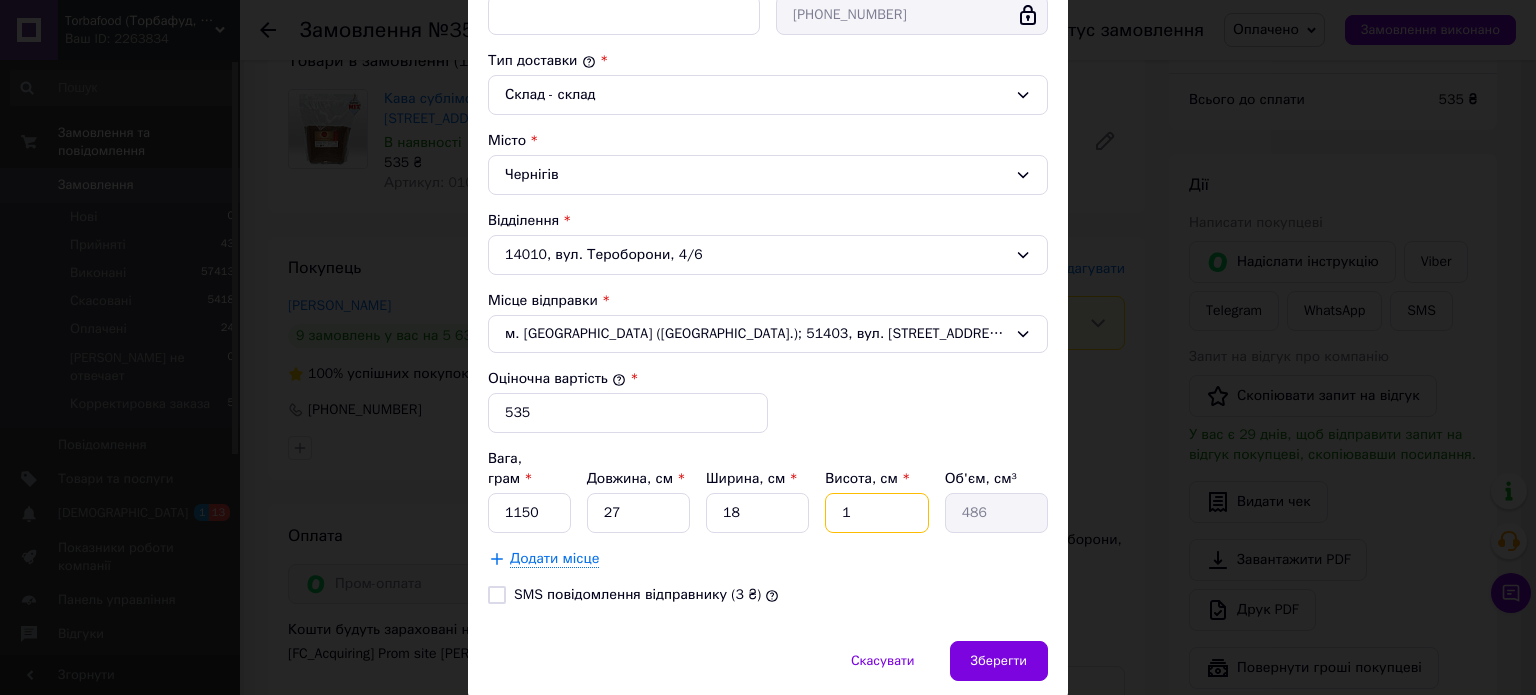 type on "12" 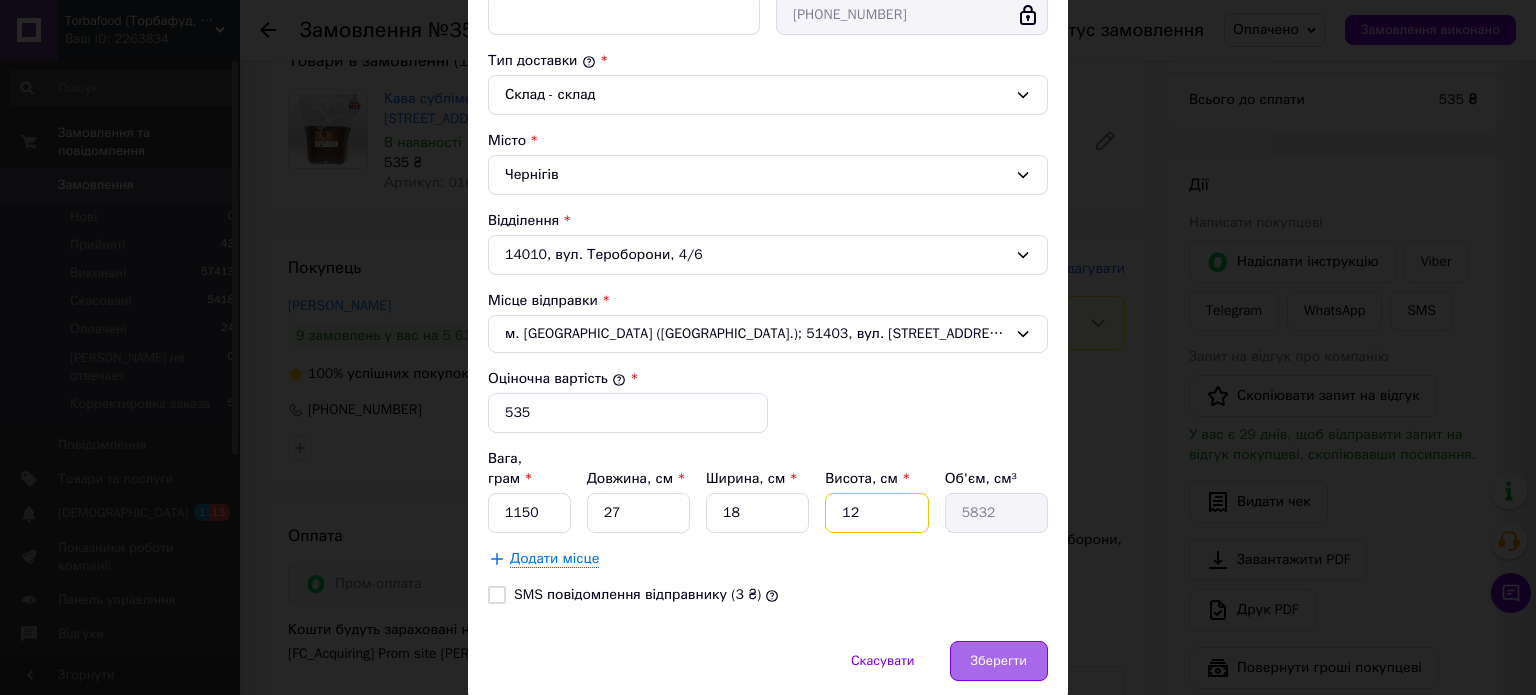 type on "12" 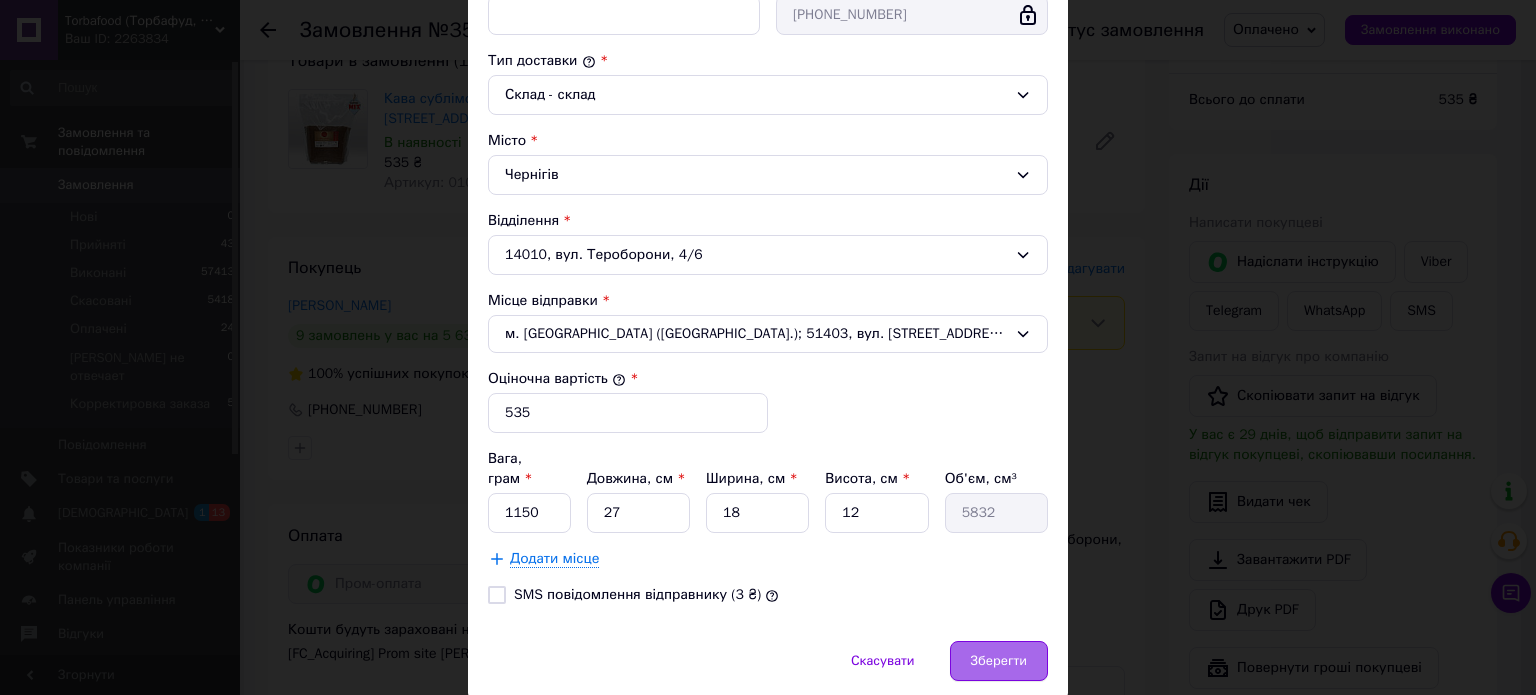 click on "Зберегти" at bounding box center [999, 661] 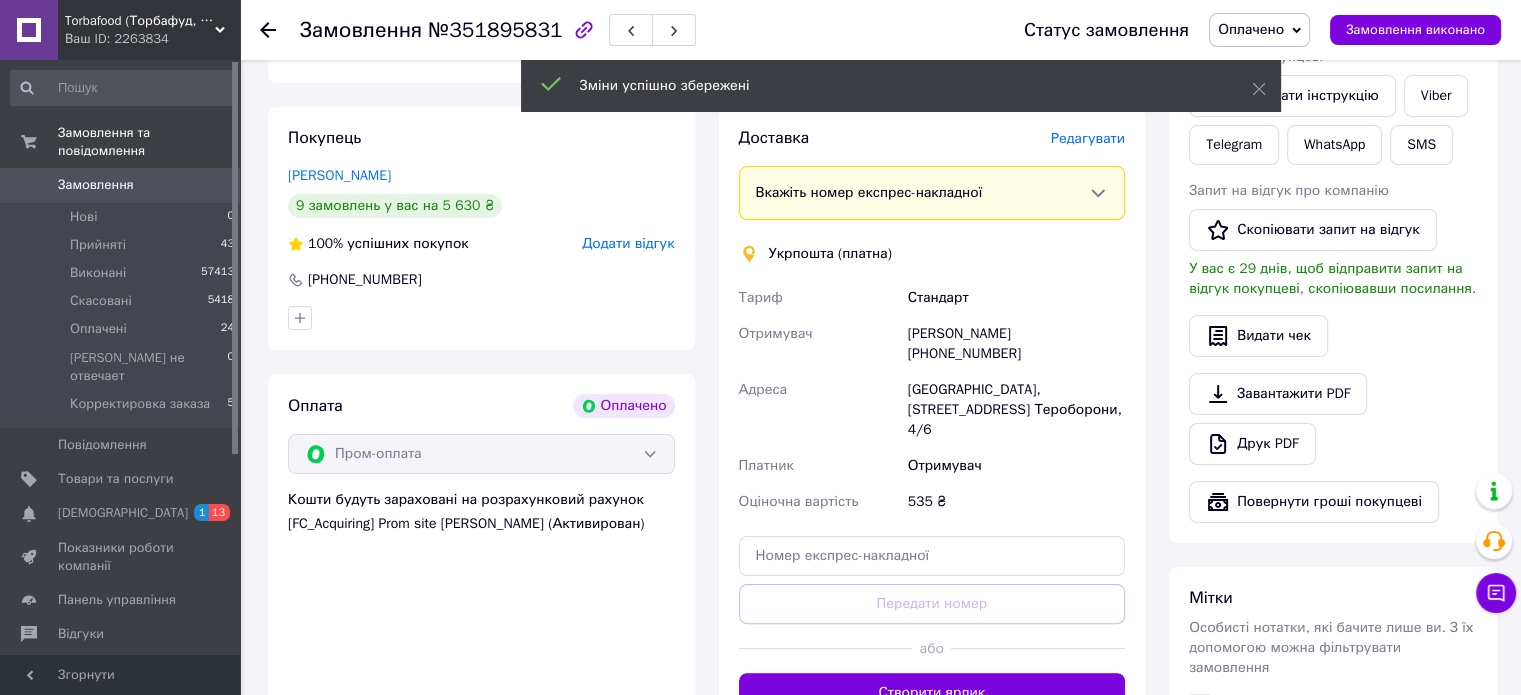 scroll, scrollTop: 537, scrollLeft: 0, axis: vertical 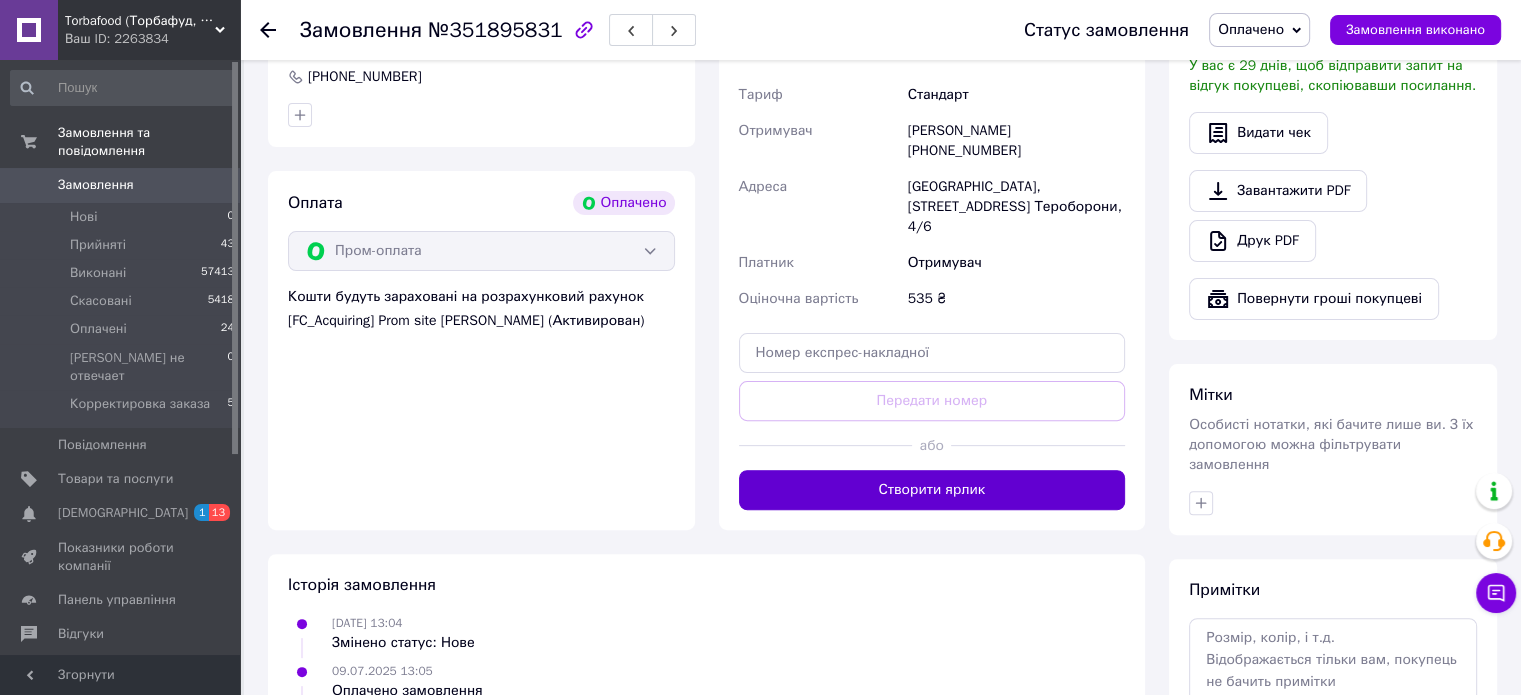 click on "Створити ярлик" at bounding box center [932, 490] 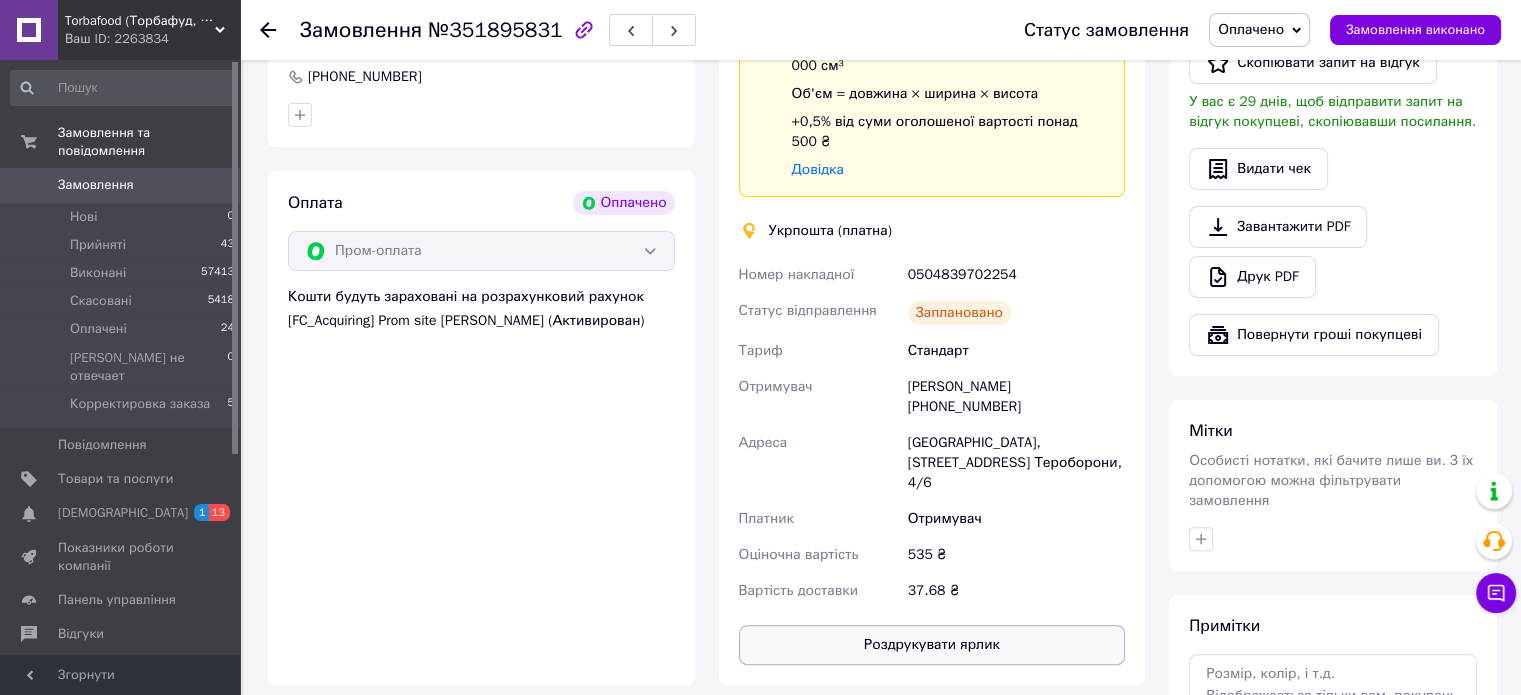 click on "Роздрукувати ярлик" at bounding box center (932, 645) 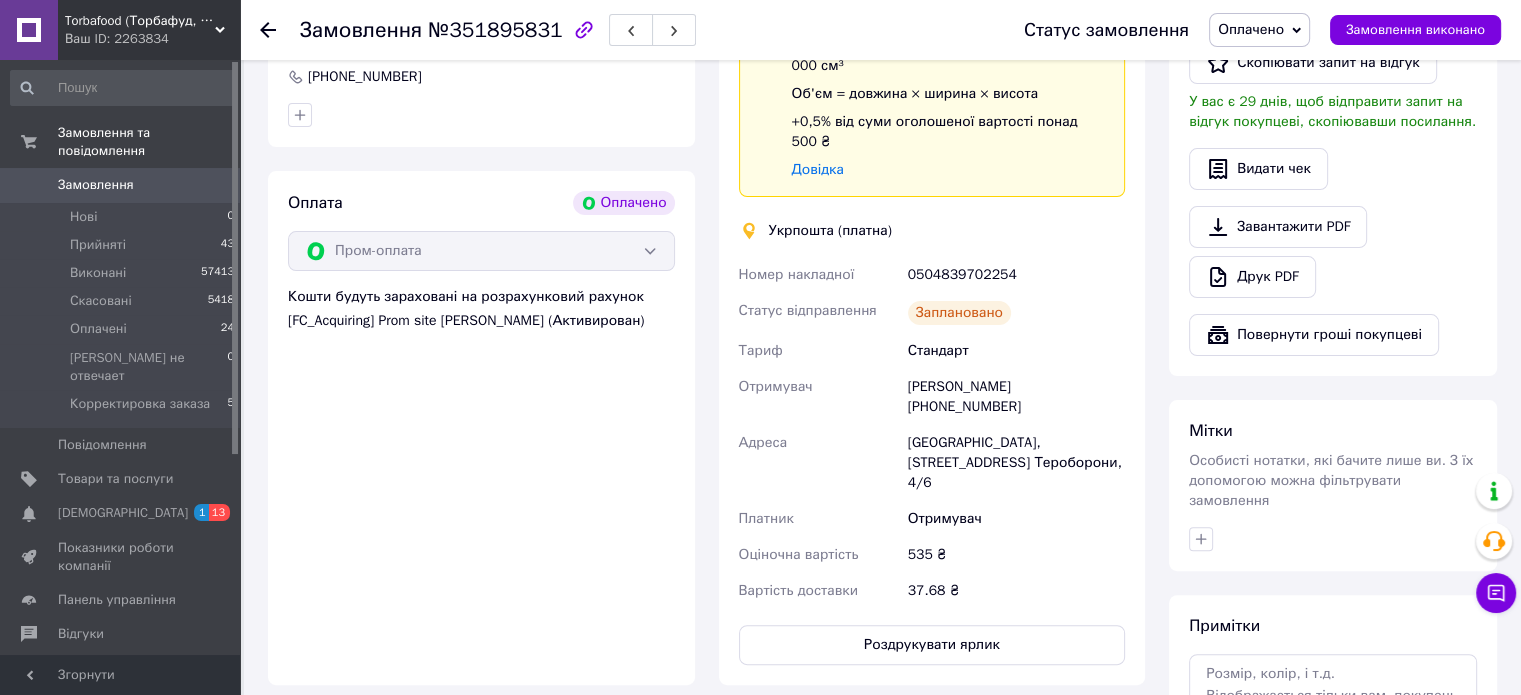 click 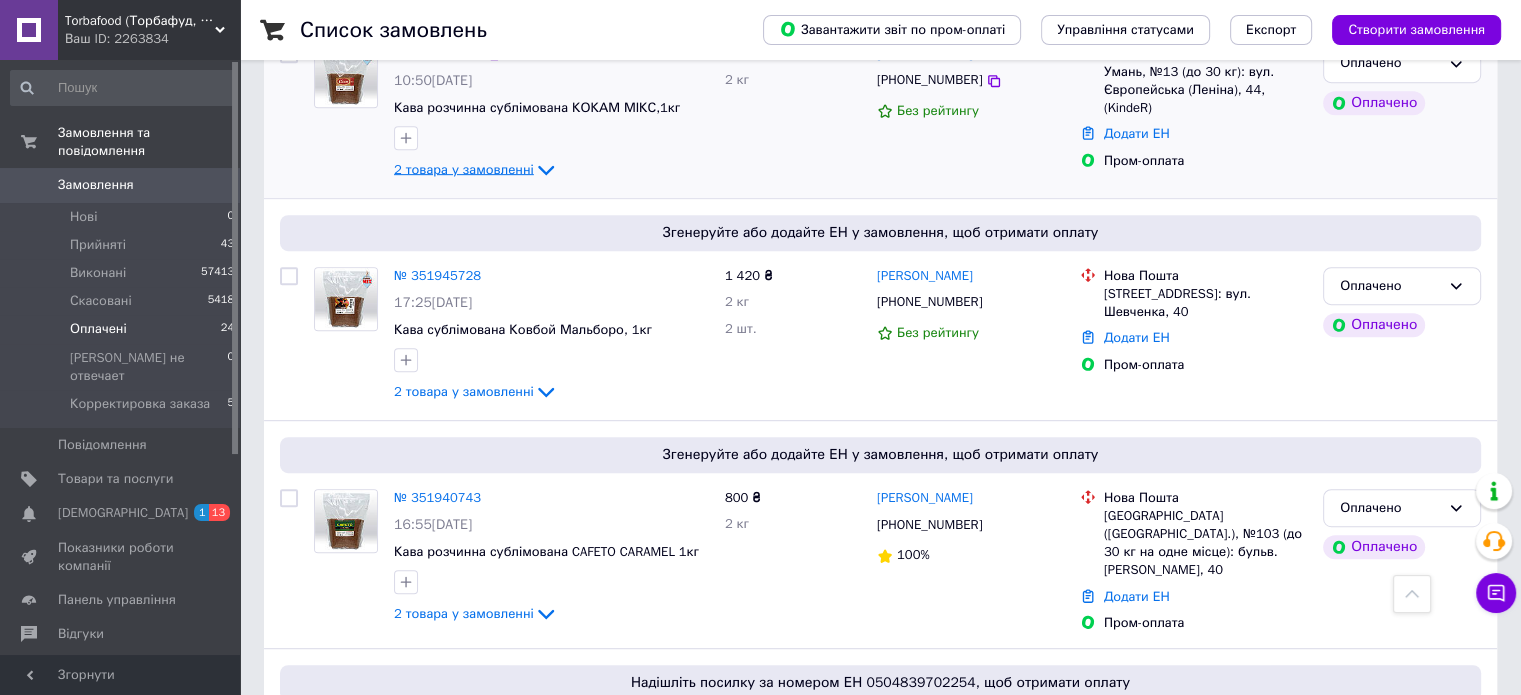 scroll, scrollTop: 1000, scrollLeft: 0, axis: vertical 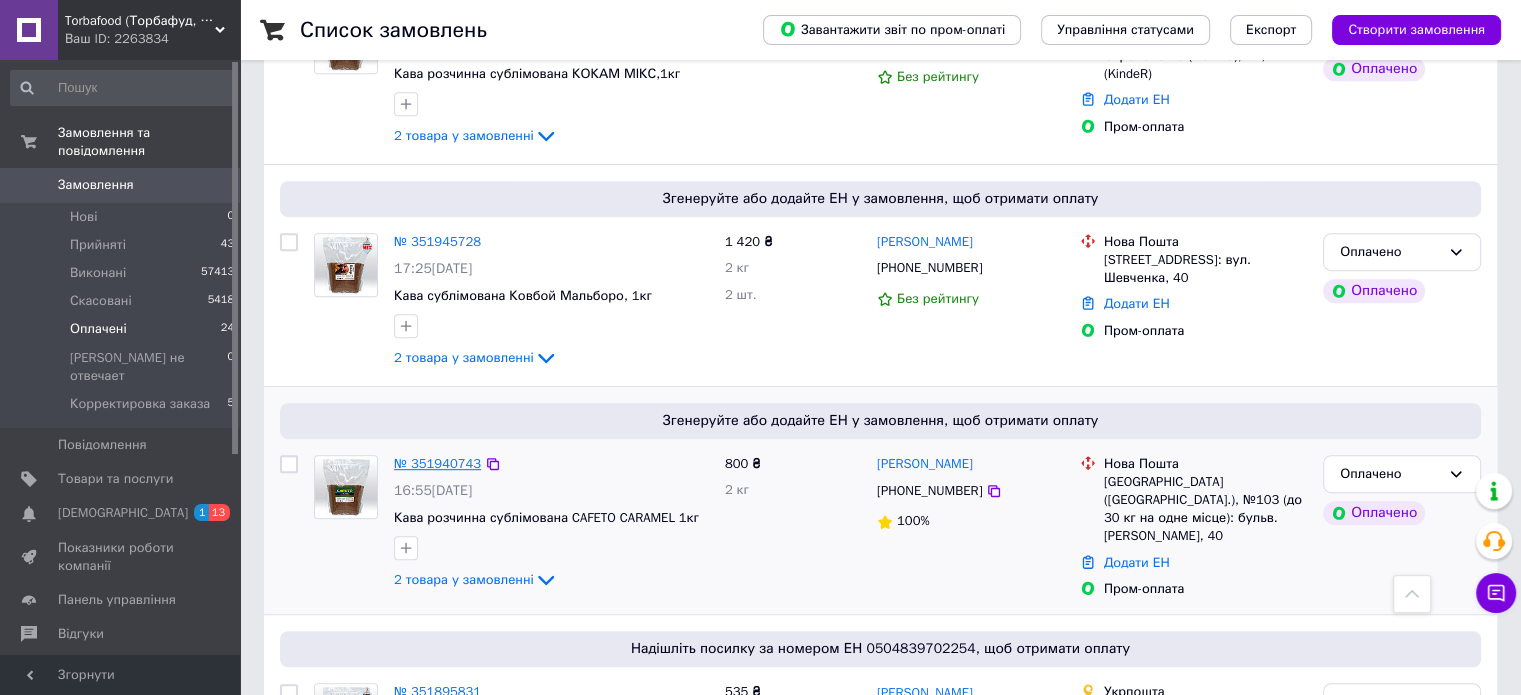 click on "№ 351940743" at bounding box center (437, 463) 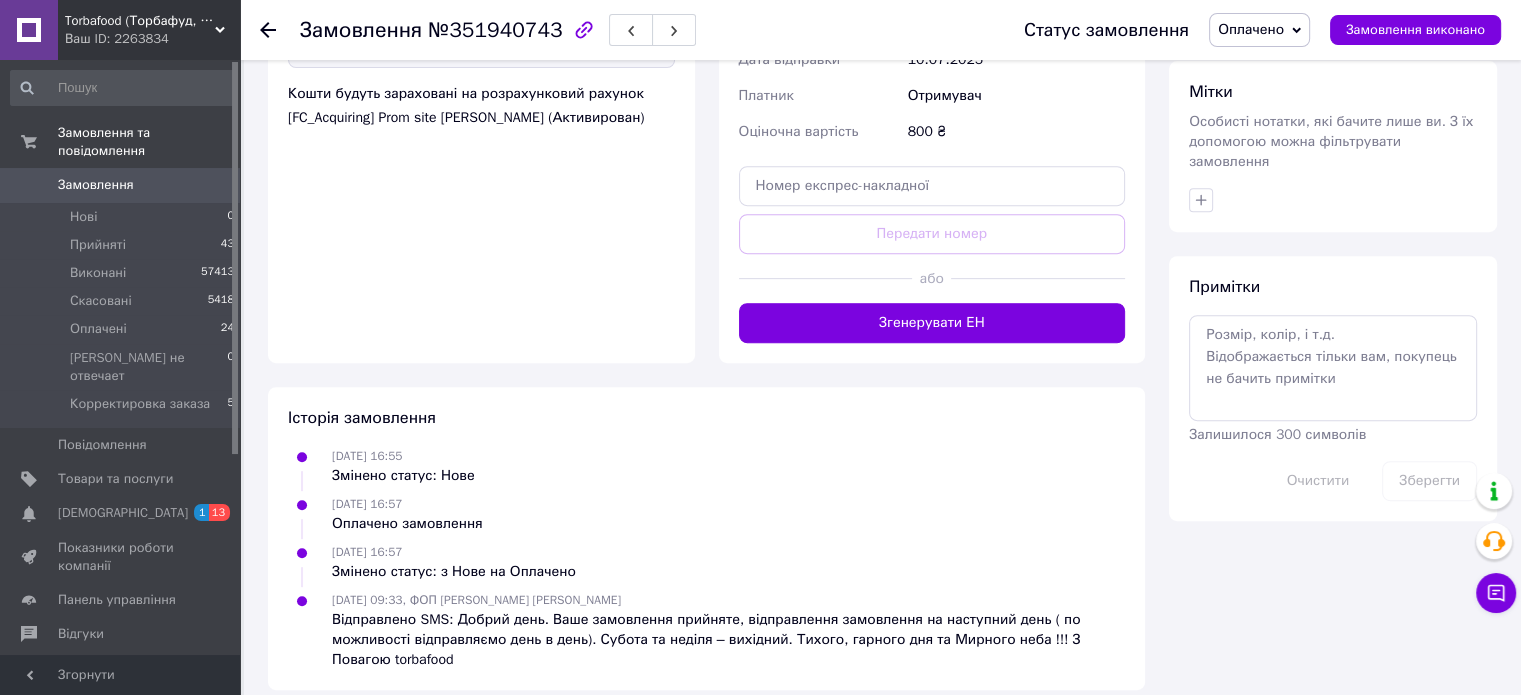 scroll, scrollTop: 709, scrollLeft: 0, axis: vertical 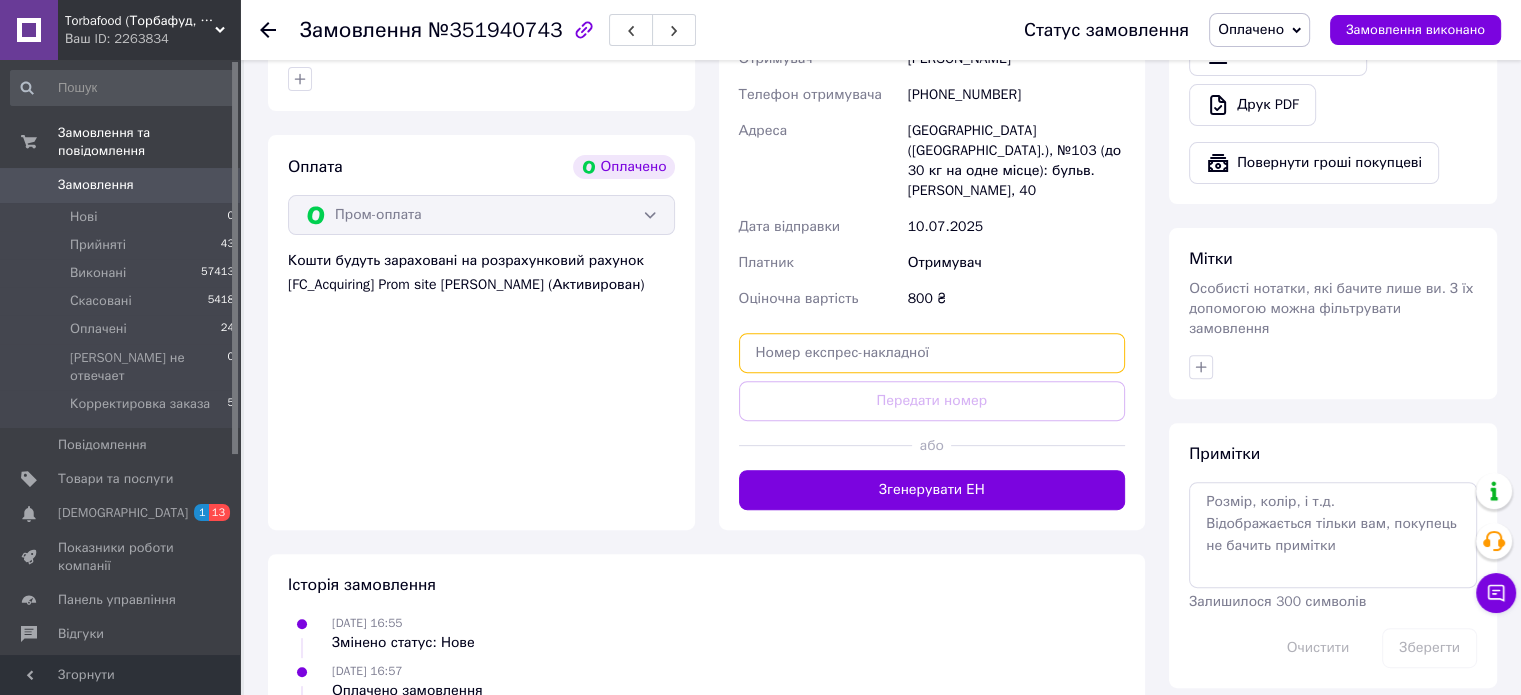 click at bounding box center (932, 353) 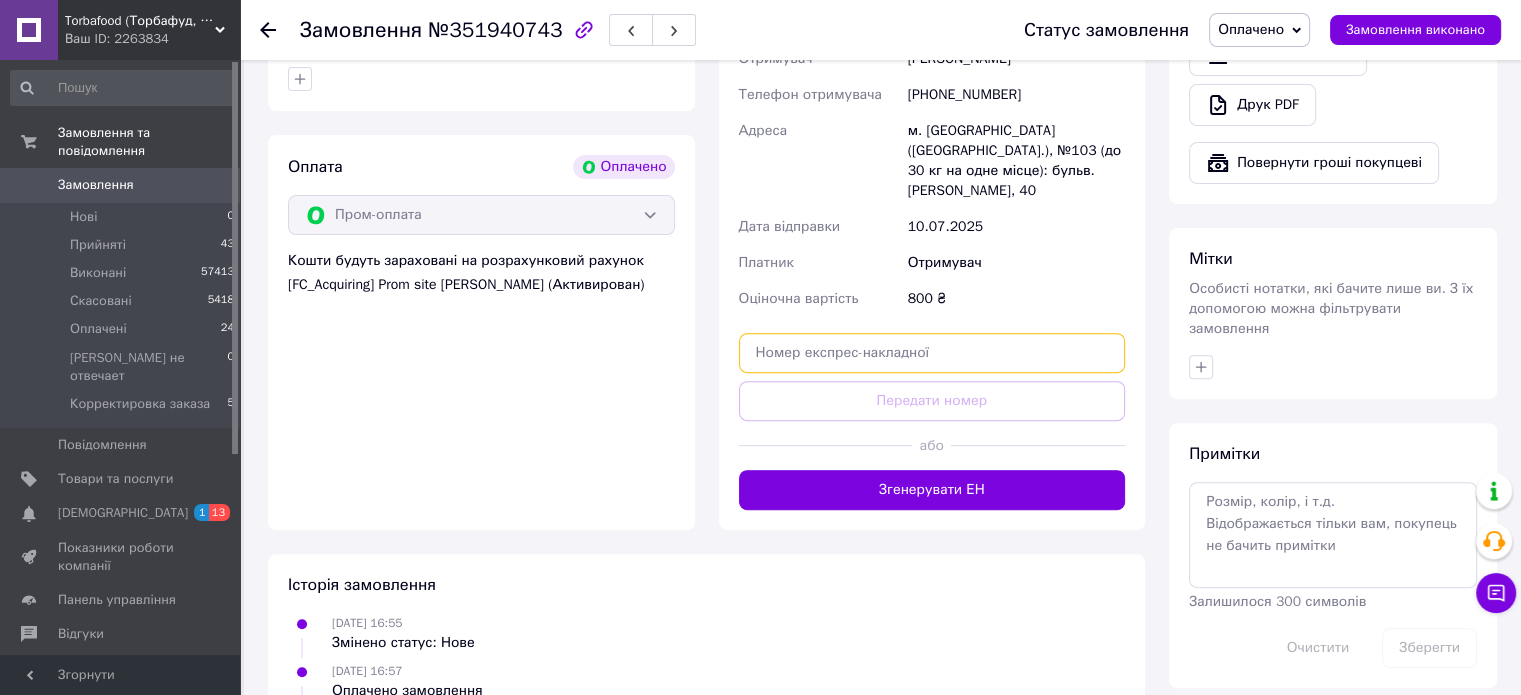 paste on "20451203049856" 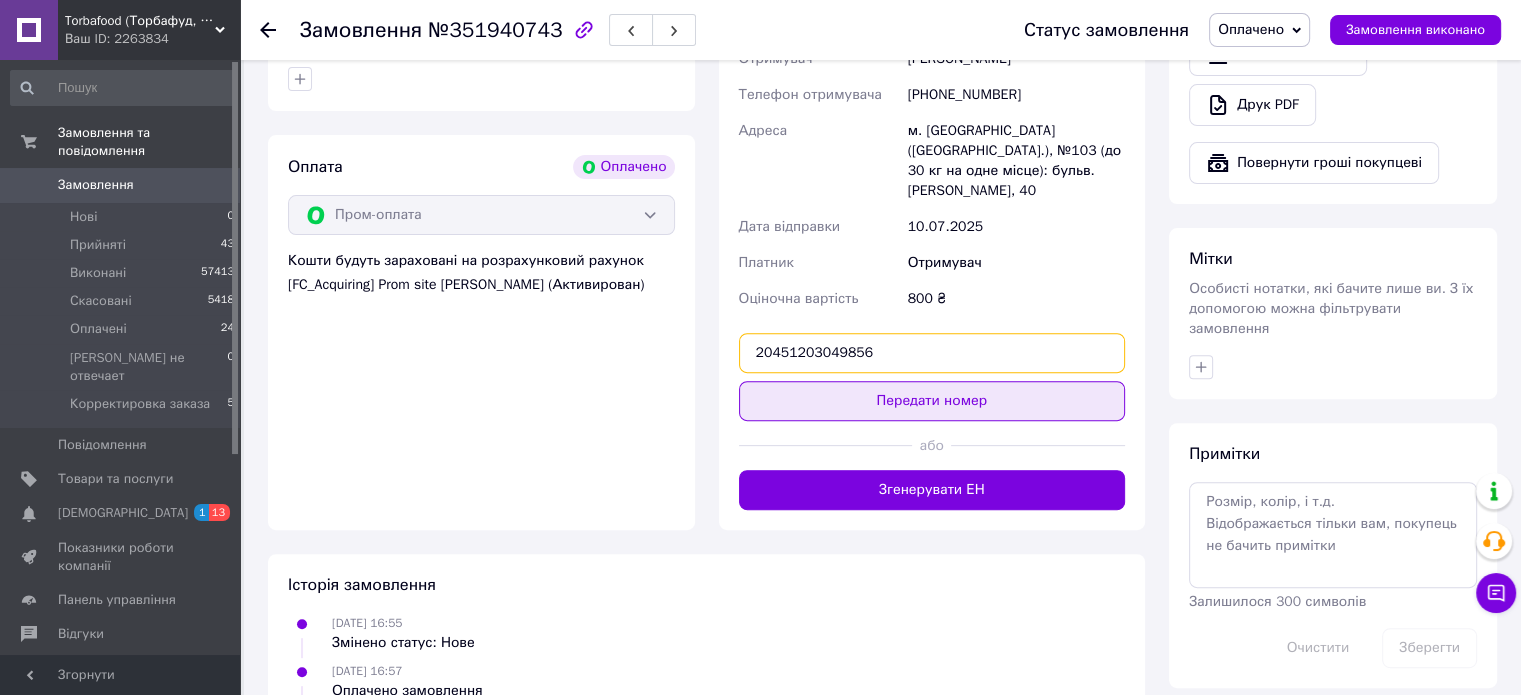 type on "20451203049856" 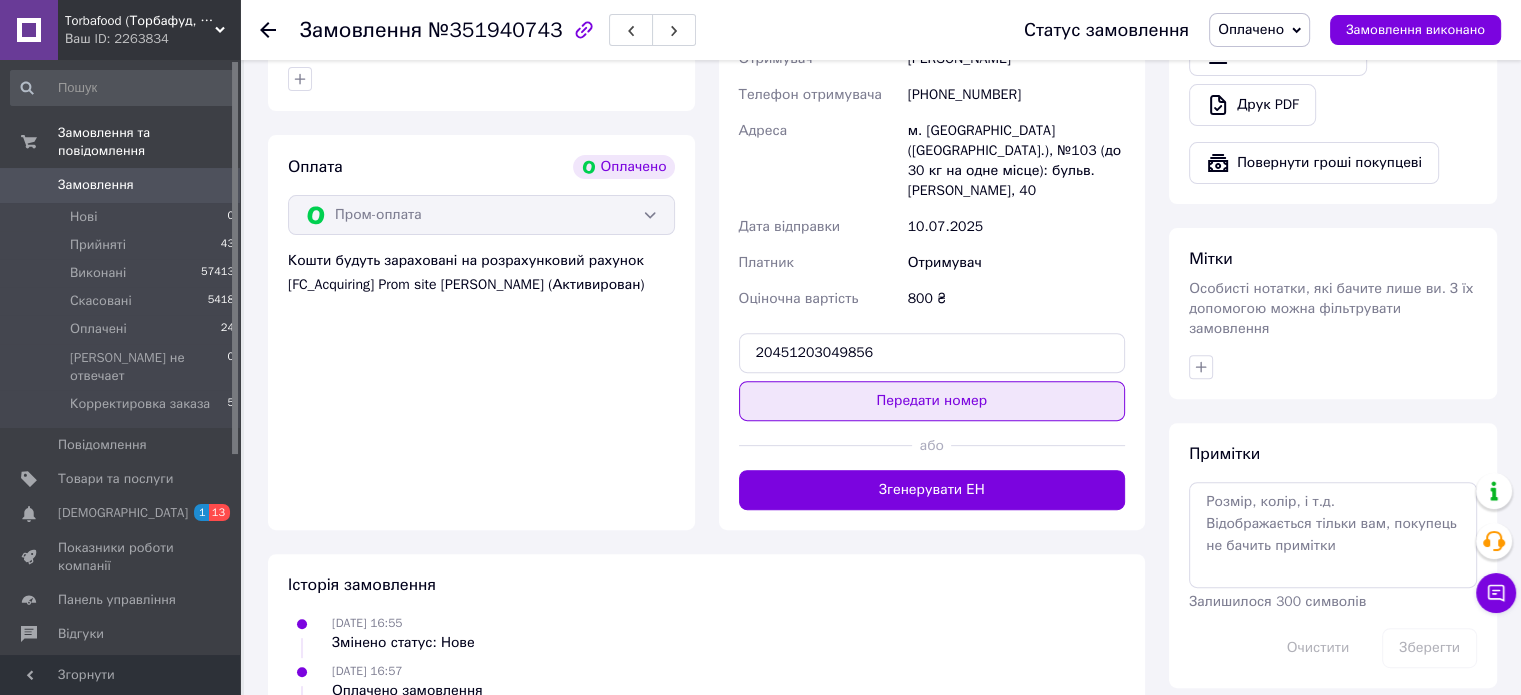 click on "Передати номер" at bounding box center [932, 401] 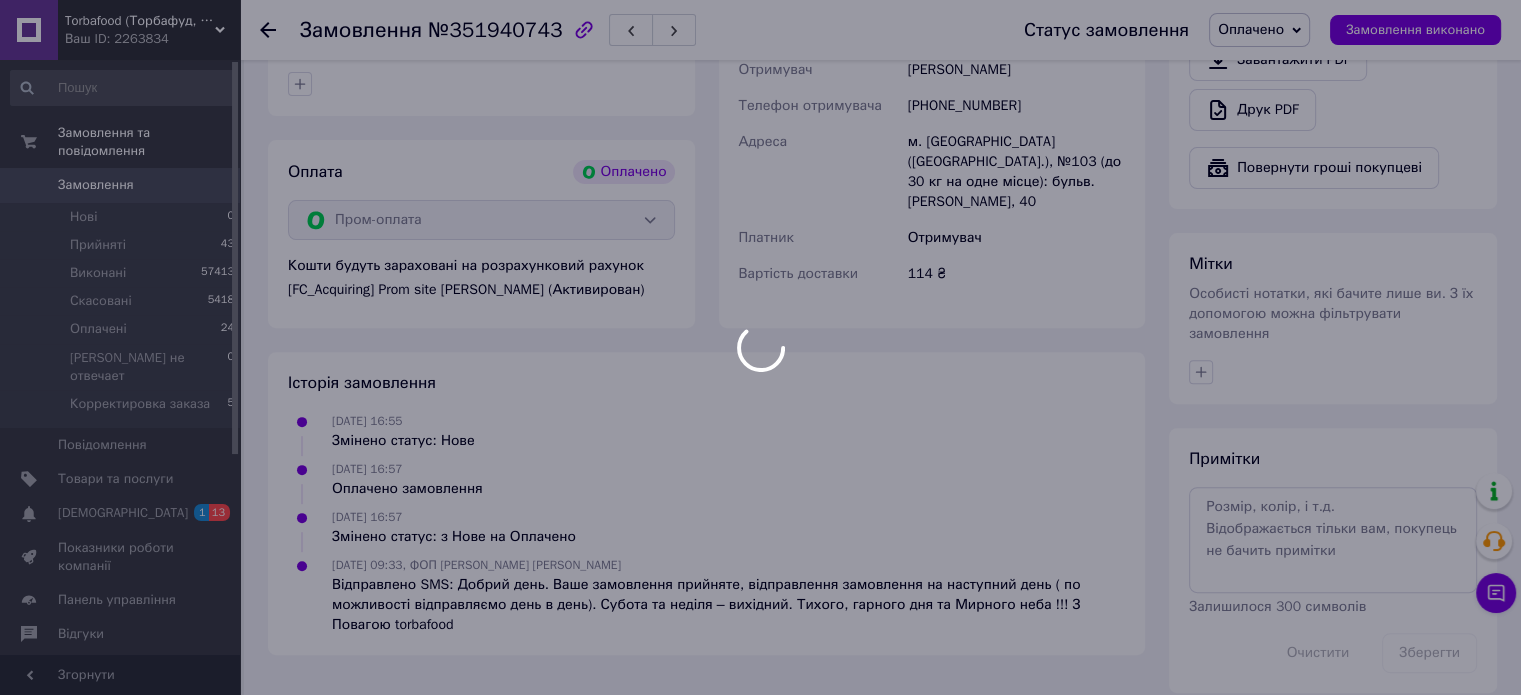 scroll, scrollTop: 709, scrollLeft: 0, axis: vertical 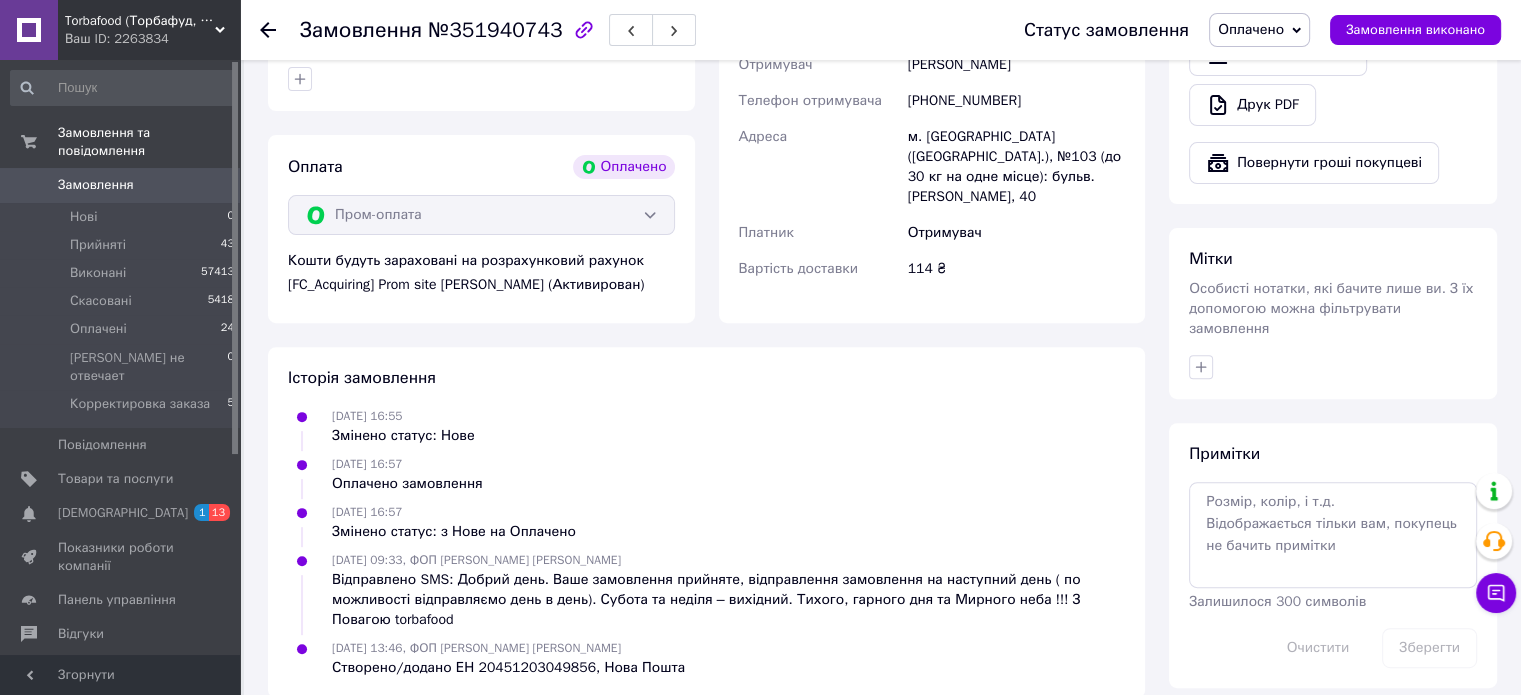click 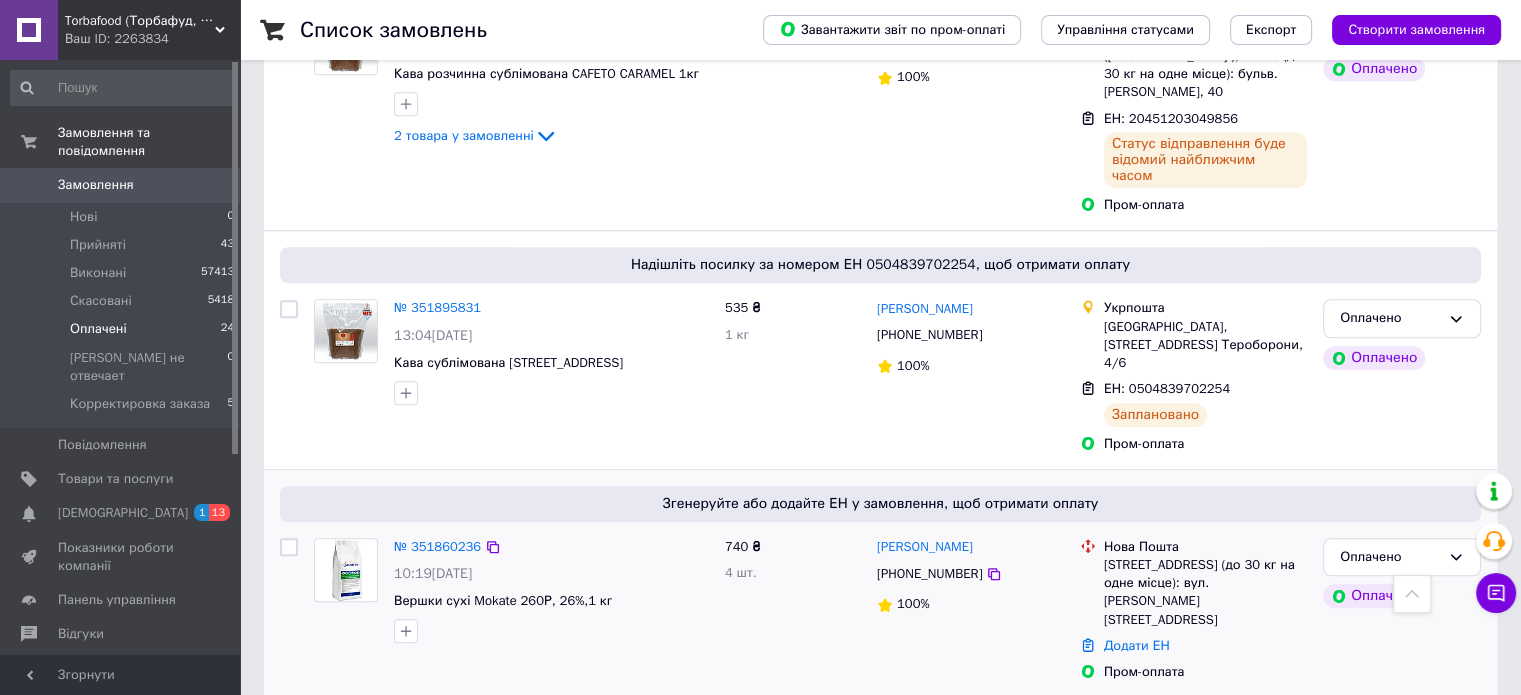 scroll, scrollTop: 1500, scrollLeft: 0, axis: vertical 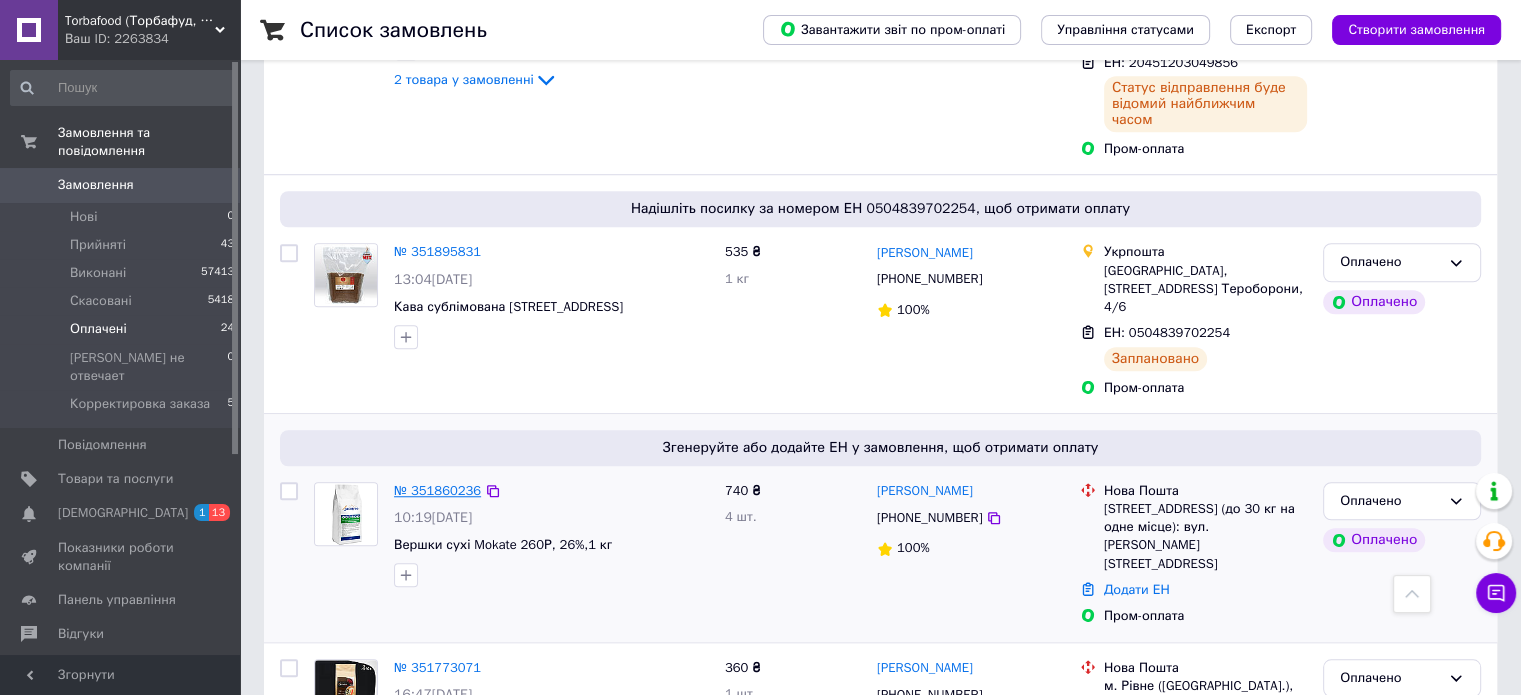 click on "№ 351860236" at bounding box center [437, 490] 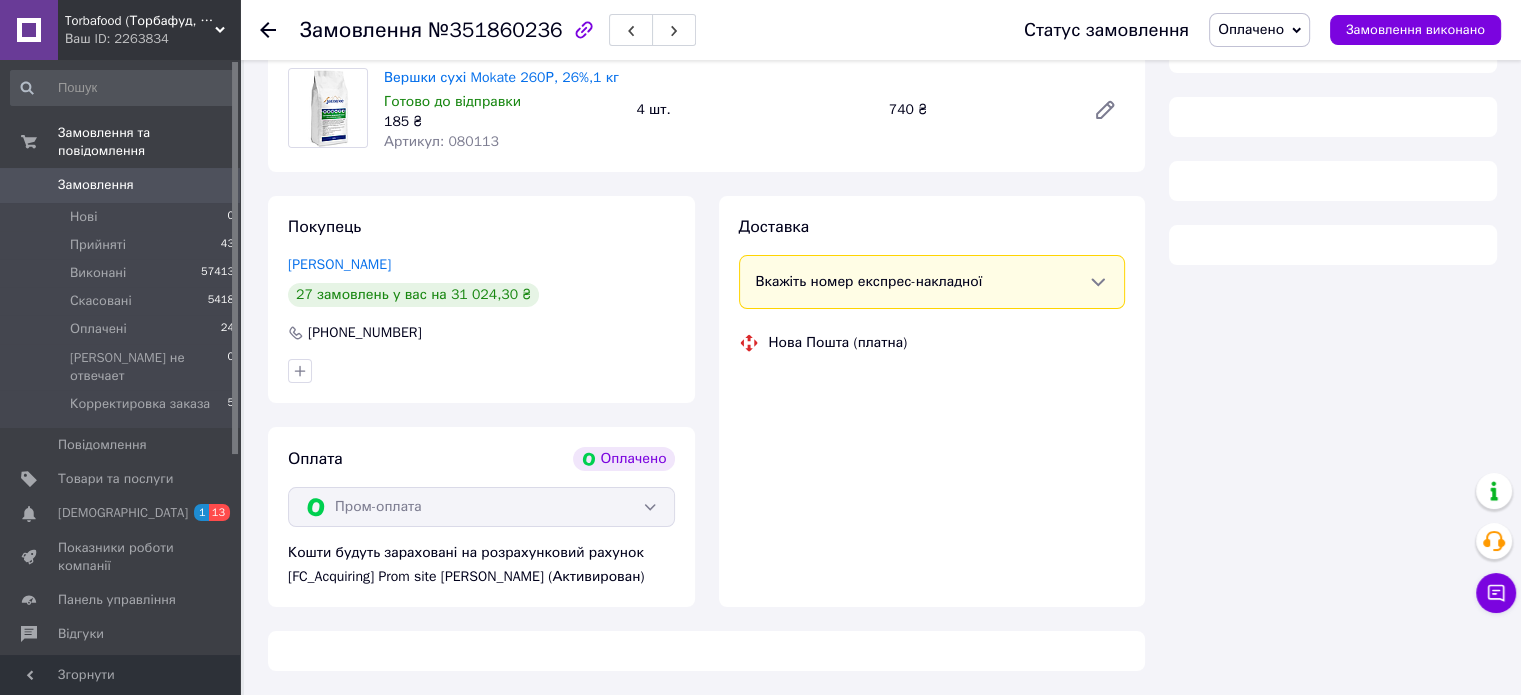 scroll, scrollTop: 704, scrollLeft: 0, axis: vertical 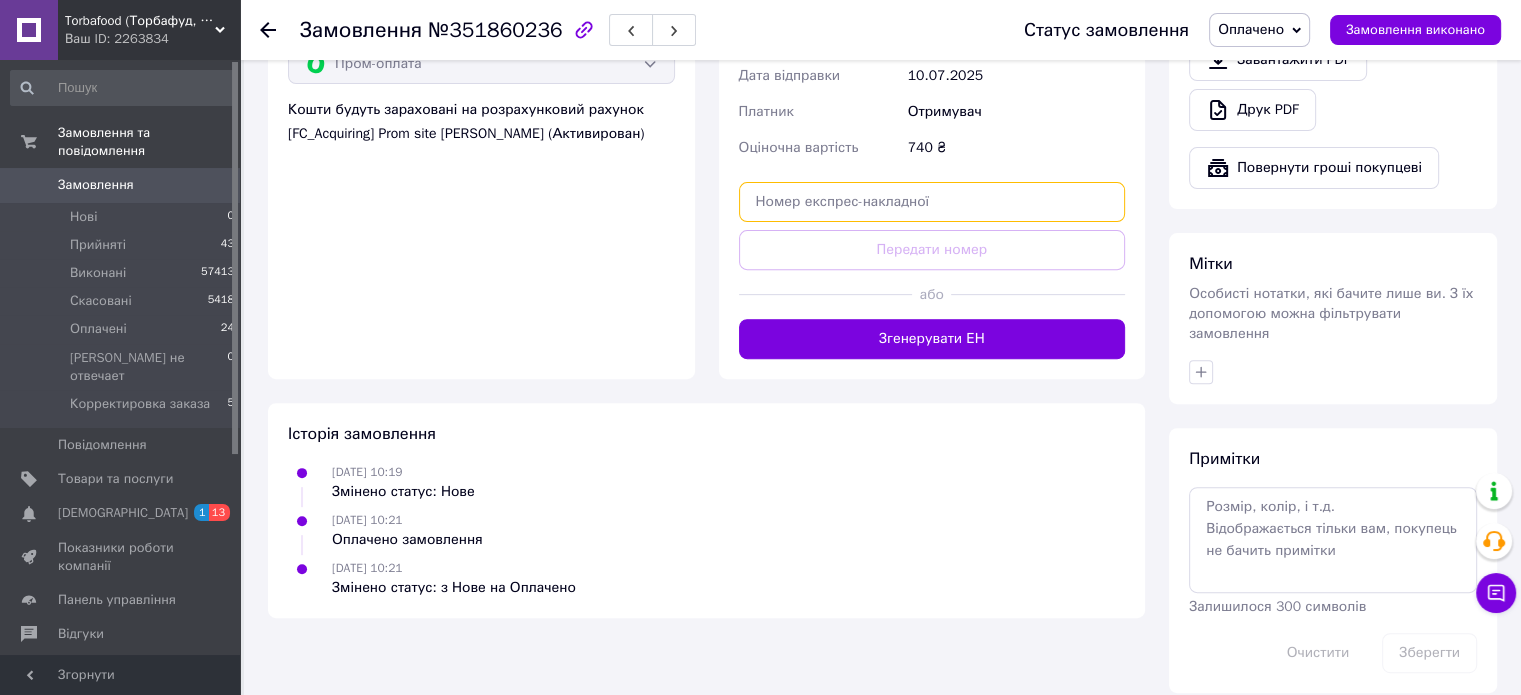 click at bounding box center (932, 202) 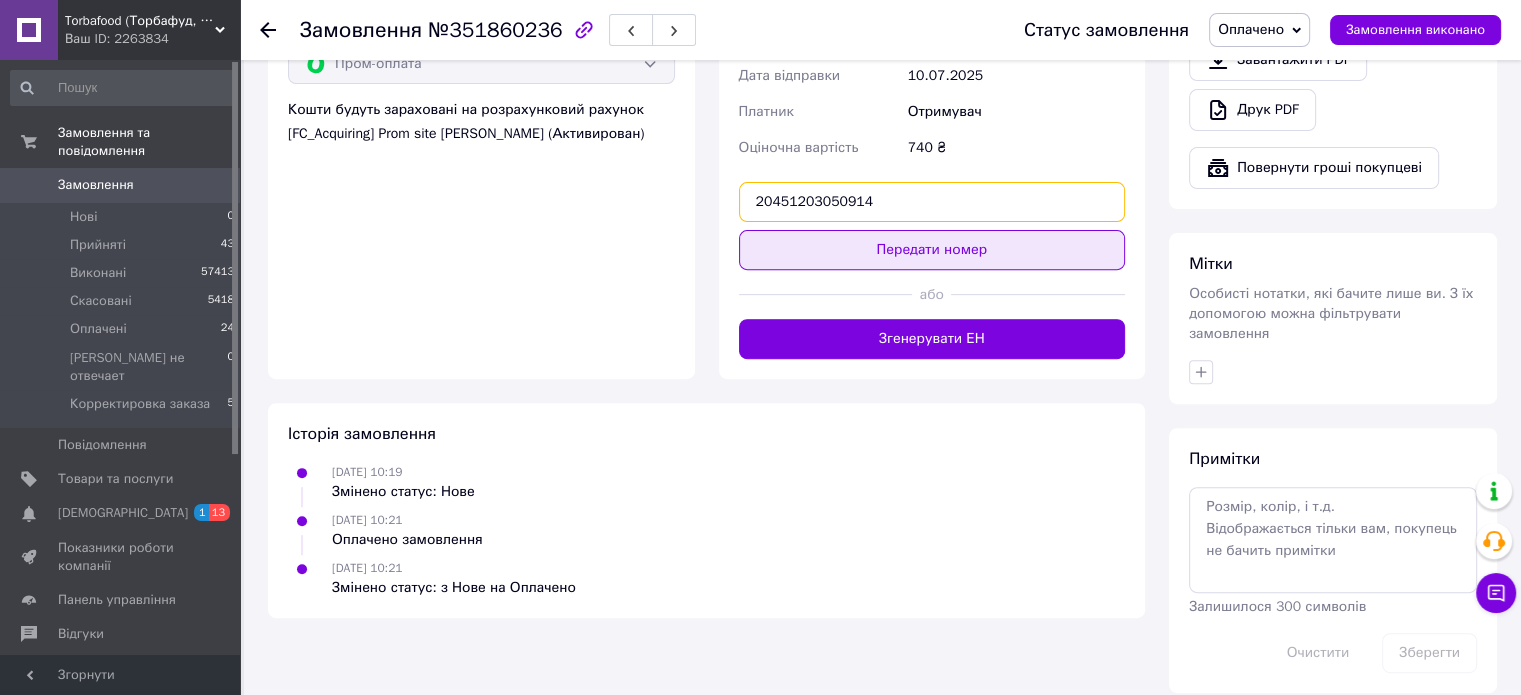 type on "20451203050914" 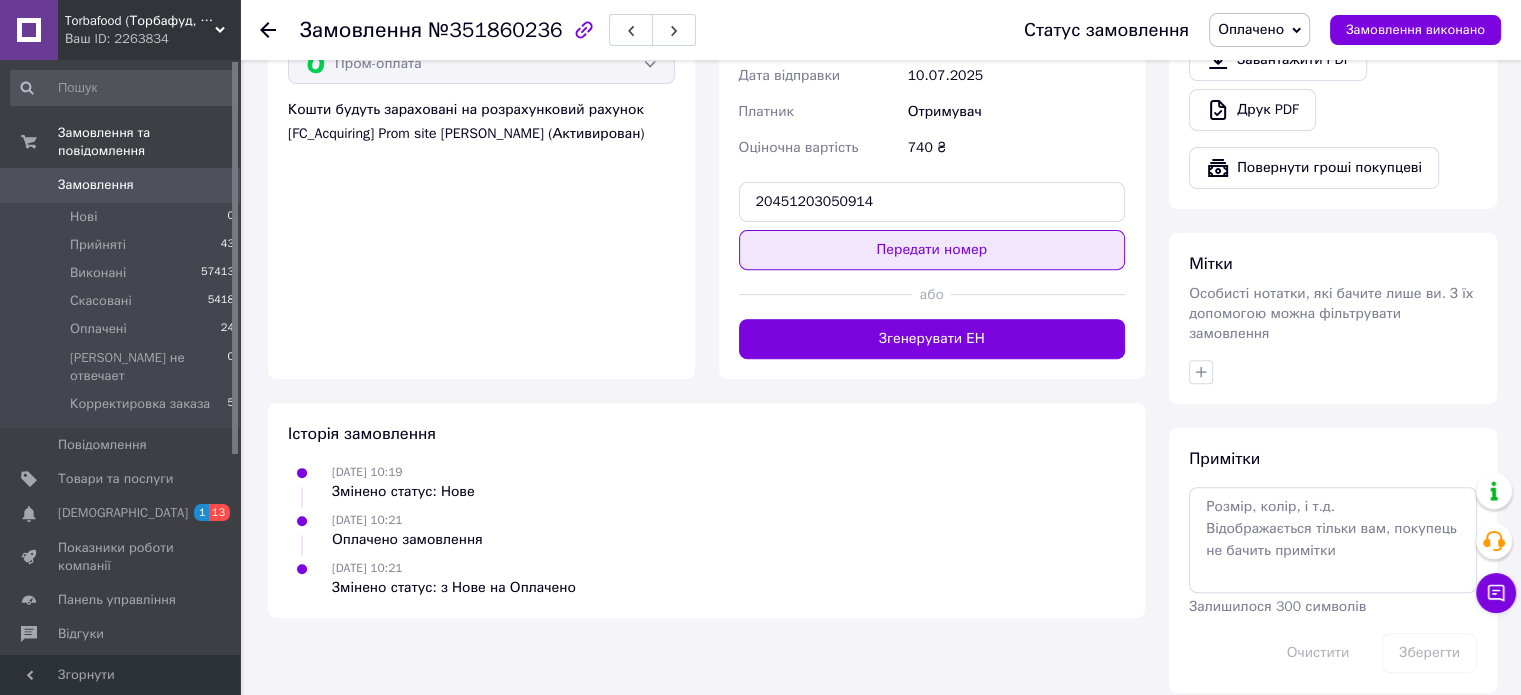 click on "Передати номер" at bounding box center (932, 250) 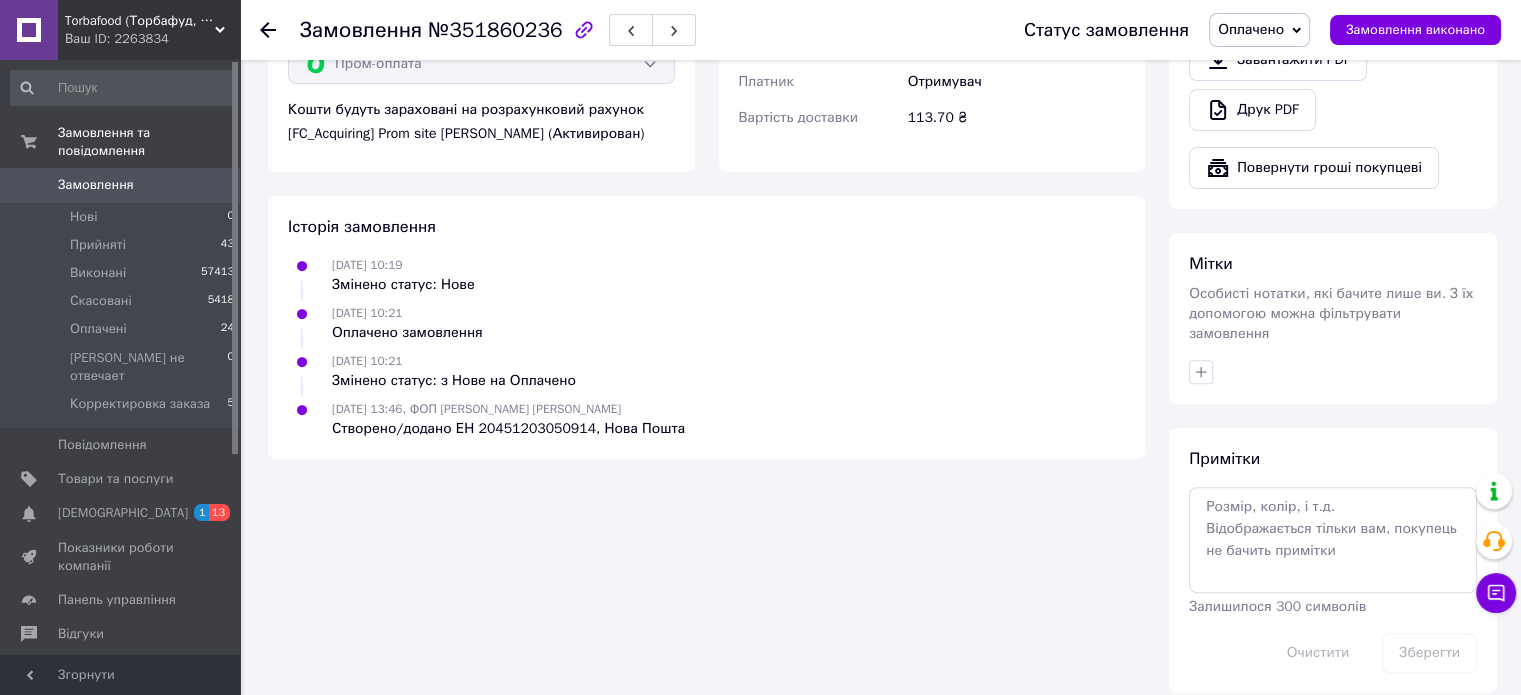 click 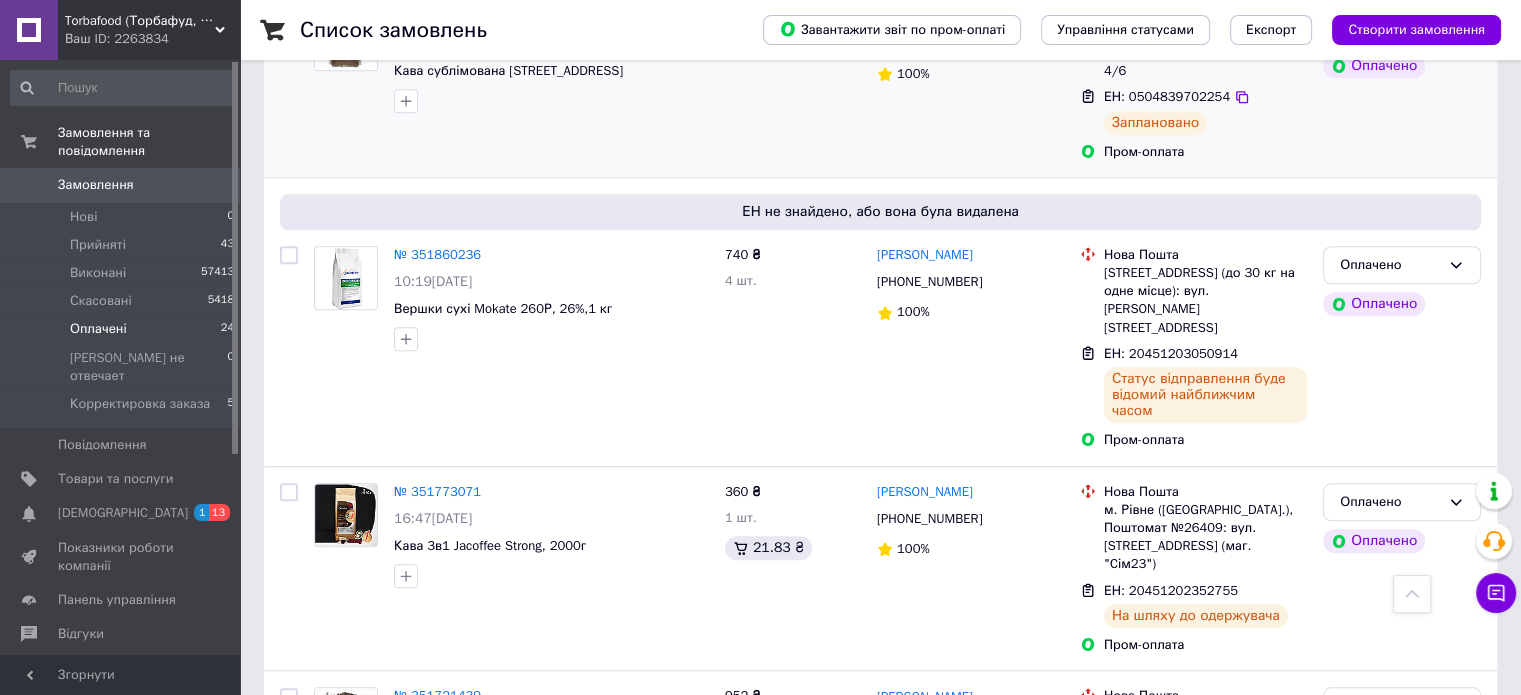 scroll, scrollTop: 1666, scrollLeft: 0, axis: vertical 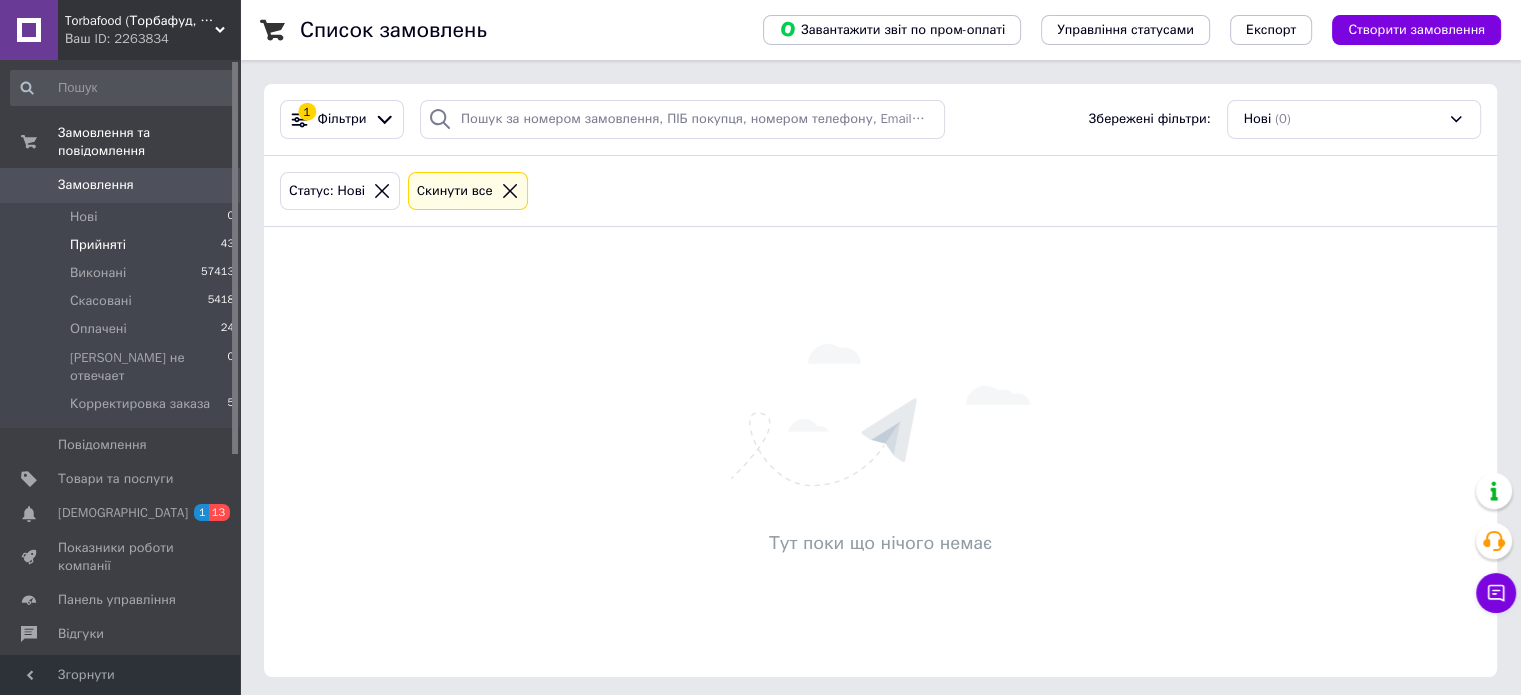 click on "Прийняті 43" at bounding box center [123, 245] 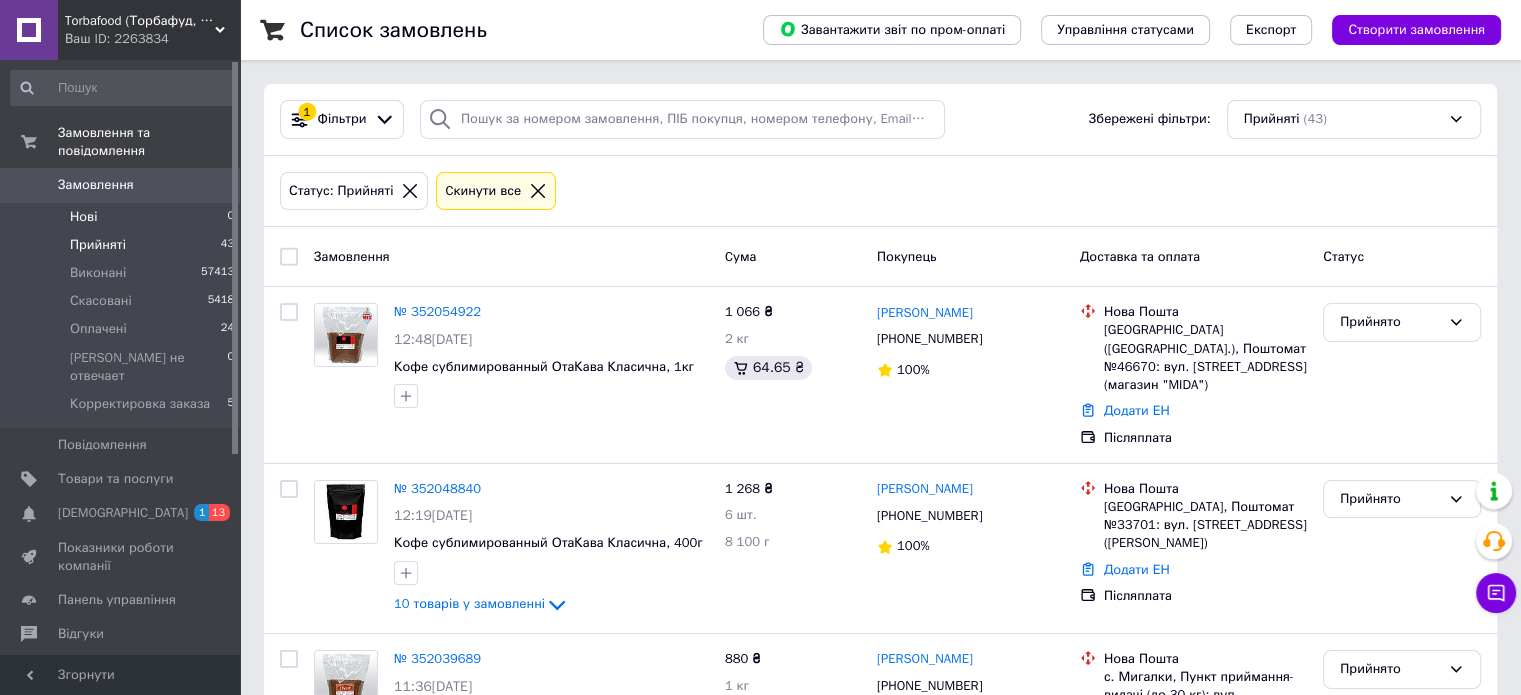 click on "Нові" at bounding box center [83, 217] 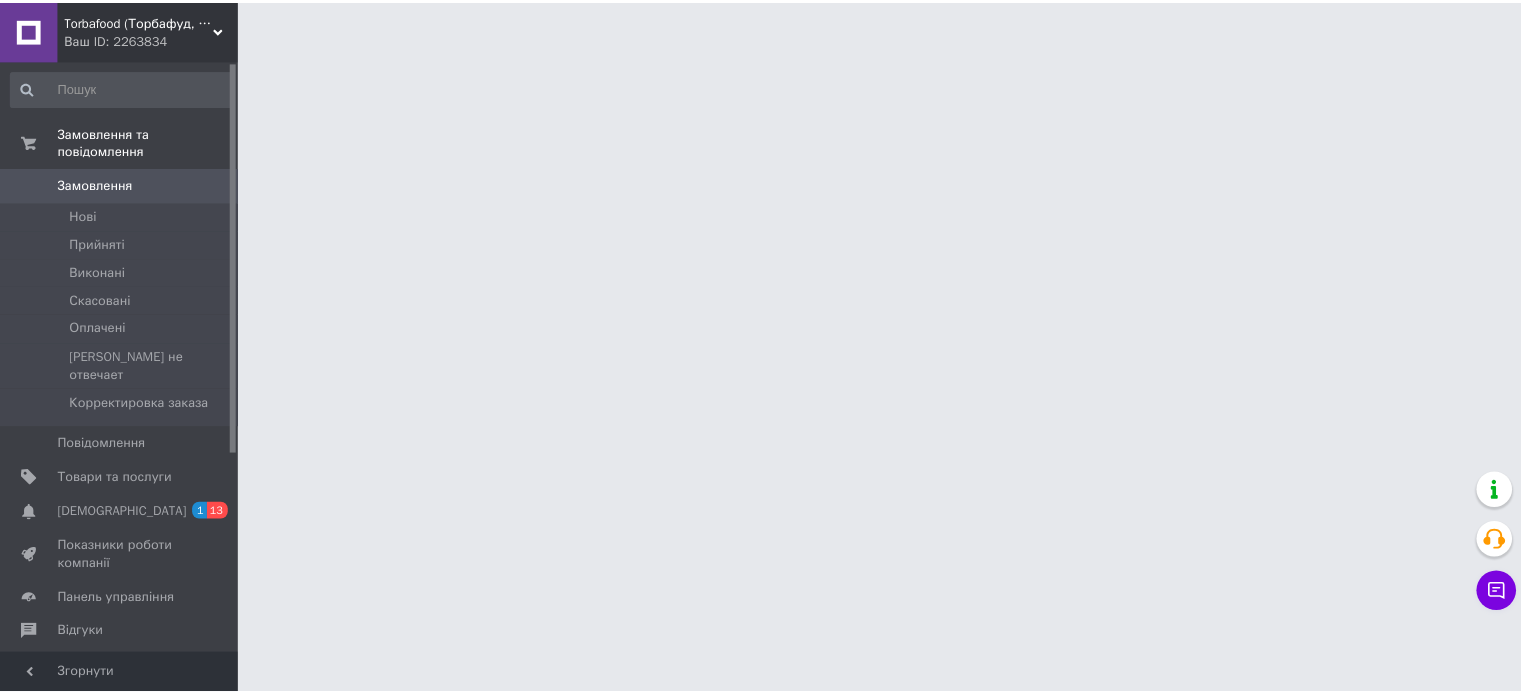 scroll, scrollTop: 0, scrollLeft: 0, axis: both 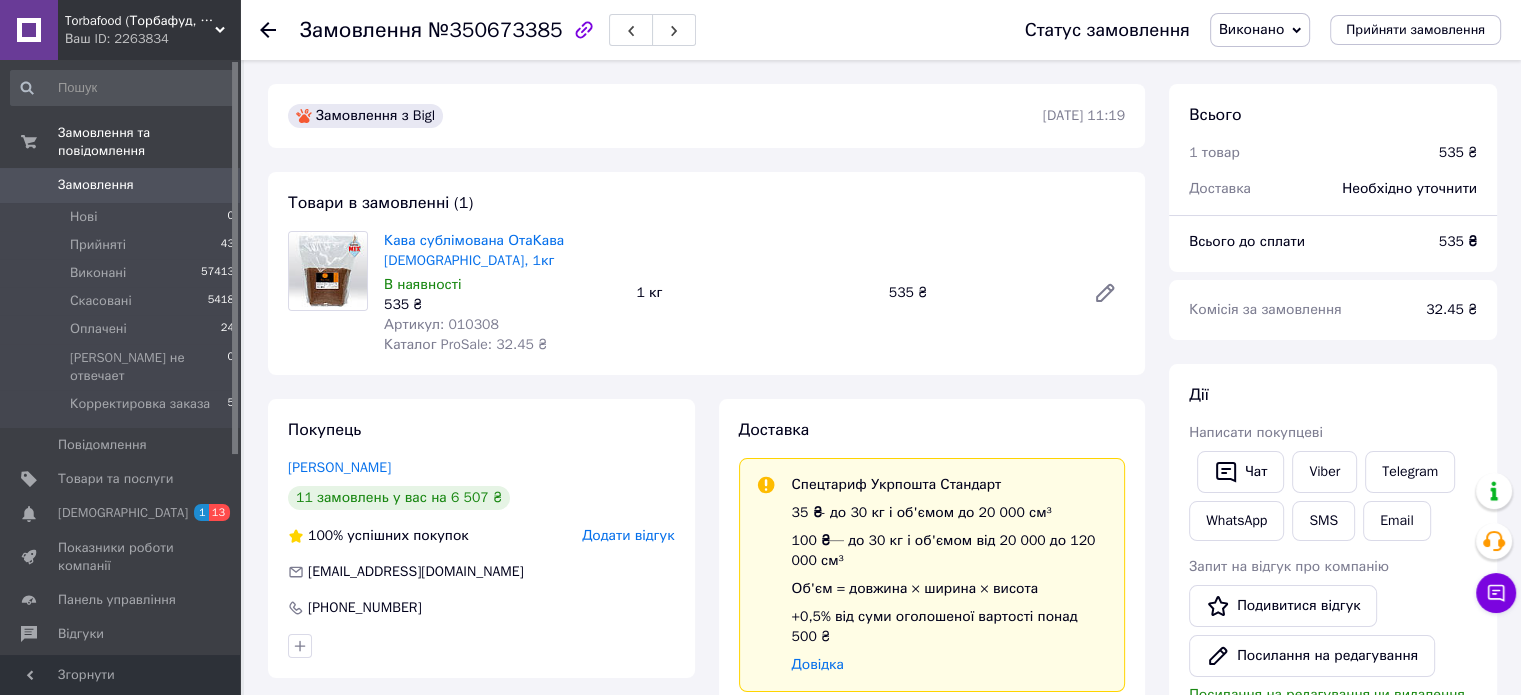 click 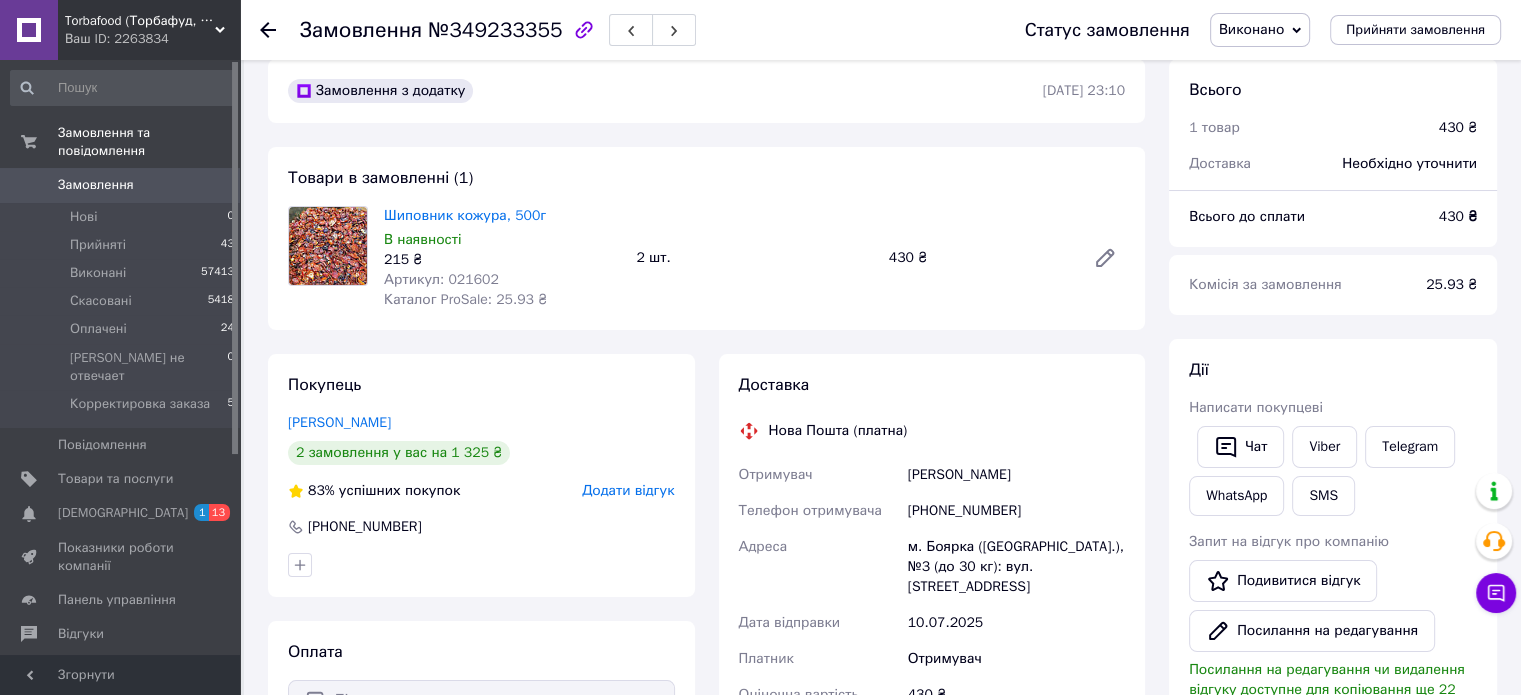scroll, scrollTop: 0, scrollLeft: 0, axis: both 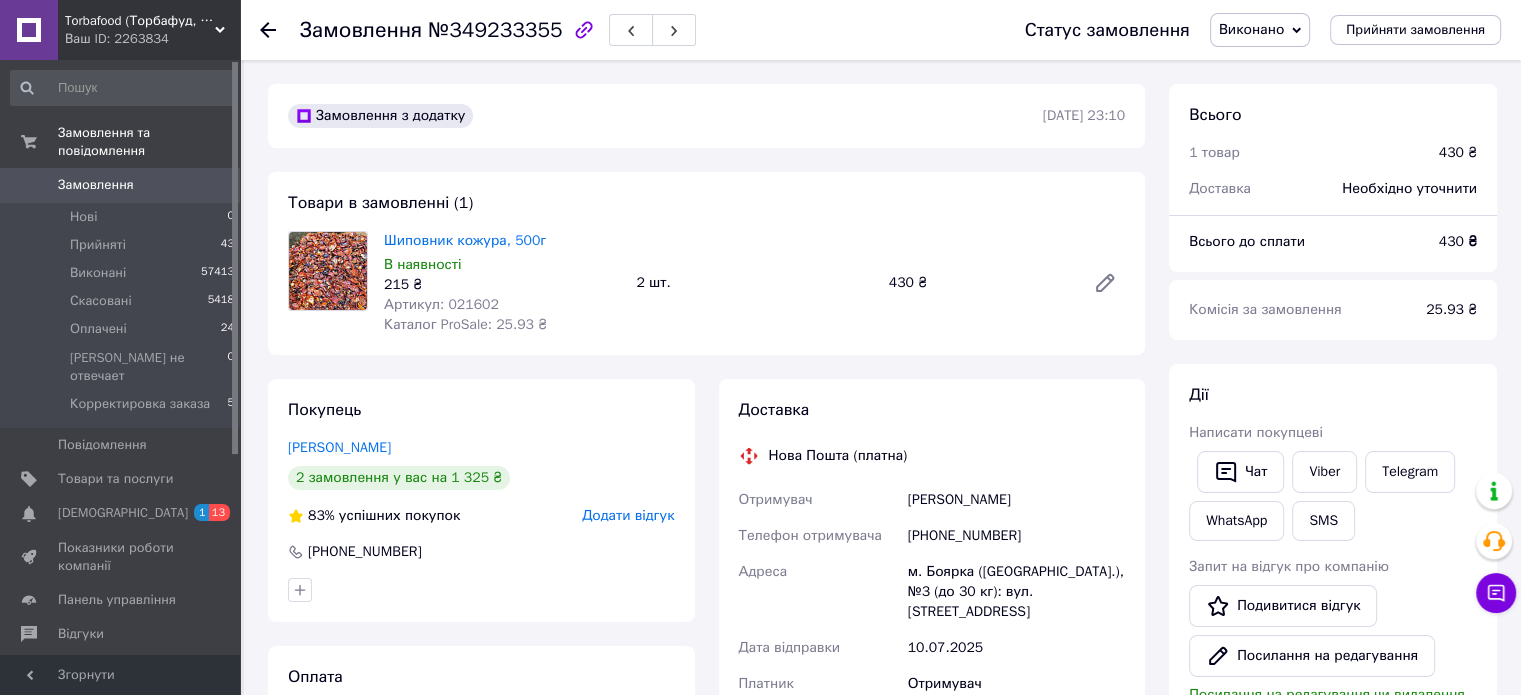 click 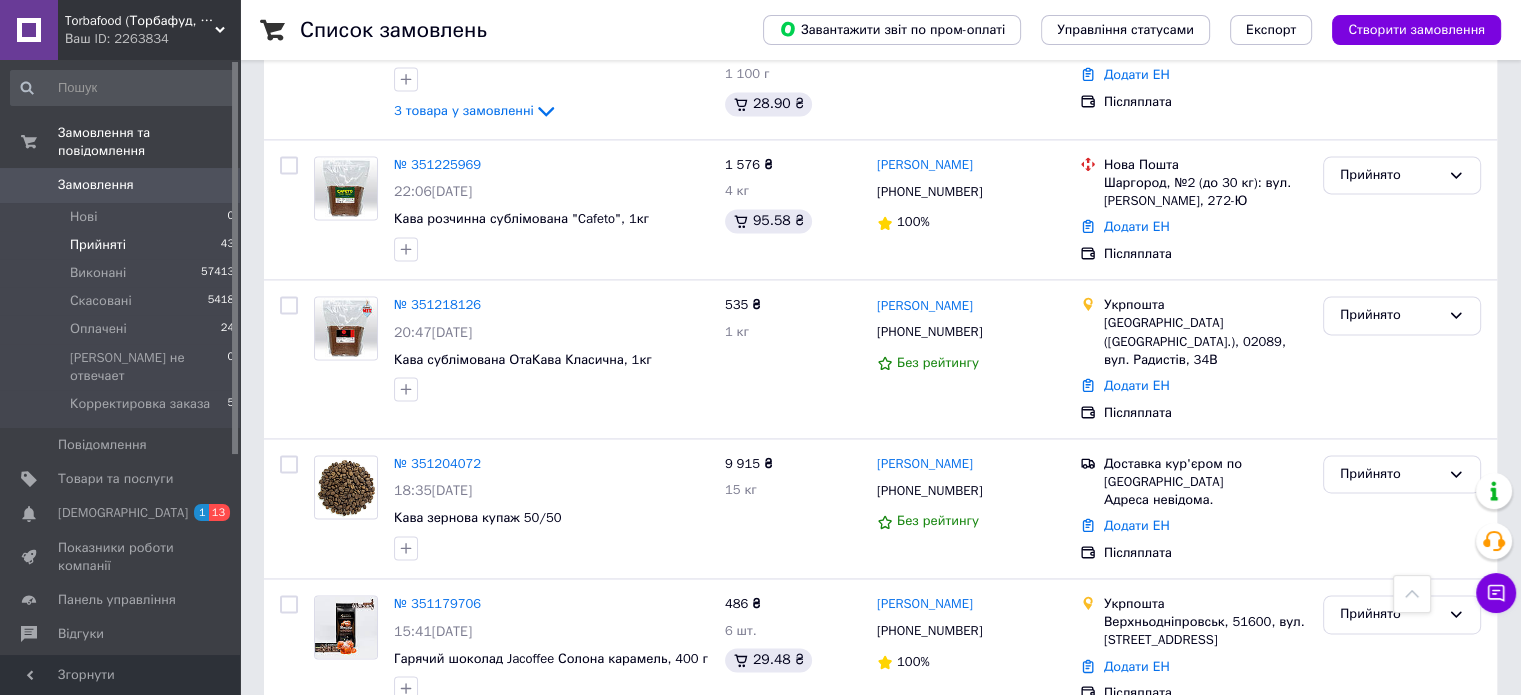 scroll, scrollTop: 2924, scrollLeft: 0, axis: vertical 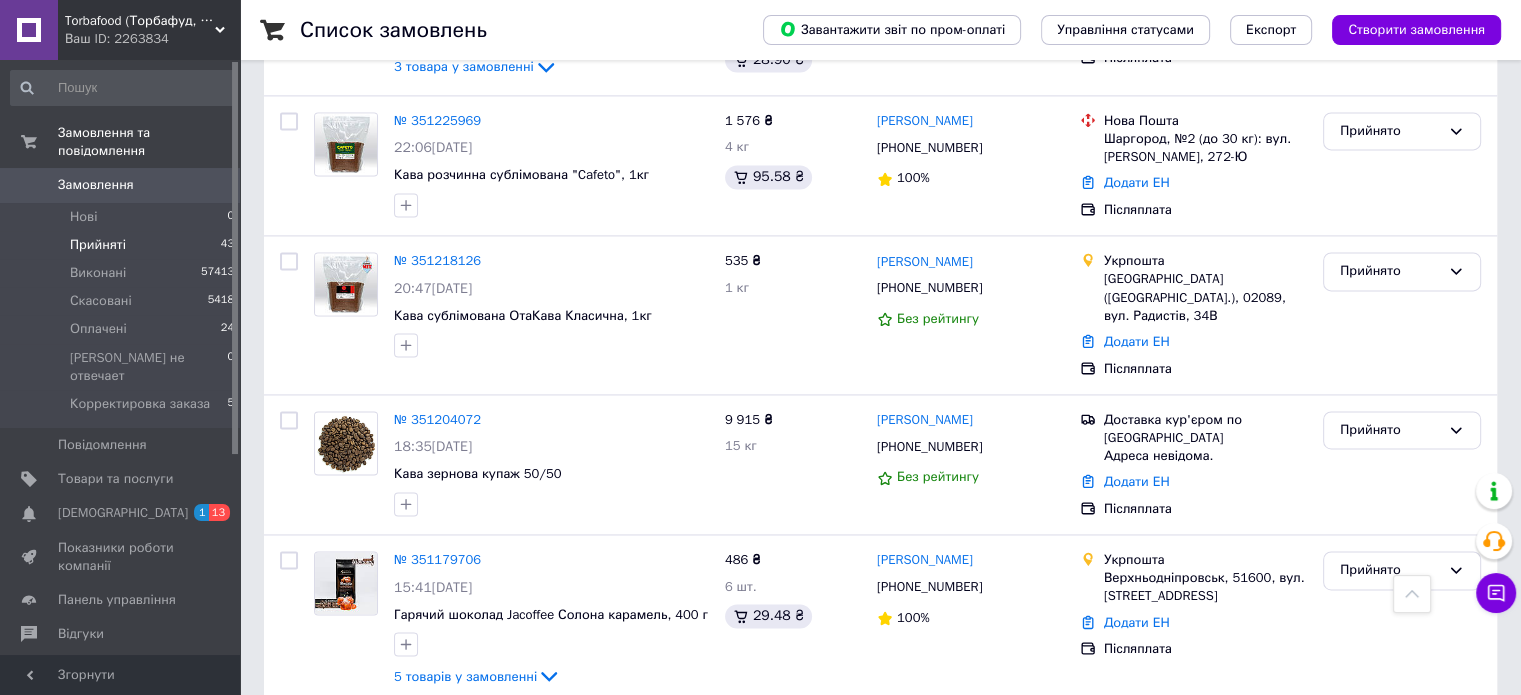 click on "3" at bounding box center (494, 749) 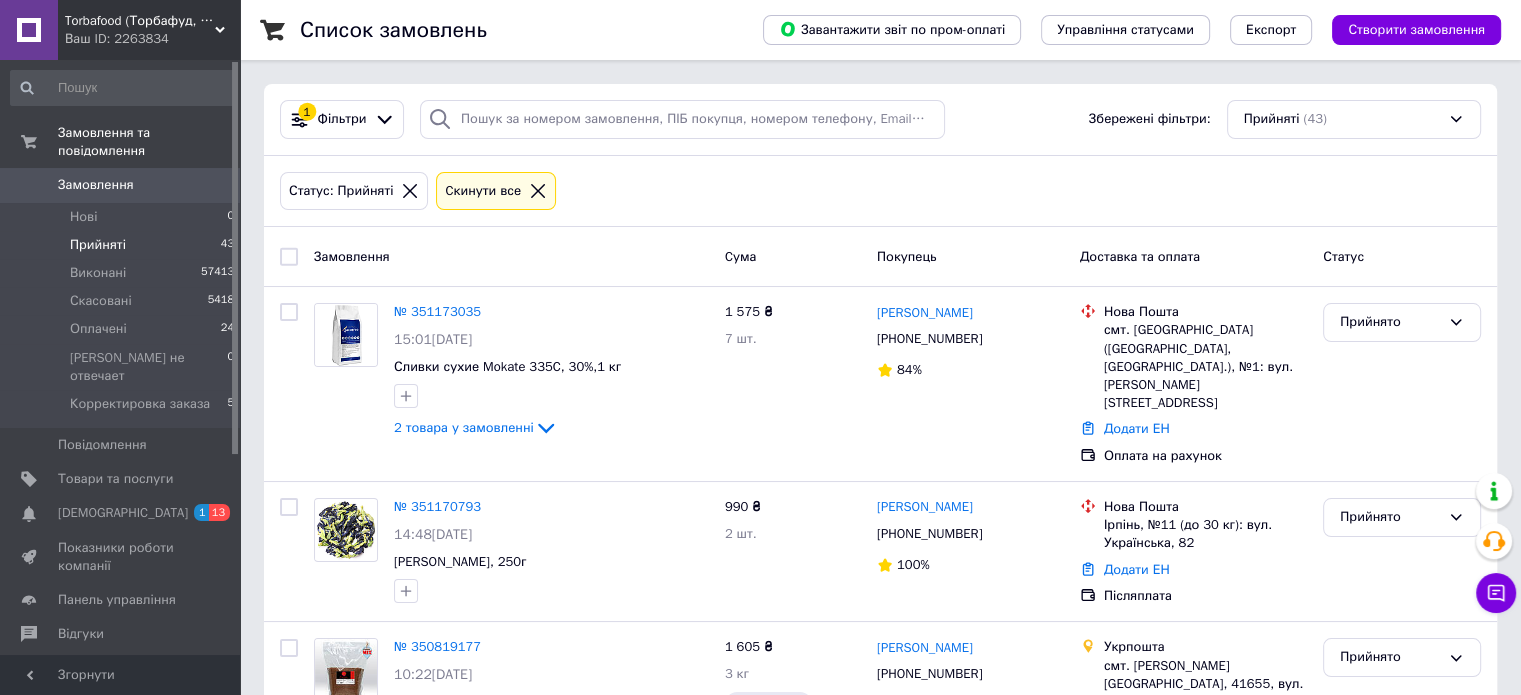 scroll, scrollTop: 163, scrollLeft: 0, axis: vertical 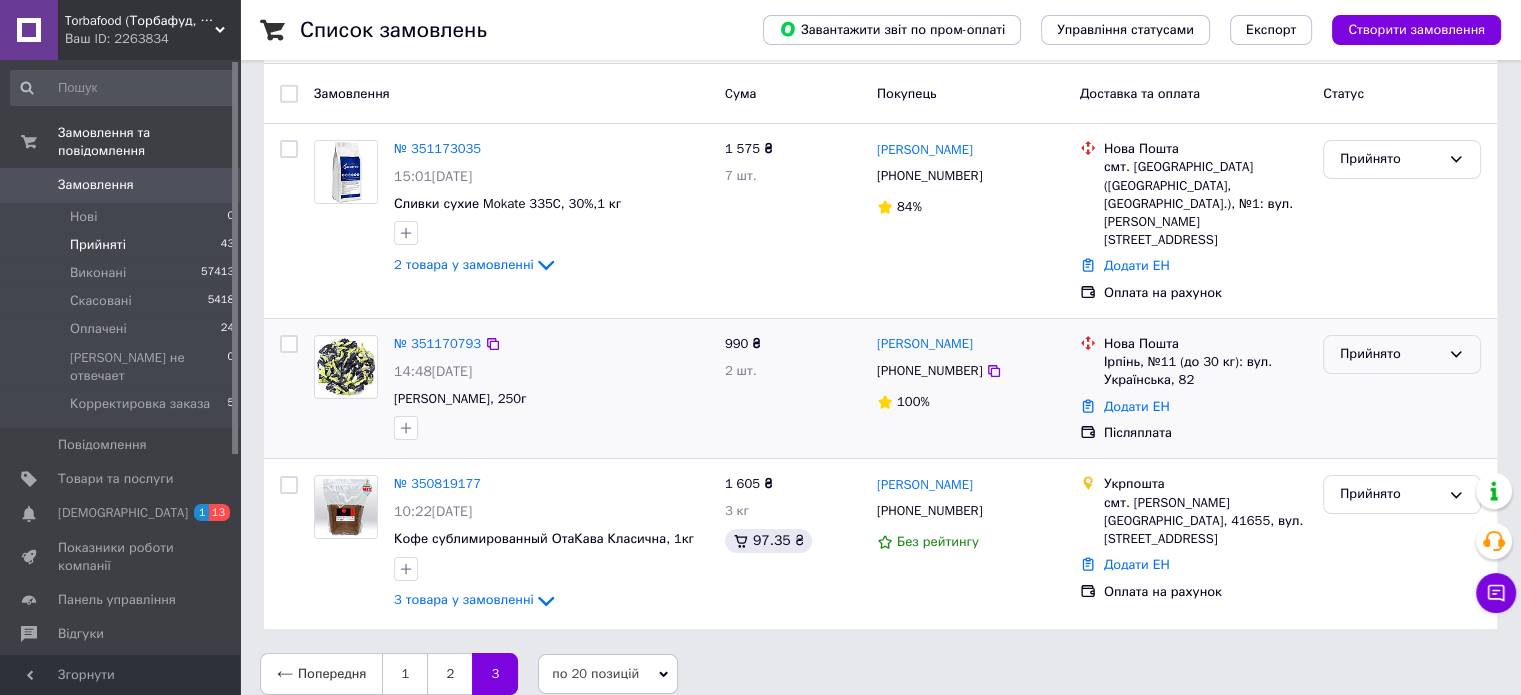 click on "Прийнято" at bounding box center [1390, 354] 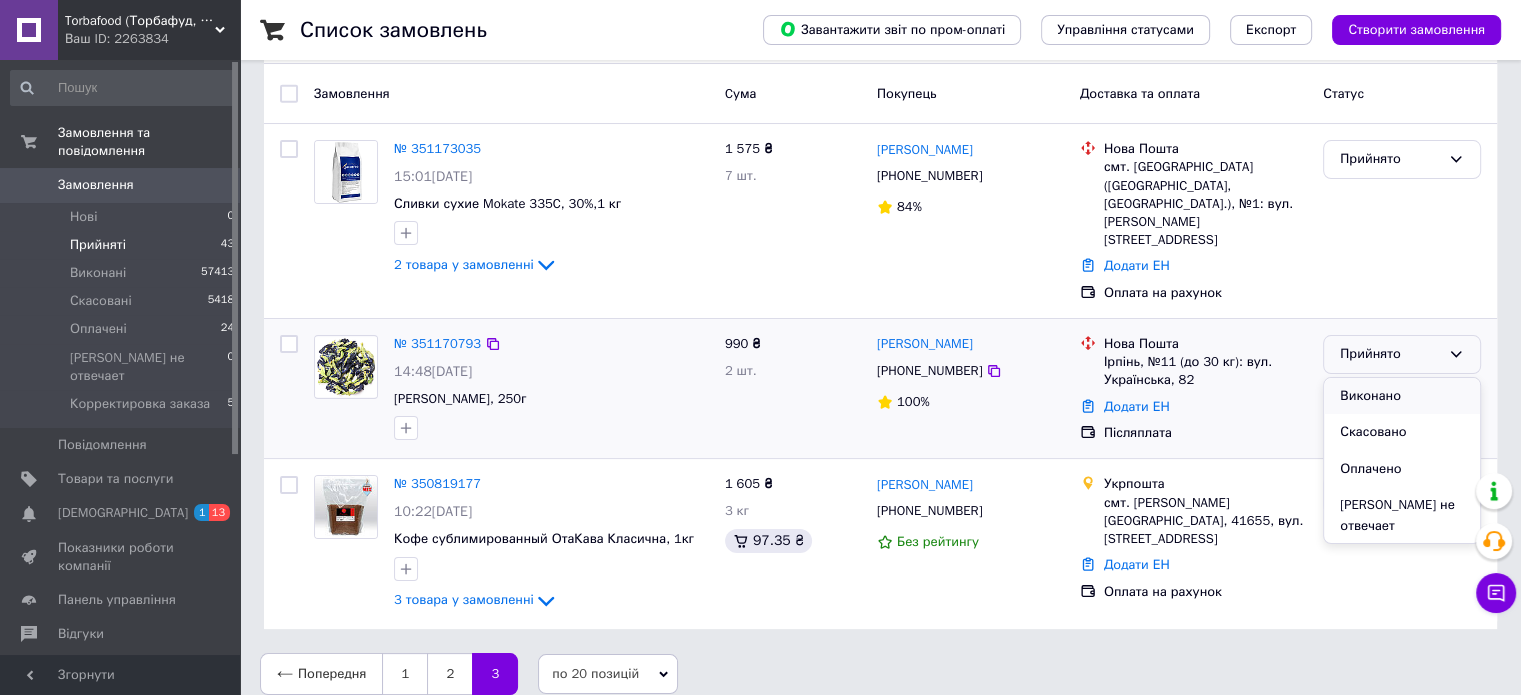 click on "Виконано" at bounding box center (1402, 396) 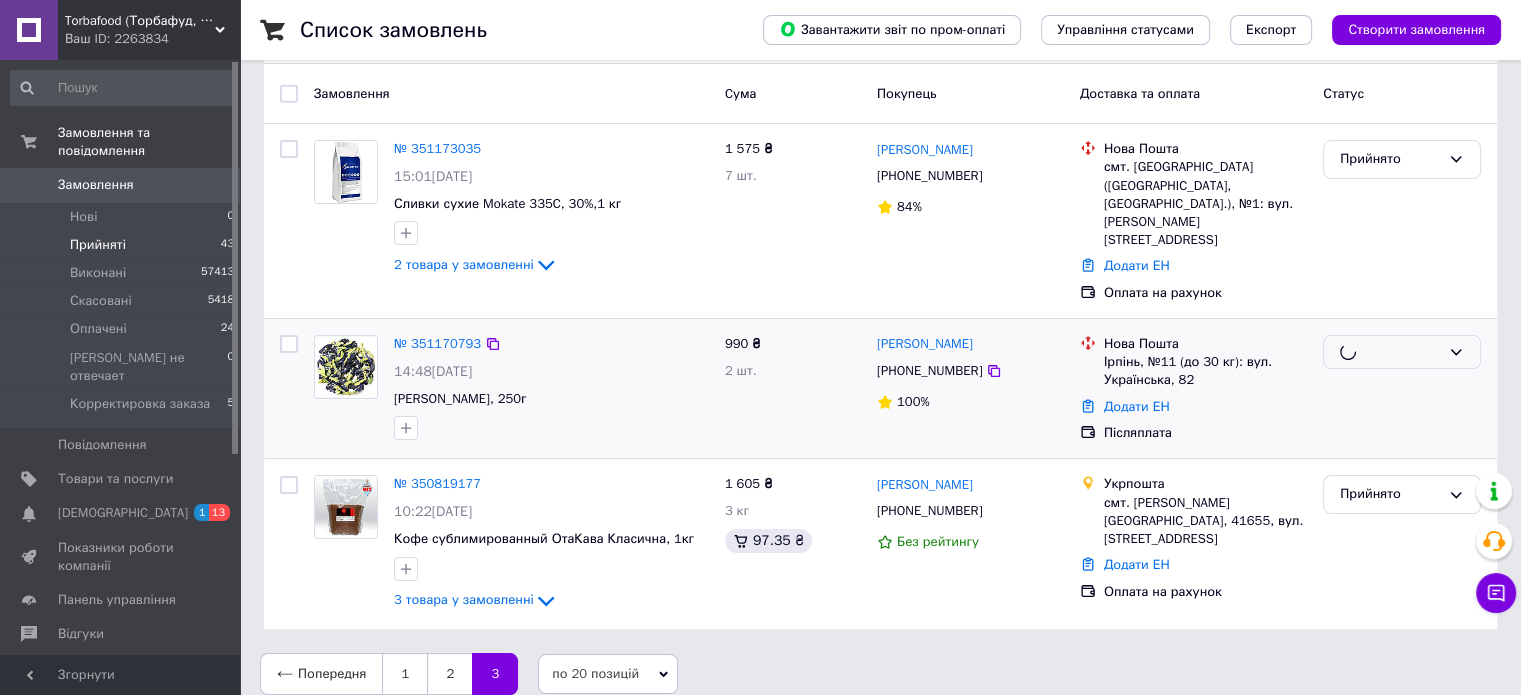 scroll, scrollTop: 0, scrollLeft: 0, axis: both 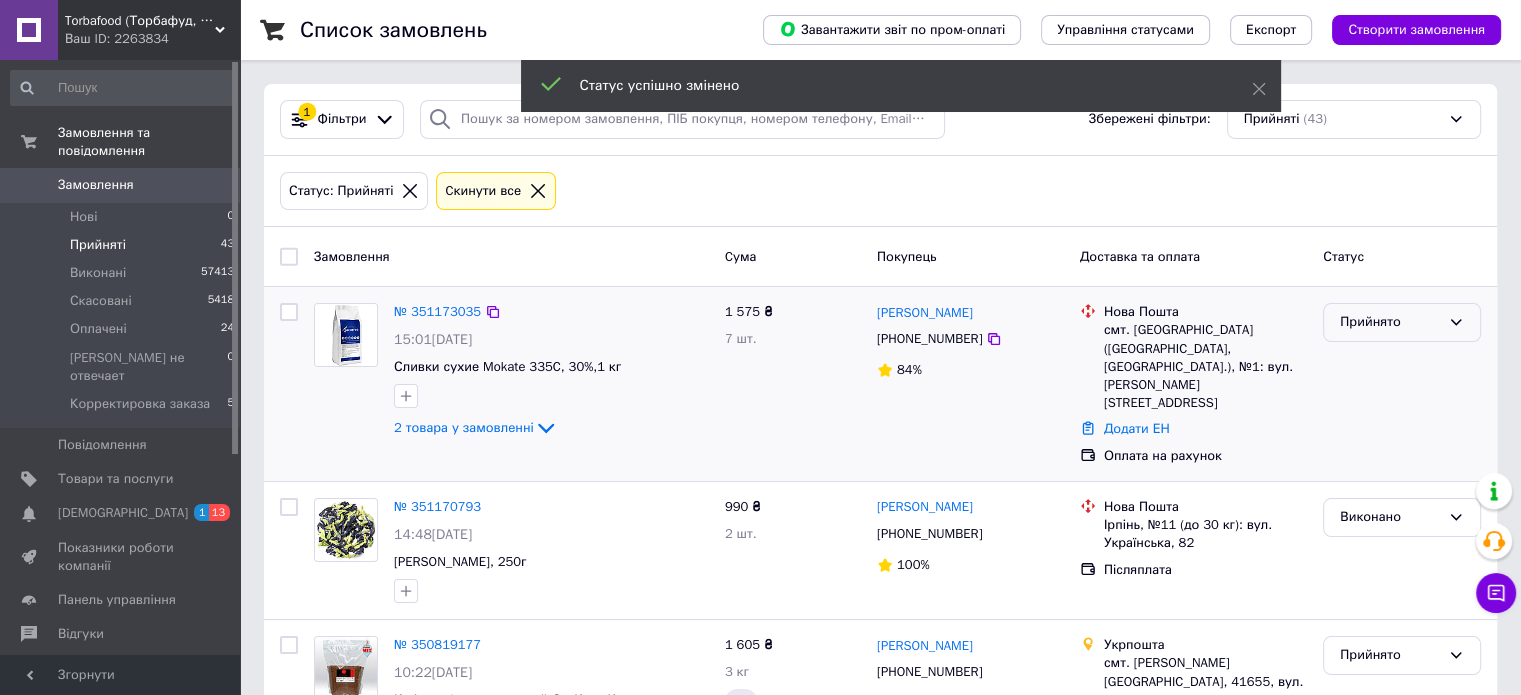 click on "Прийнято" at bounding box center [1390, 322] 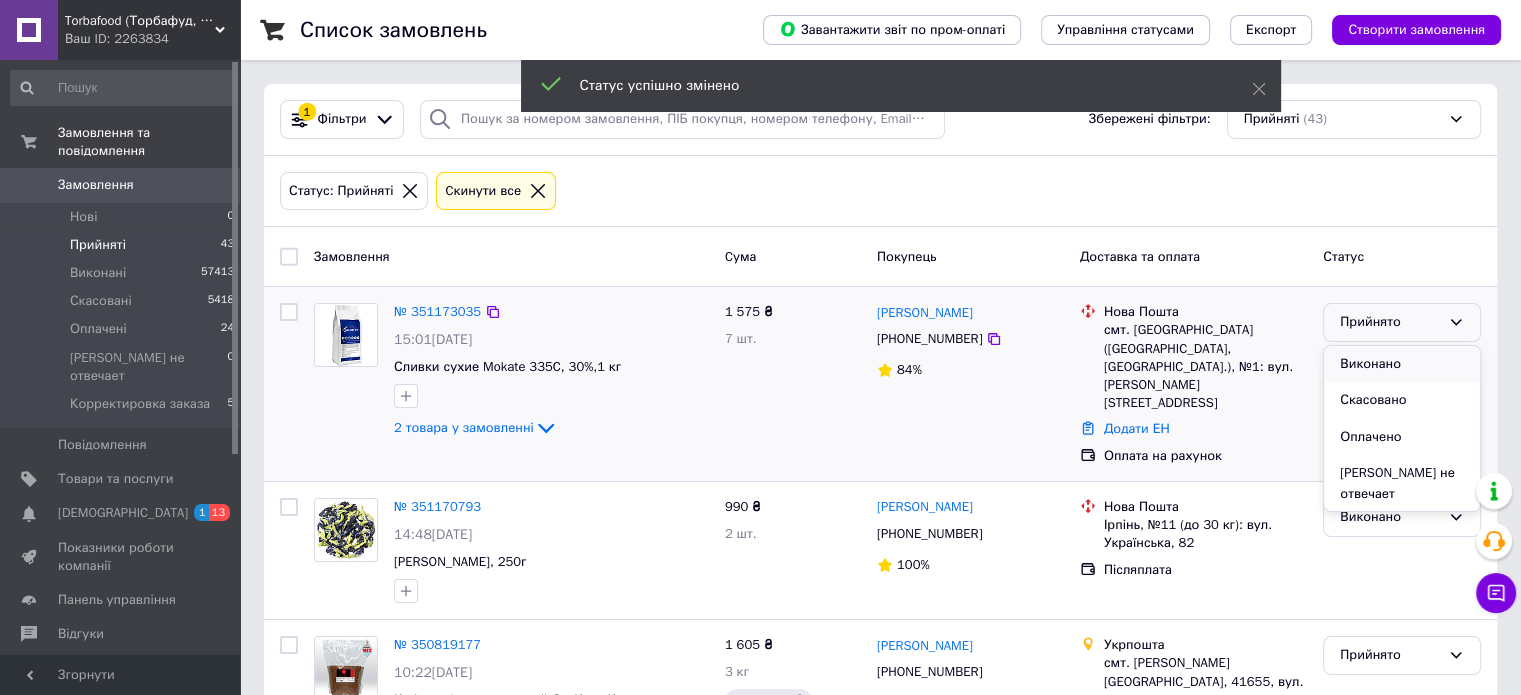 click on "Виконано" at bounding box center (1402, 364) 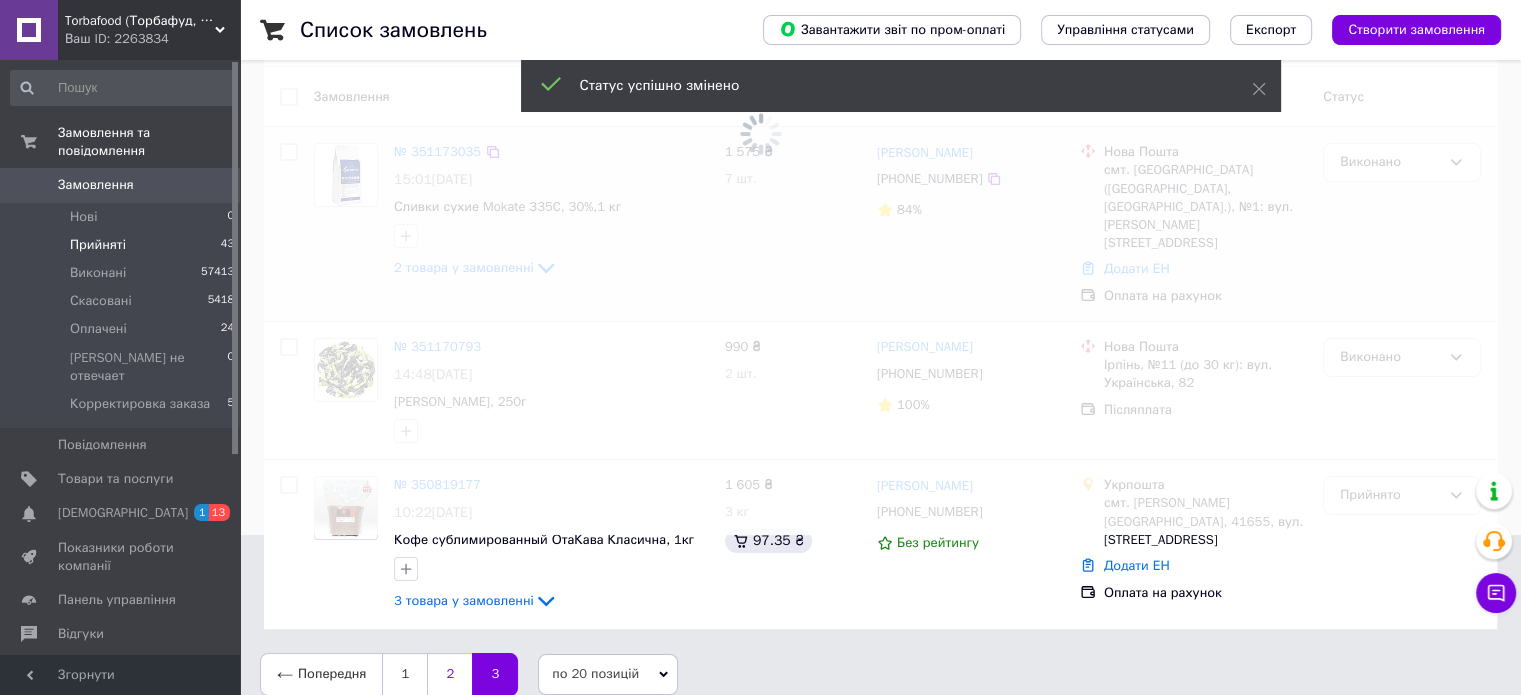 scroll, scrollTop: 154, scrollLeft: 0, axis: vertical 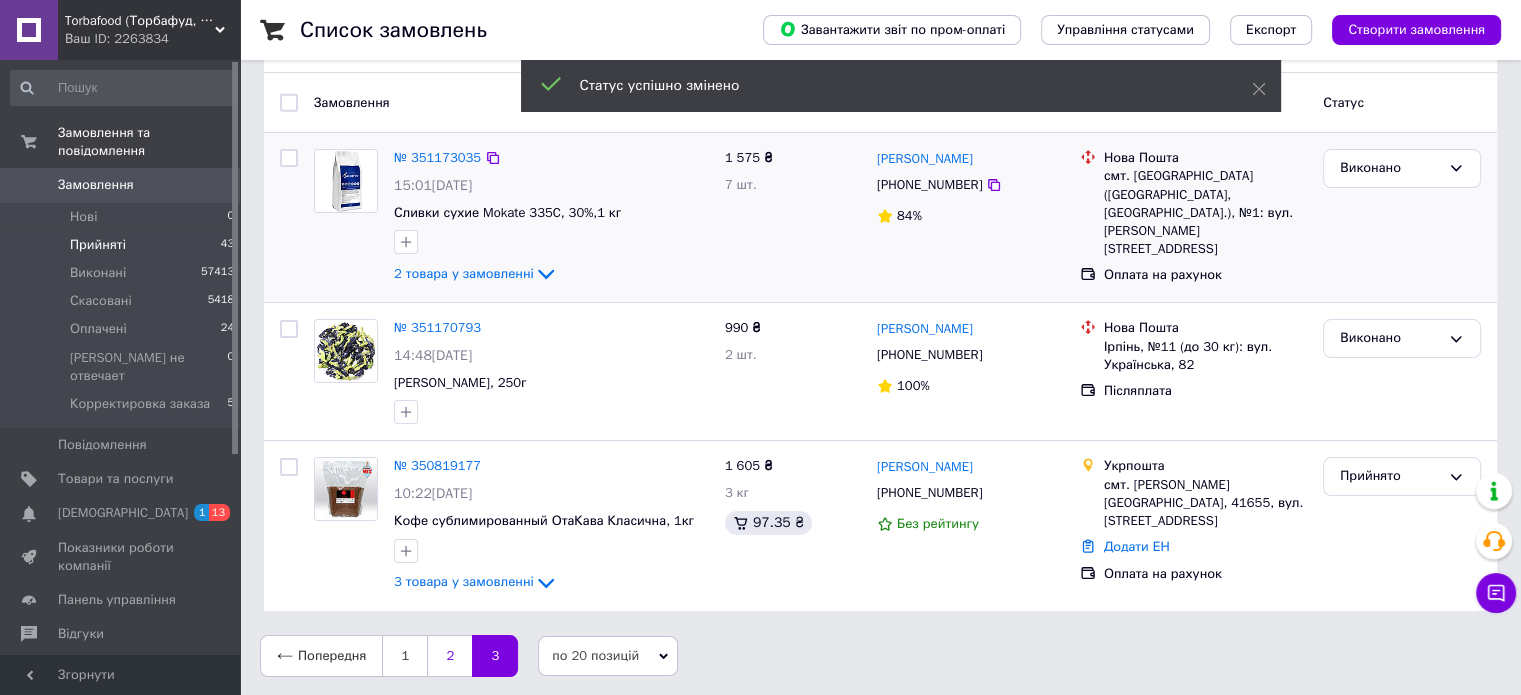 click on "2" at bounding box center [449, 656] 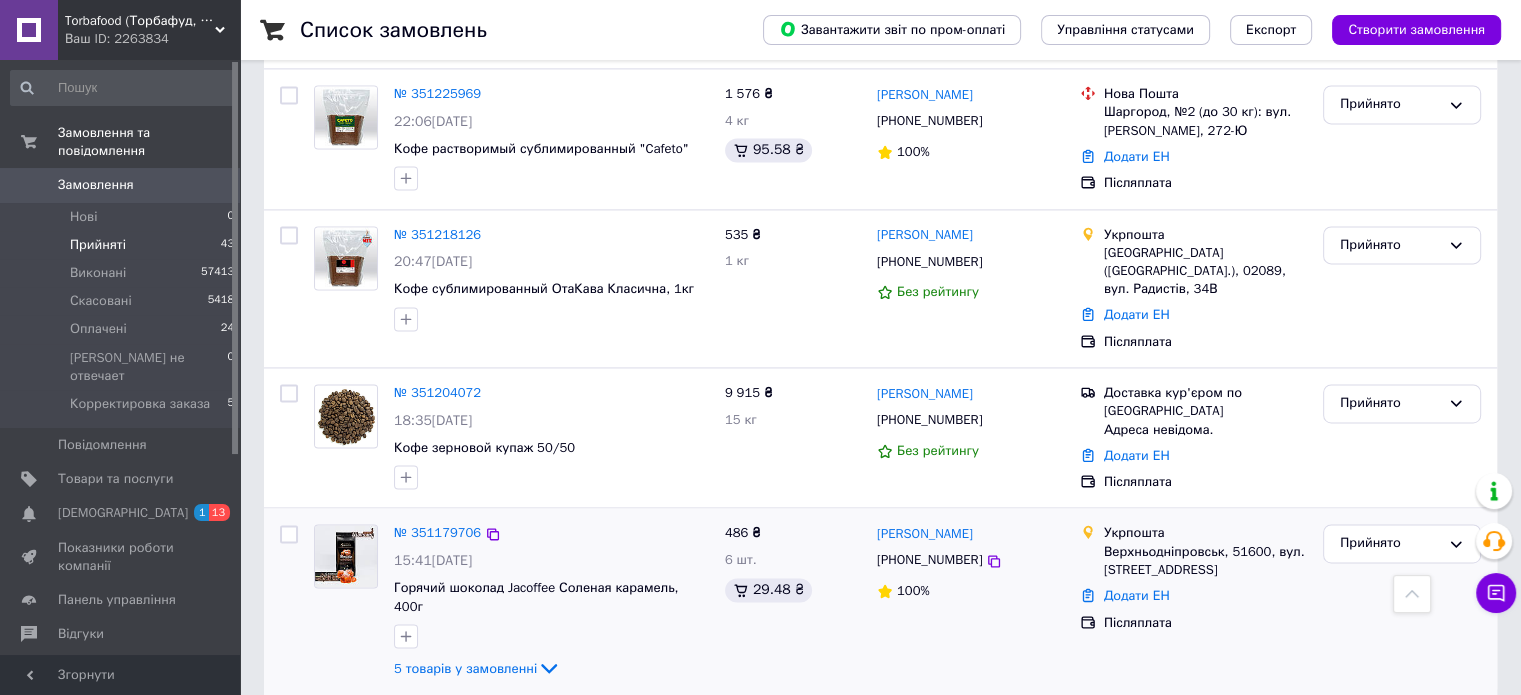 scroll, scrollTop: 2936, scrollLeft: 0, axis: vertical 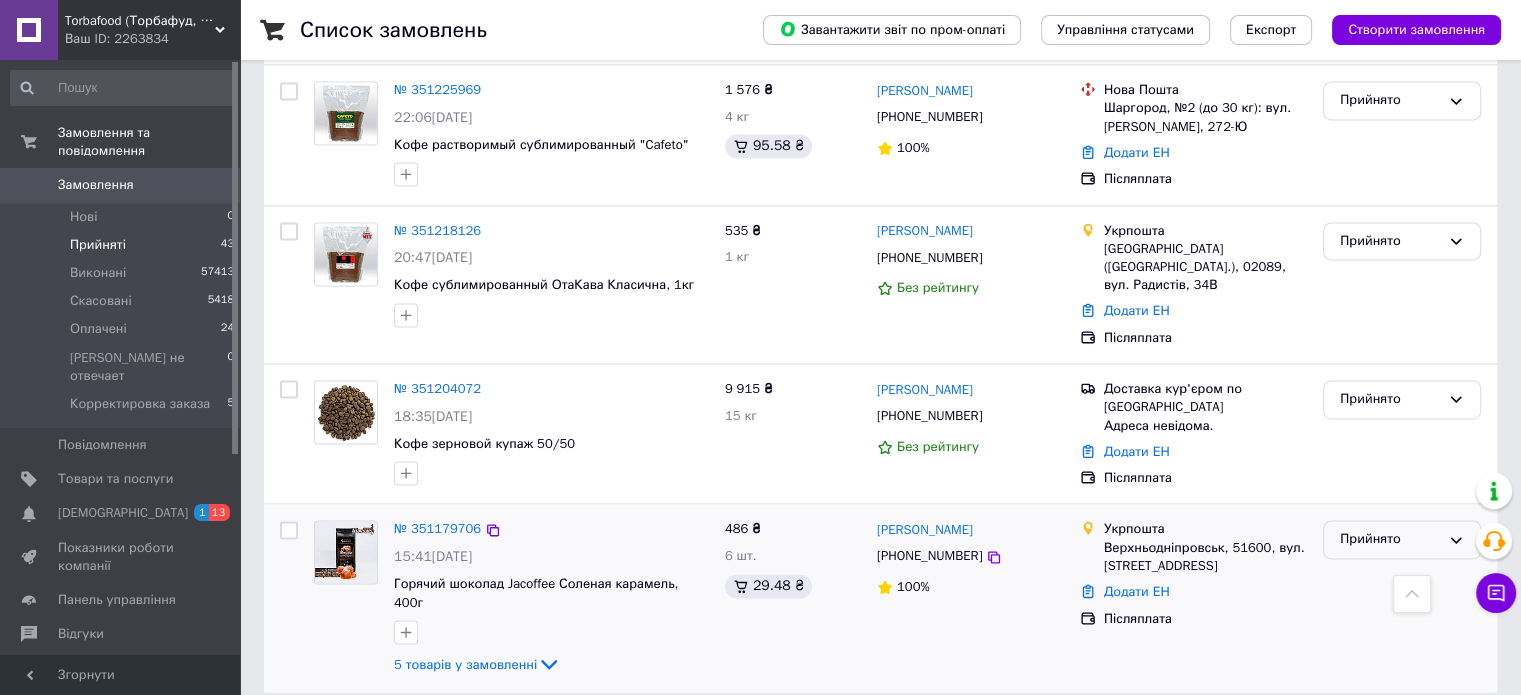 click on "Прийнято" at bounding box center [1402, 539] 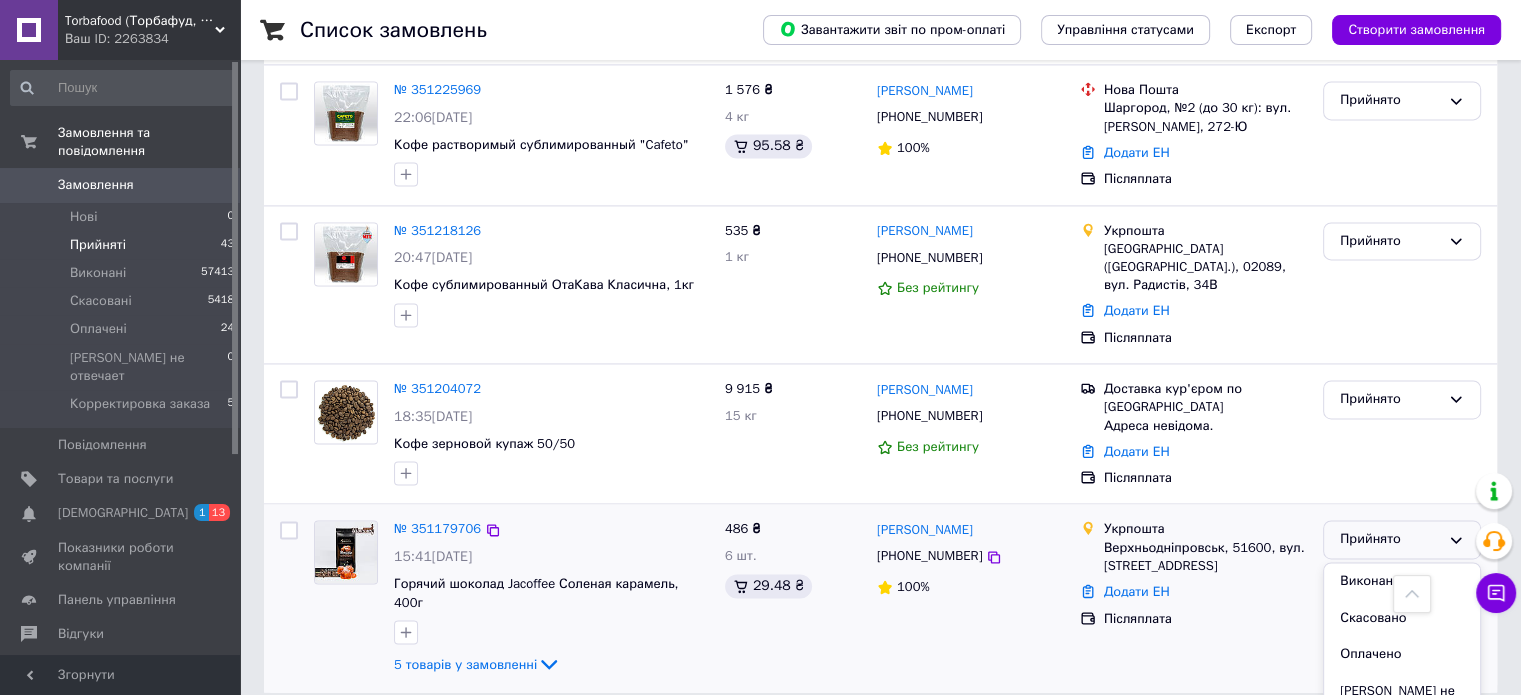 click on "Виконано" at bounding box center [1402, 581] 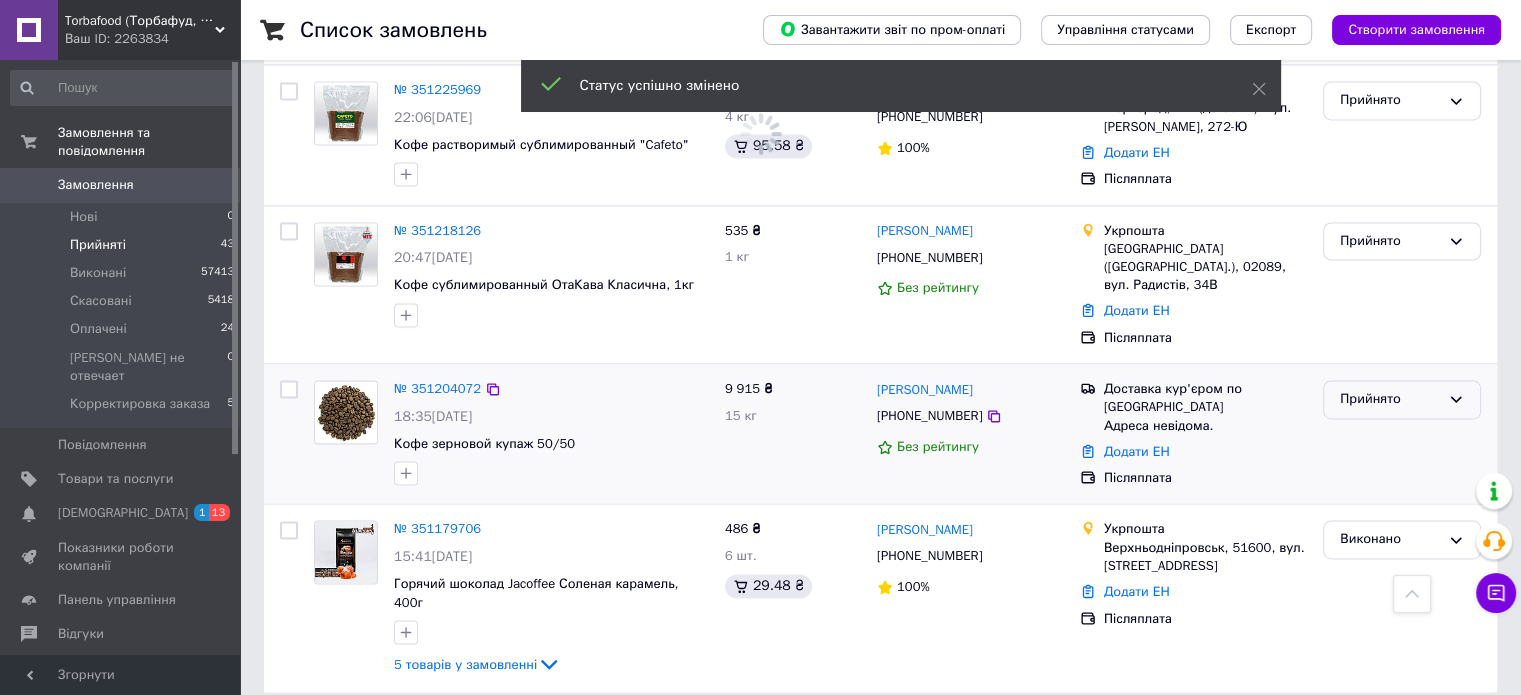 click on "Прийнято" at bounding box center (1390, 399) 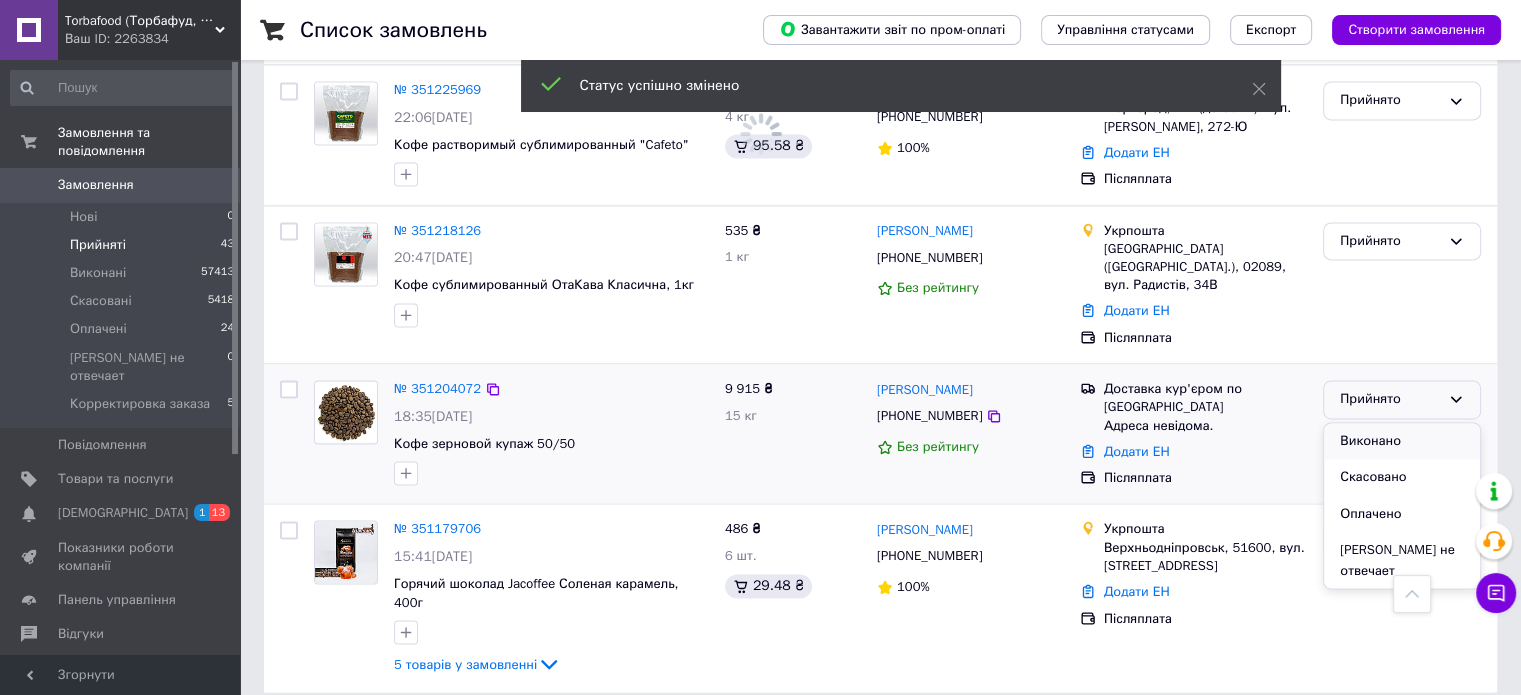 click on "Виконано" at bounding box center (1402, 441) 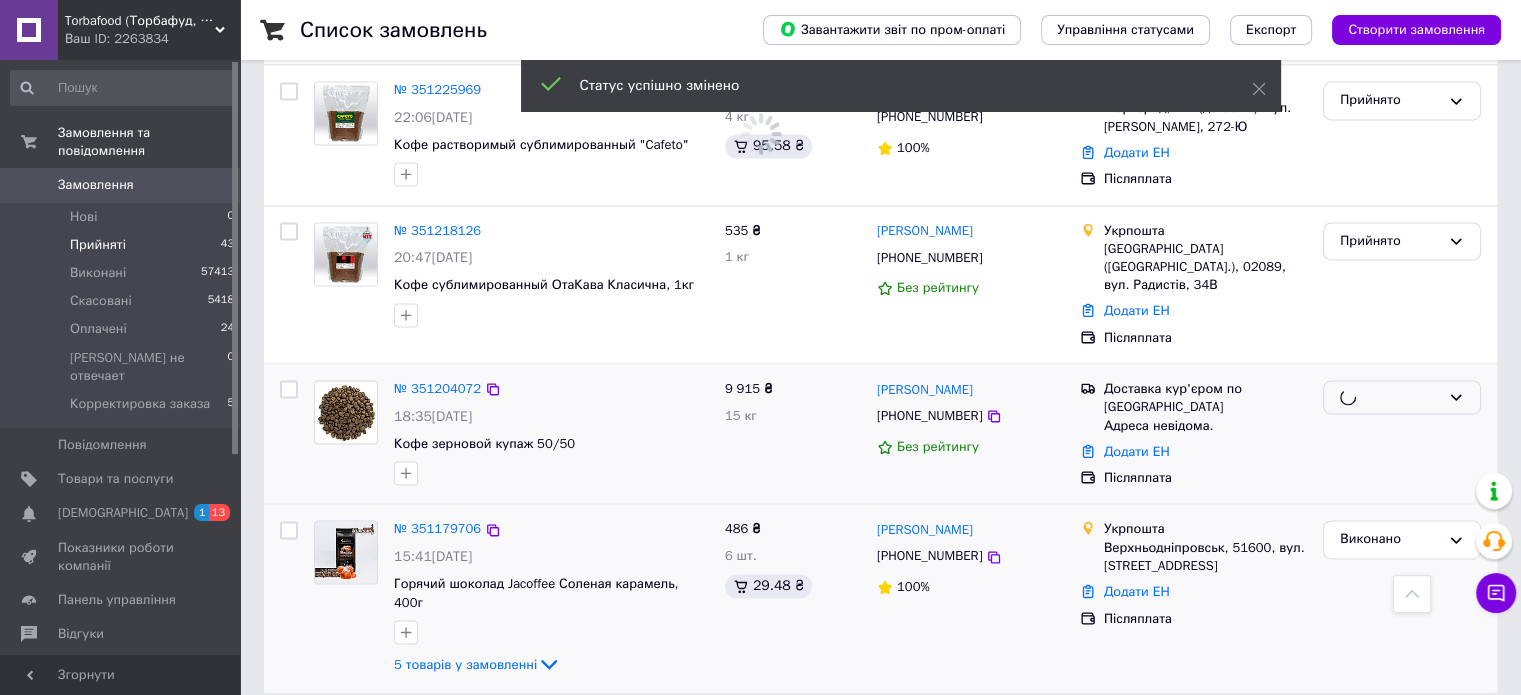scroll, scrollTop: 2769, scrollLeft: 0, axis: vertical 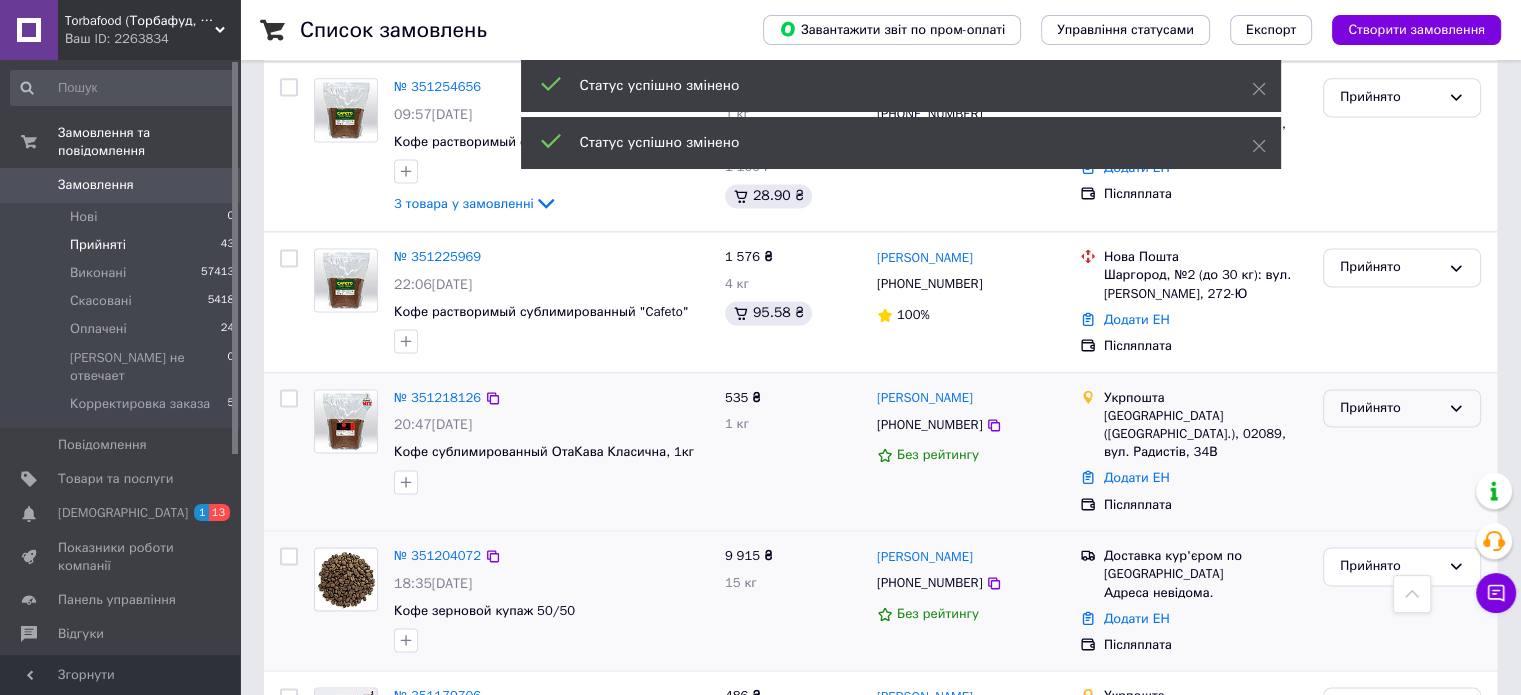 click on "Прийнято" at bounding box center [1402, 408] 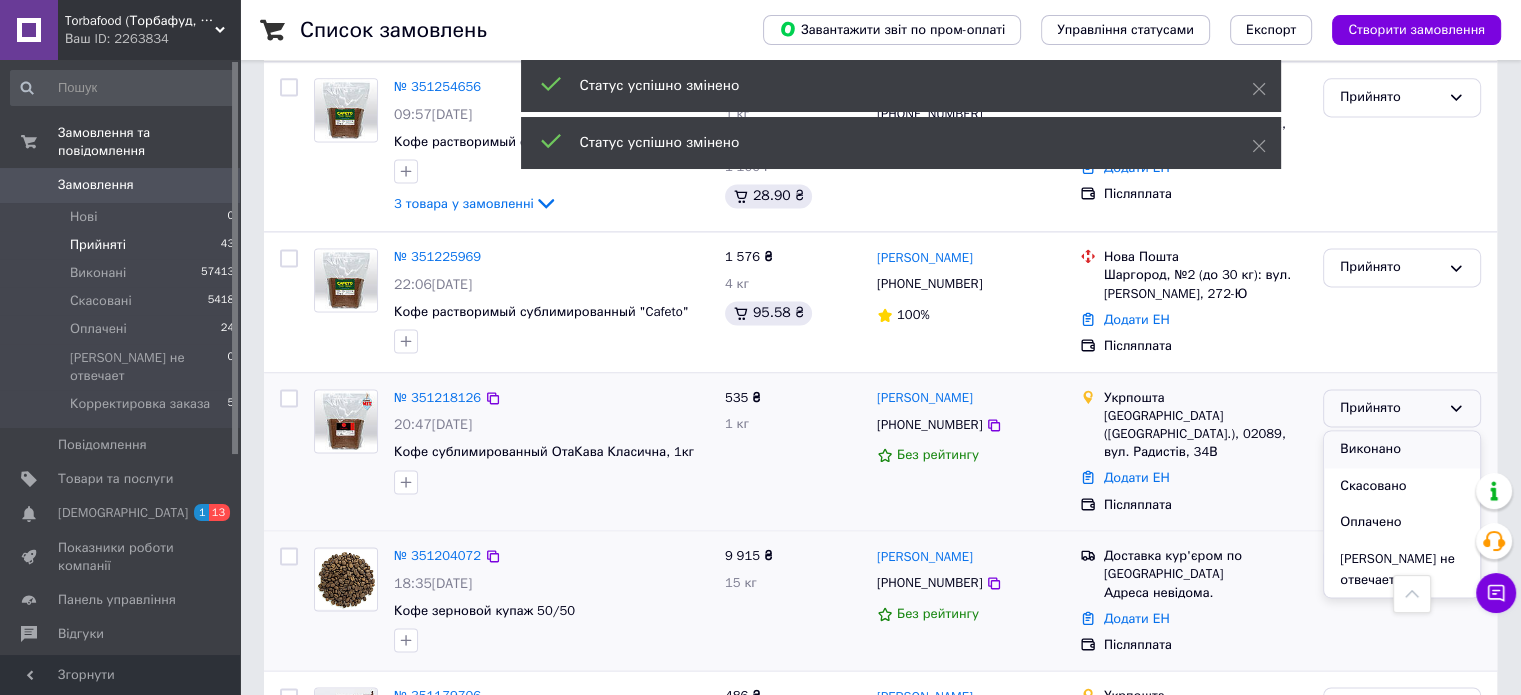 click on "Виконано" at bounding box center (1402, 449) 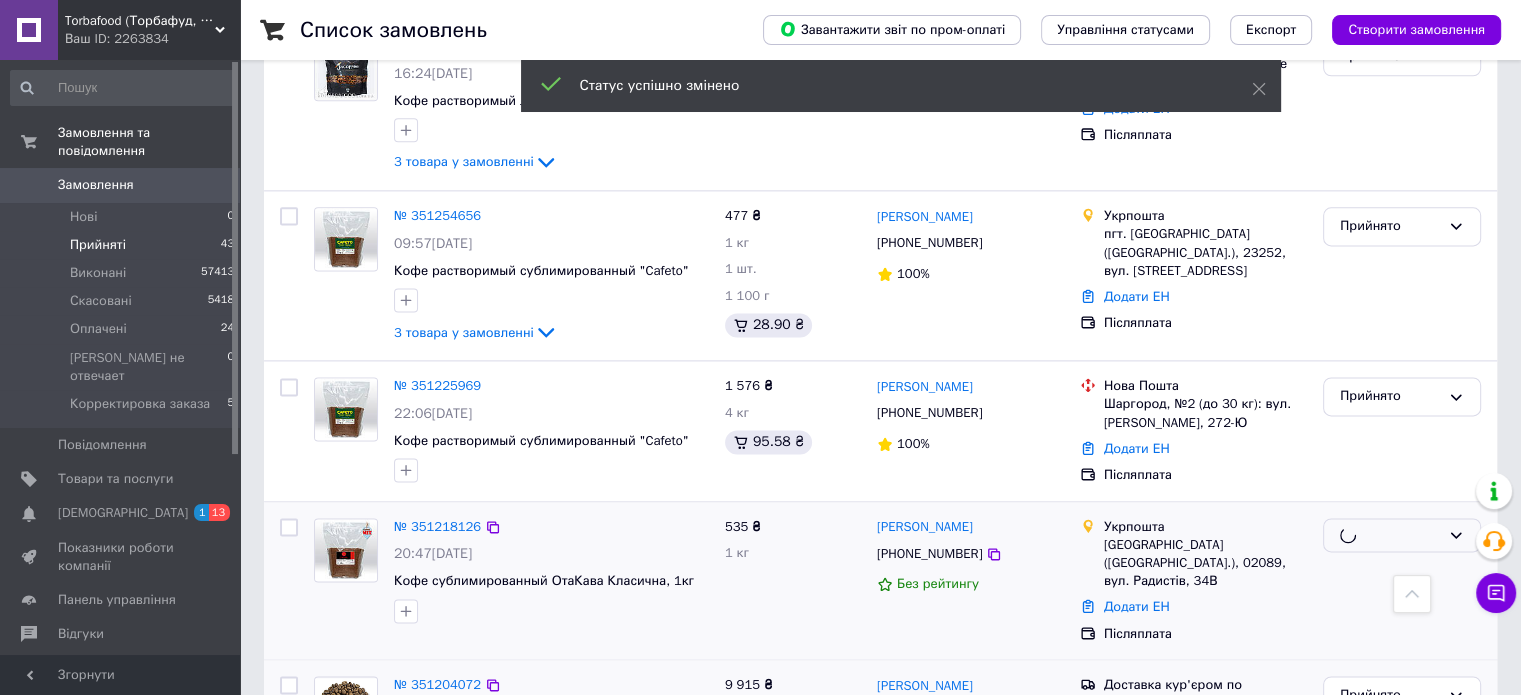 scroll, scrollTop: 2602, scrollLeft: 0, axis: vertical 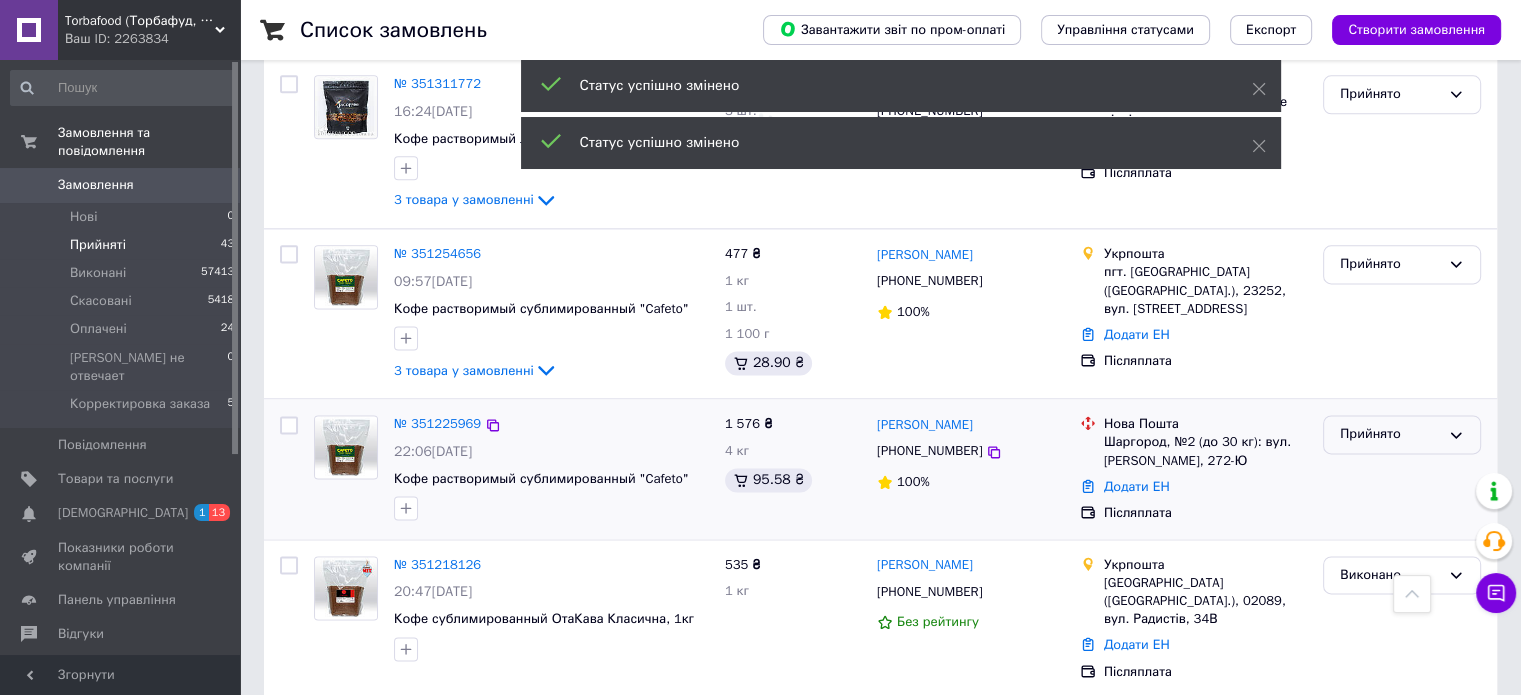 click on "Прийнято" at bounding box center (1390, 434) 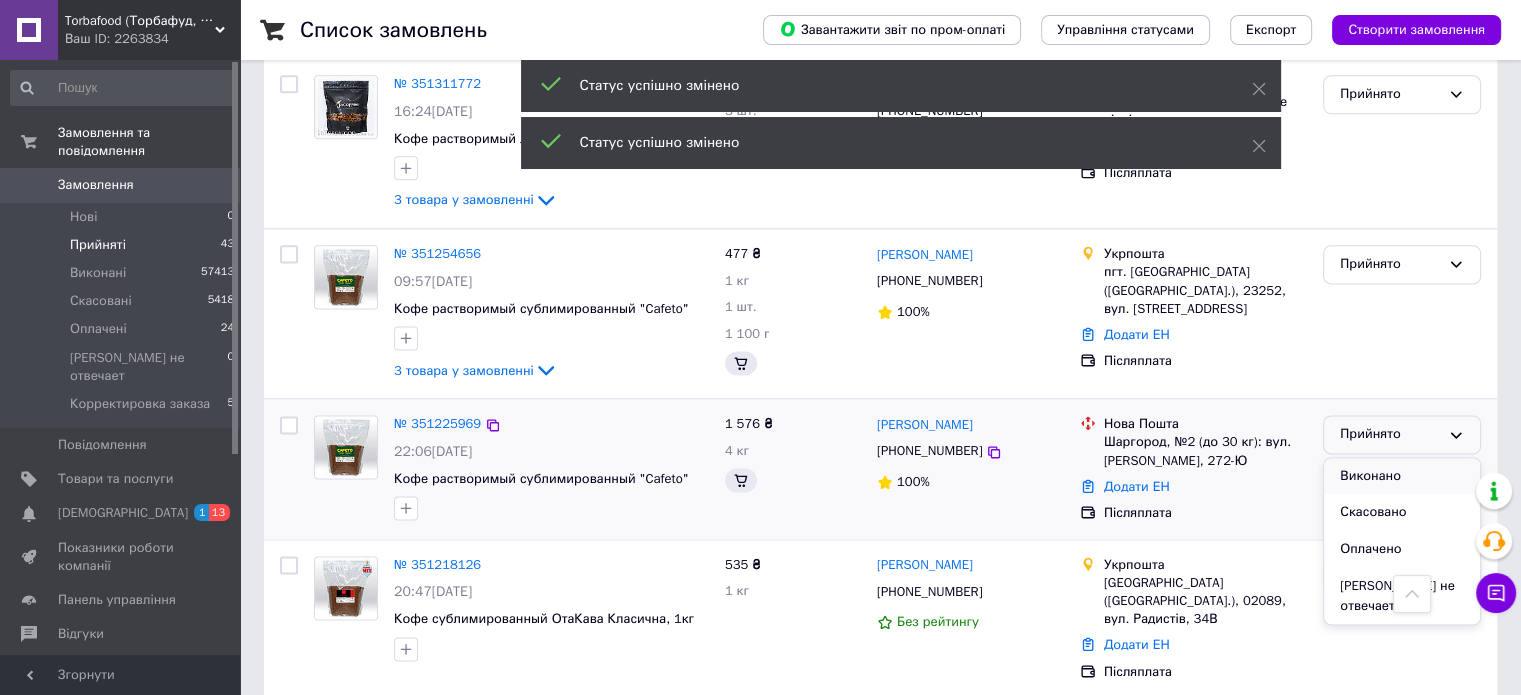 click on "Виконано" at bounding box center [1402, 476] 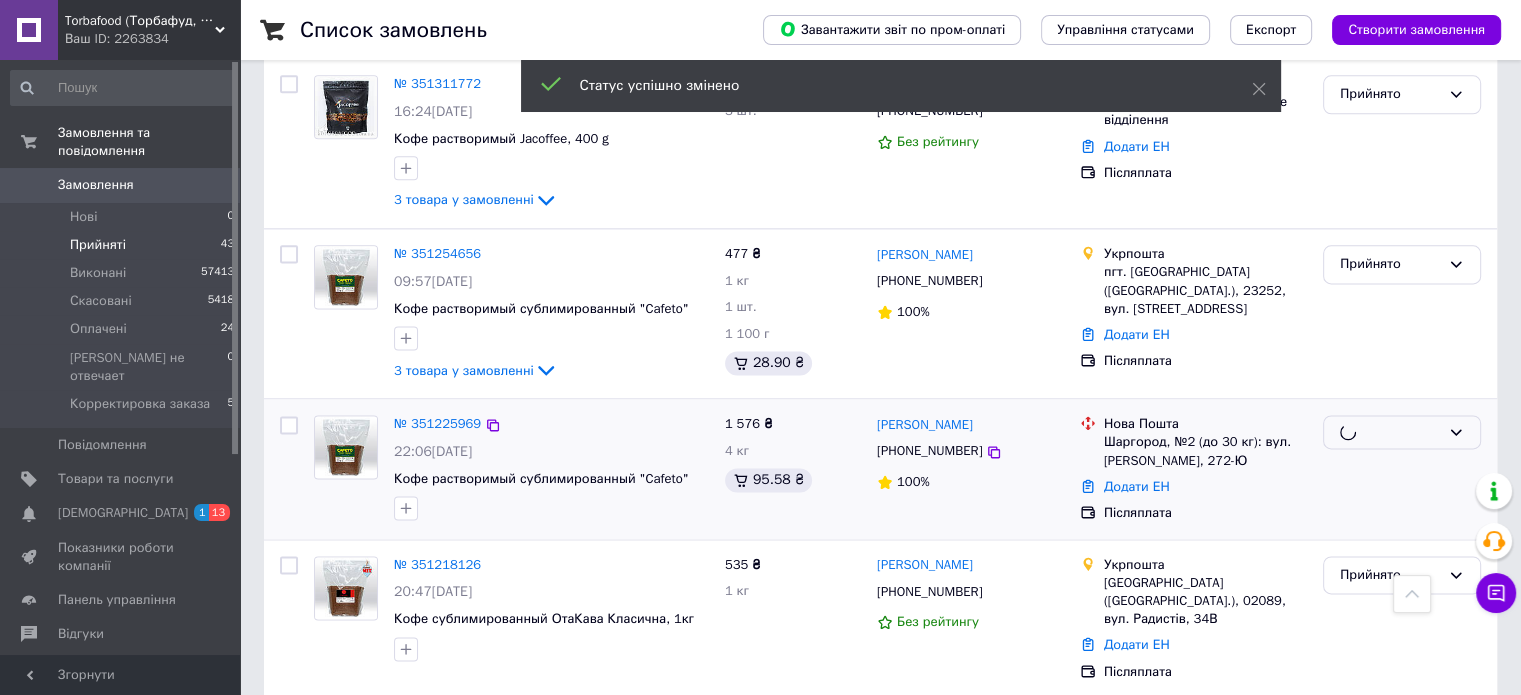 scroll, scrollTop: 2436, scrollLeft: 0, axis: vertical 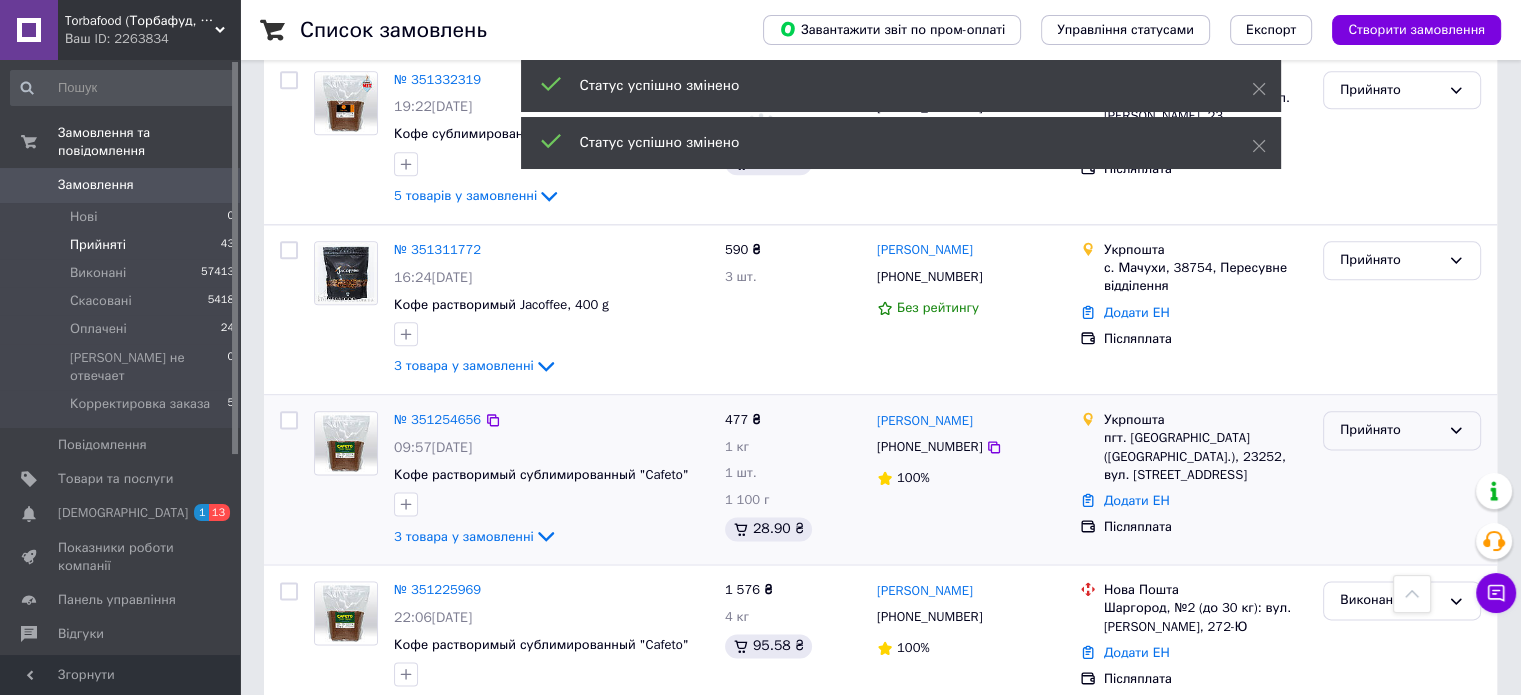click on "Прийнято" at bounding box center (1390, 430) 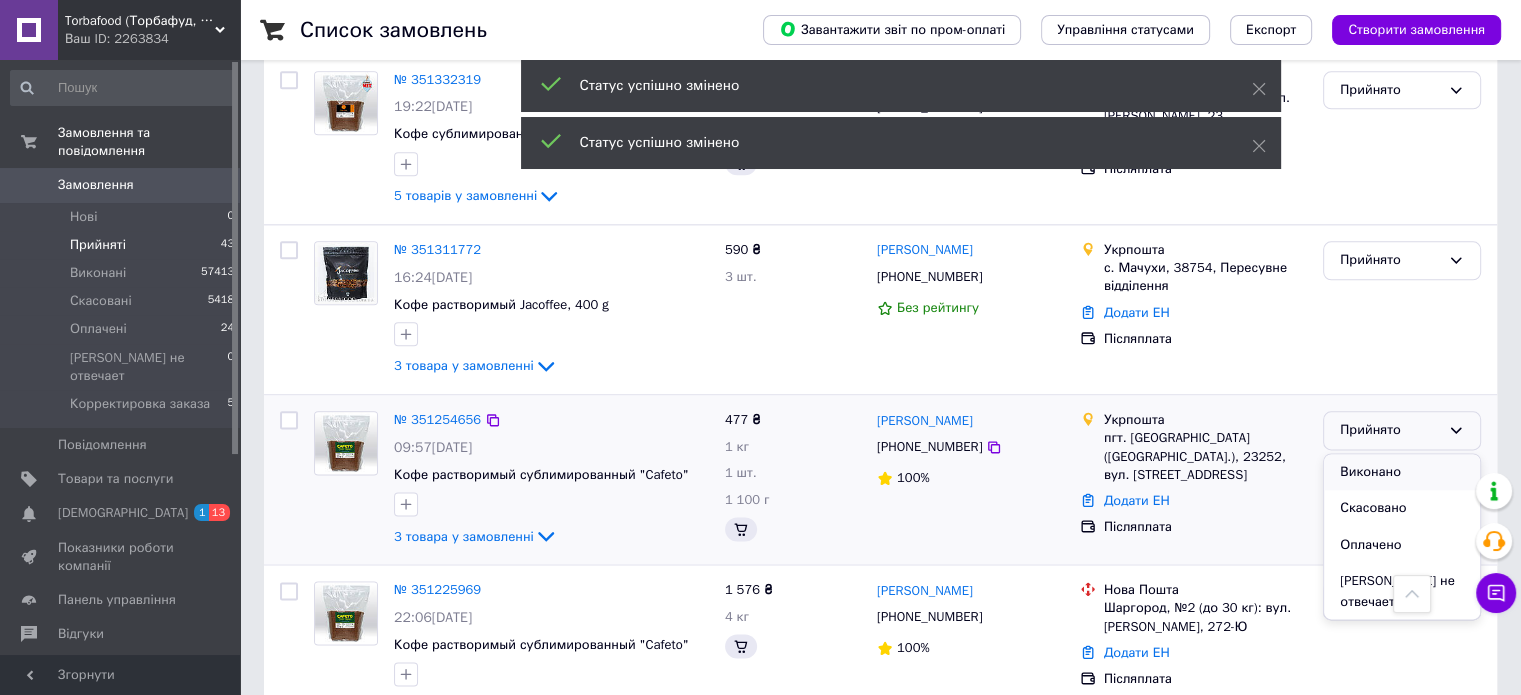 click on "Виконано" at bounding box center [1402, 472] 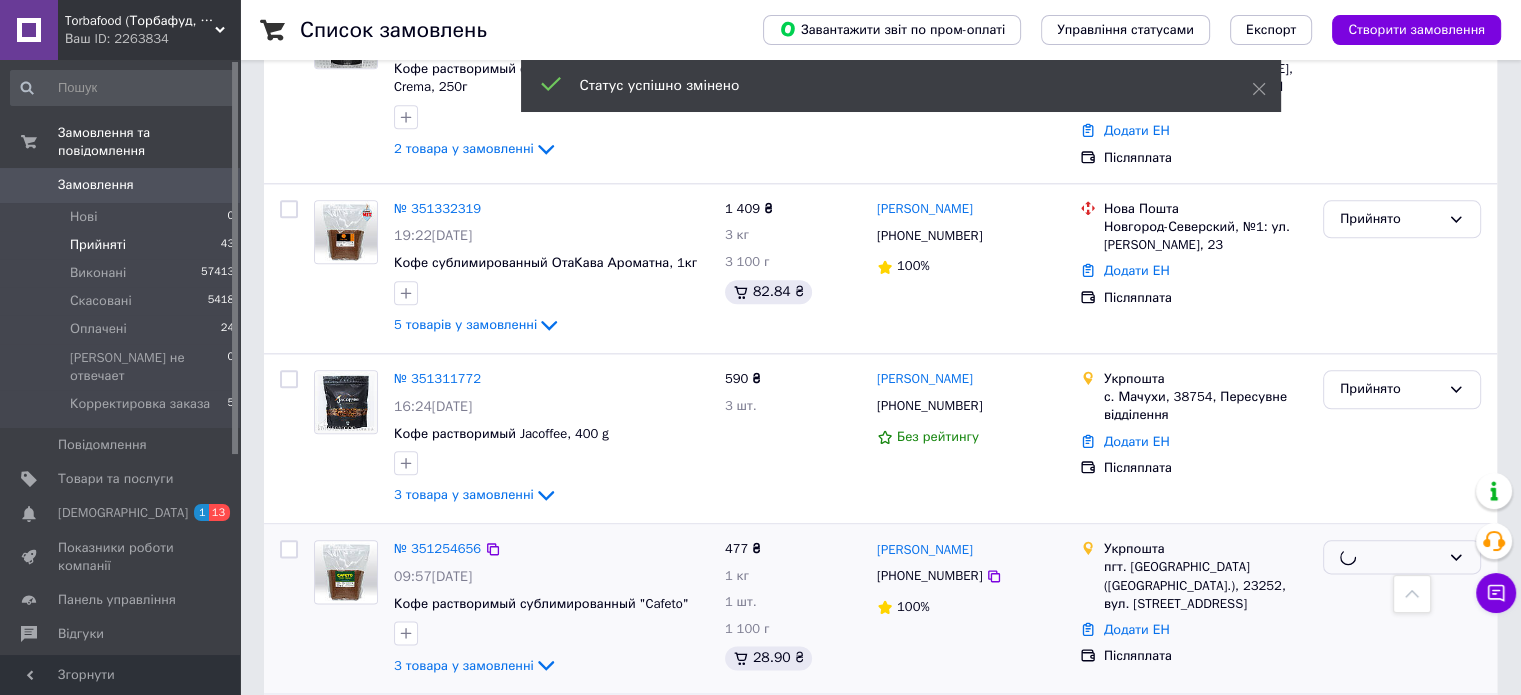 scroll, scrollTop: 2269, scrollLeft: 0, axis: vertical 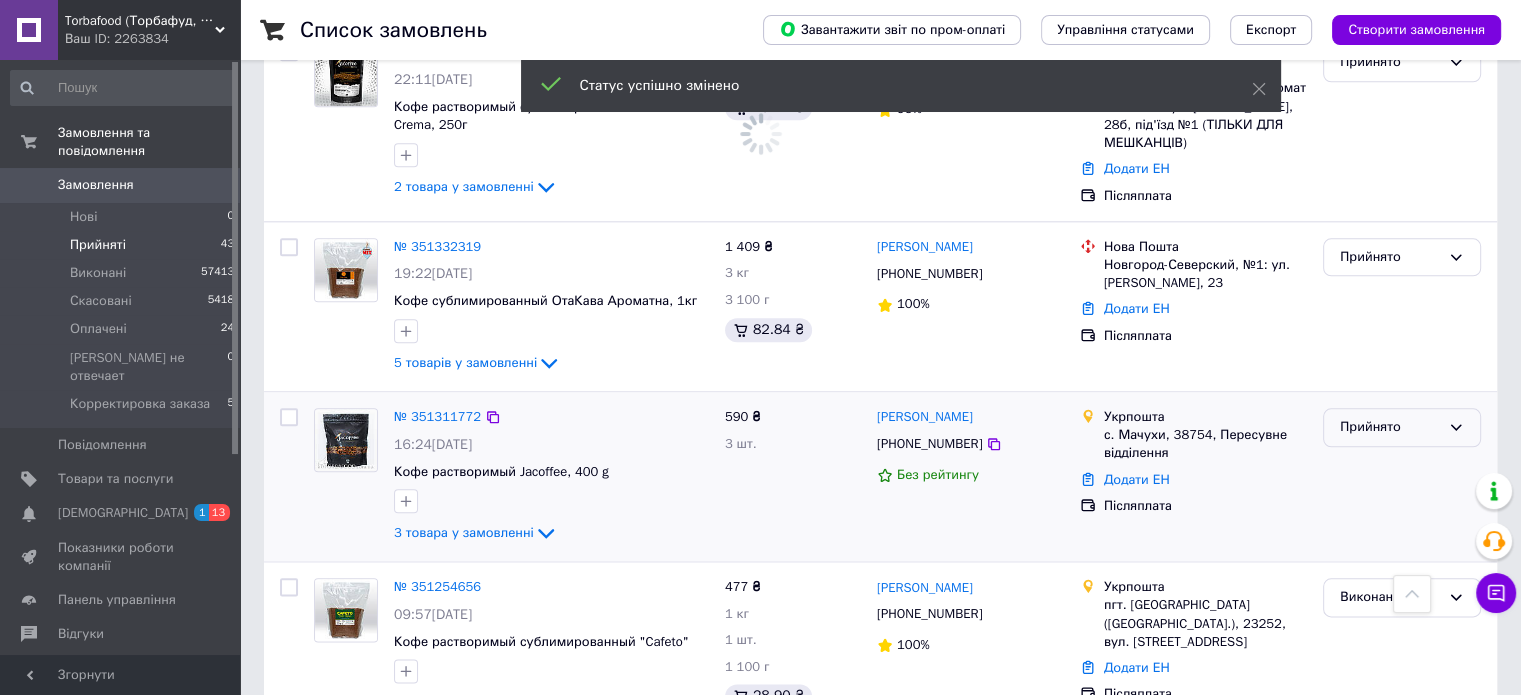 click on "Прийнято" at bounding box center [1402, 427] 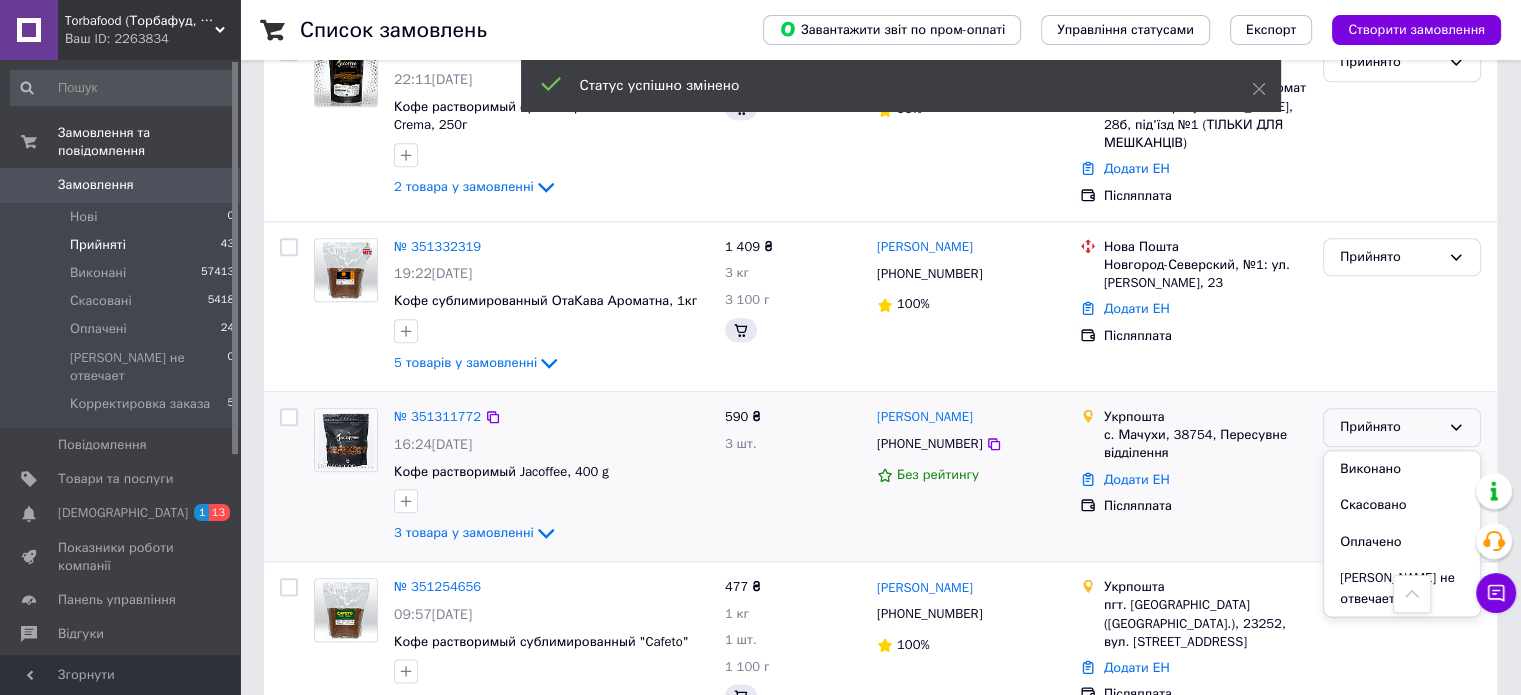 click on "Виконано" at bounding box center [1402, 469] 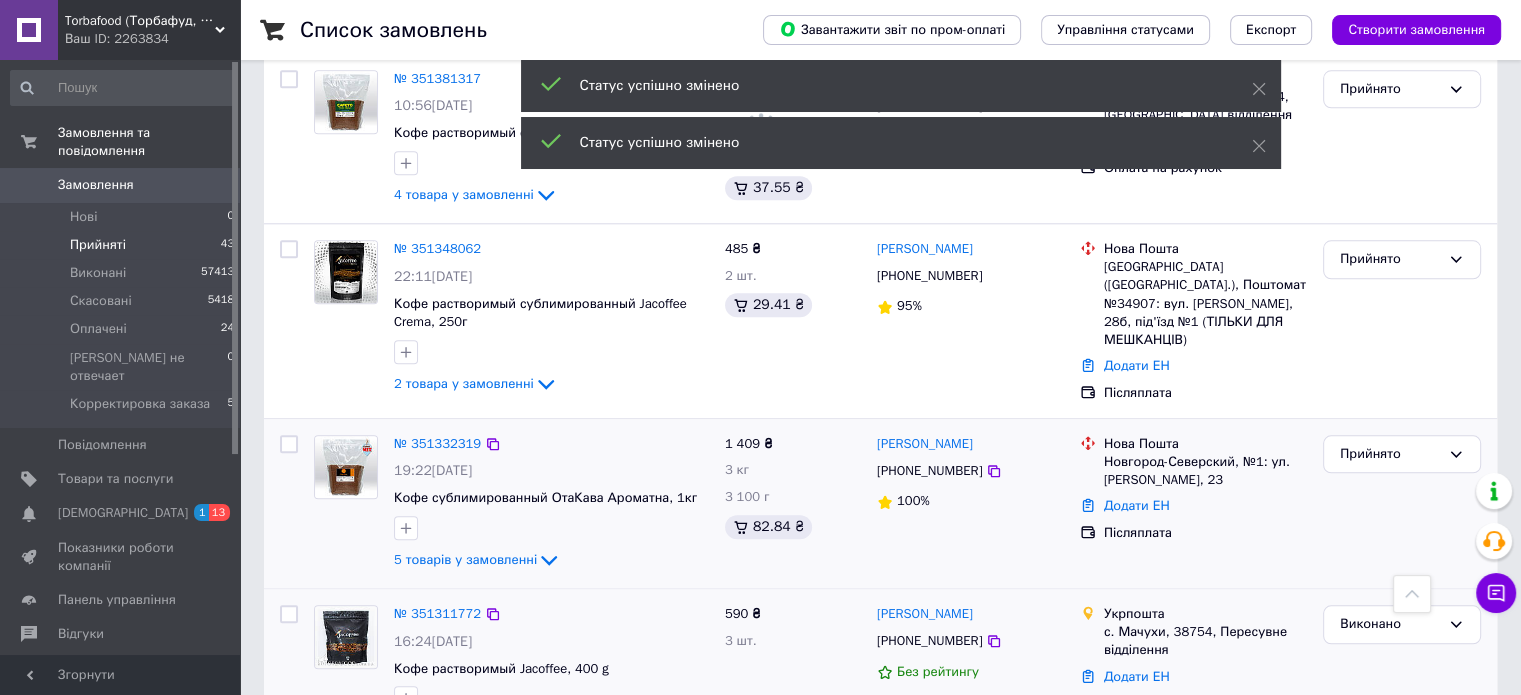 scroll, scrollTop: 2102, scrollLeft: 0, axis: vertical 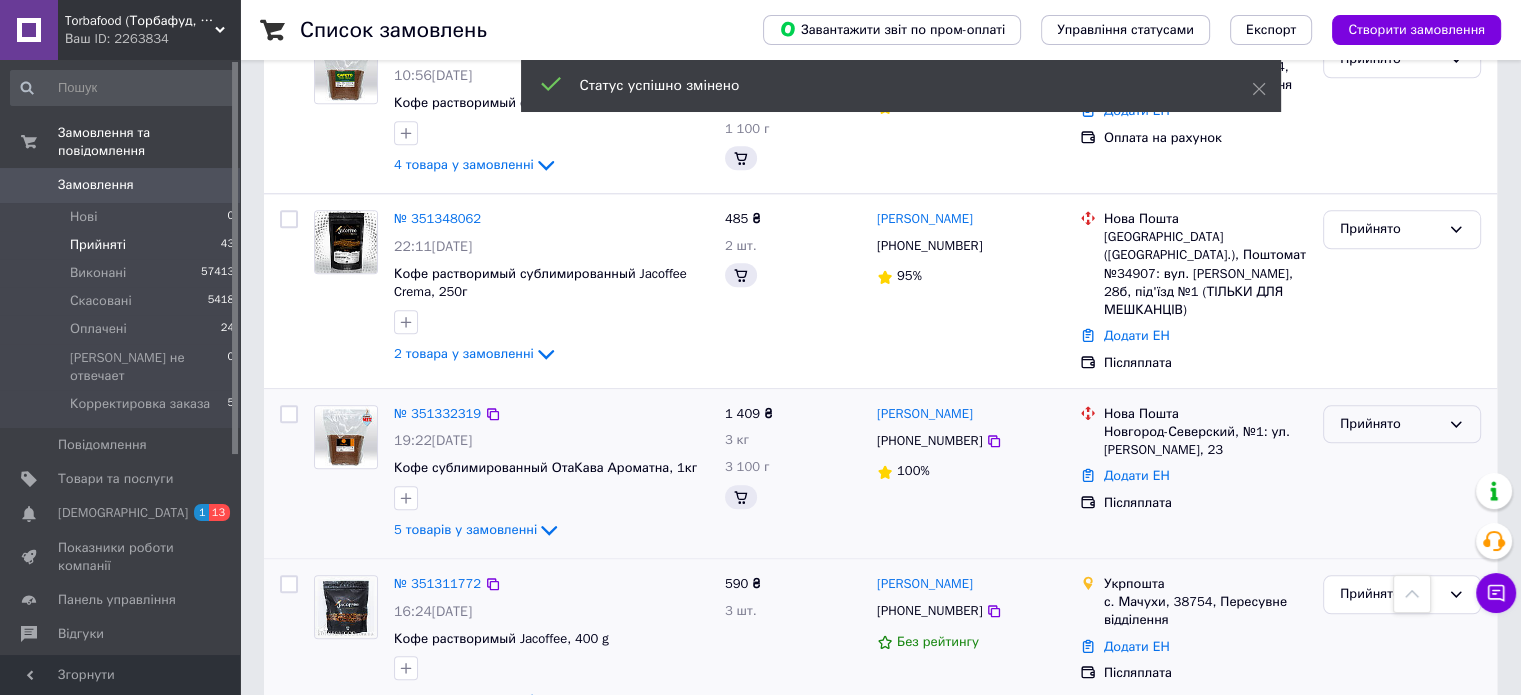 click on "Прийнято" at bounding box center [1402, 424] 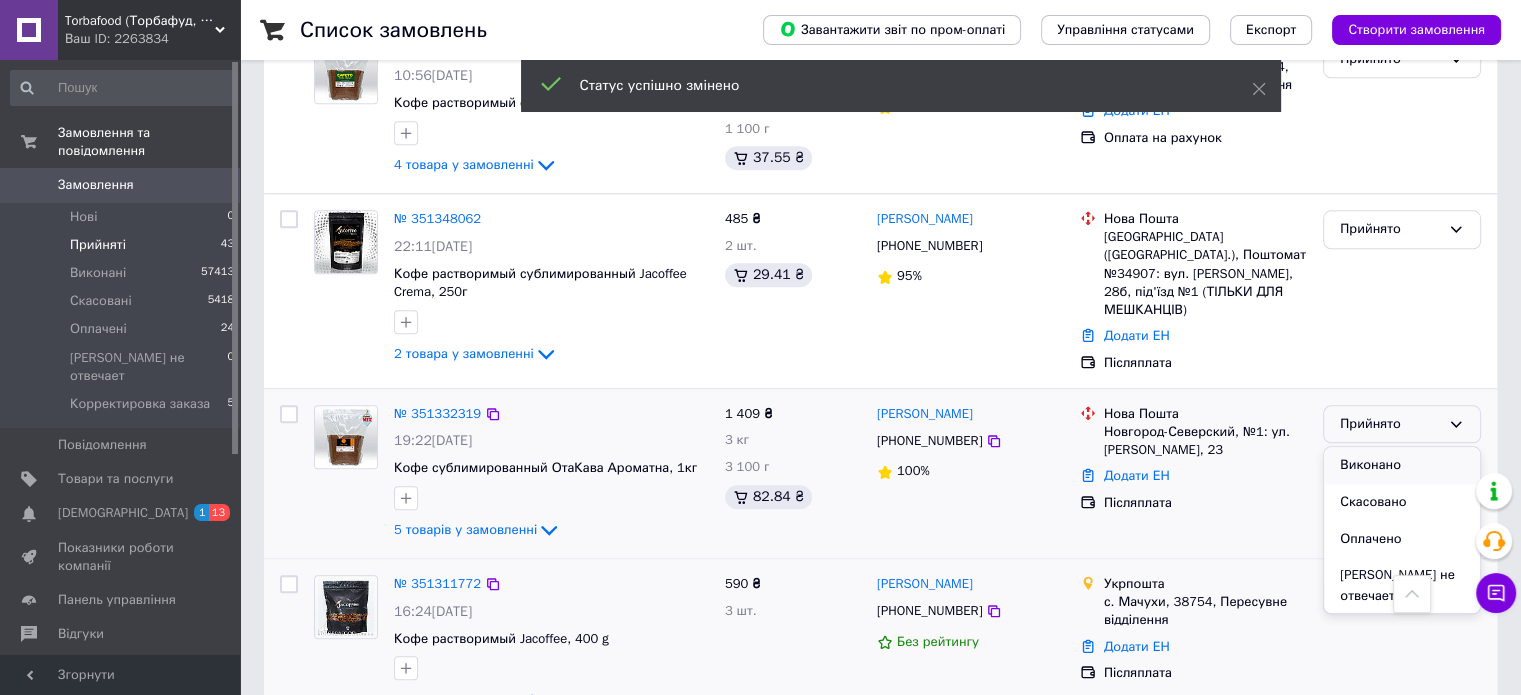 click on "Виконано" at bounding box center [1402, 465] 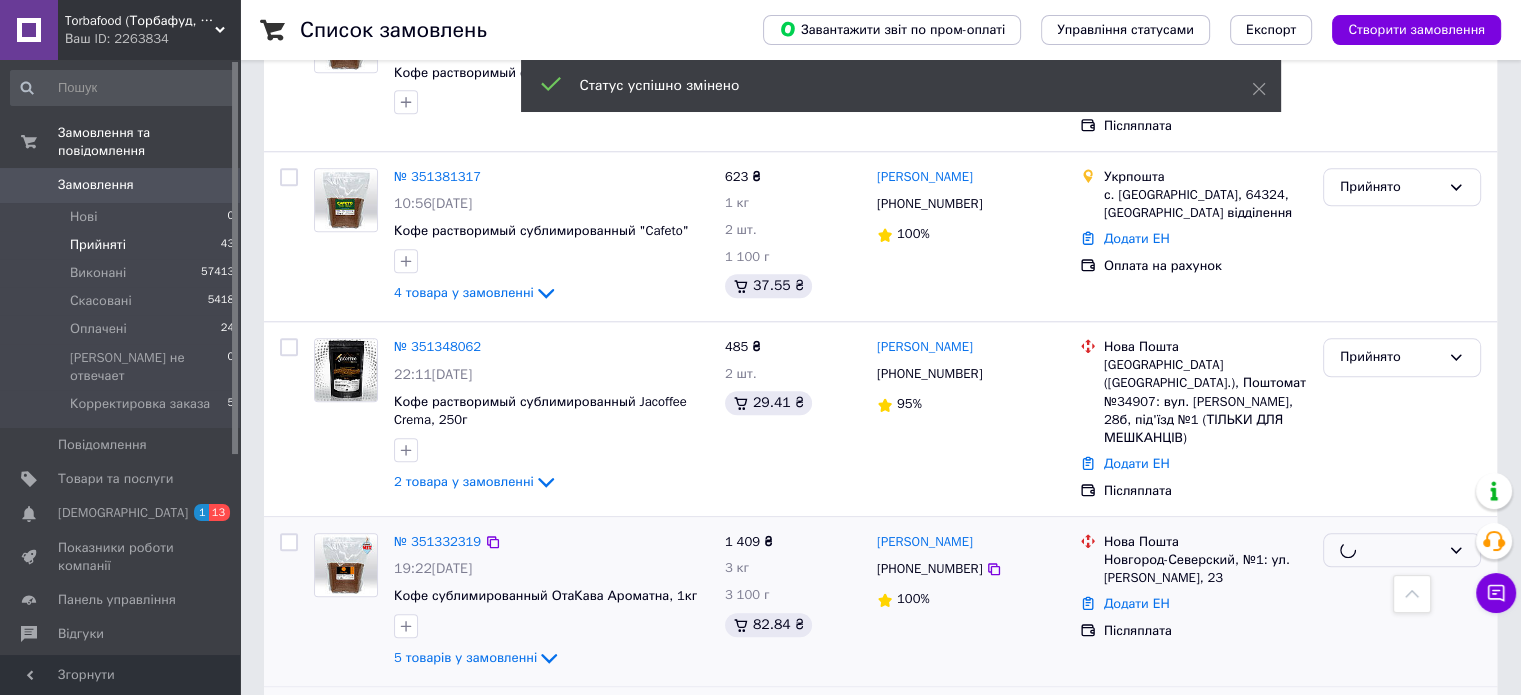 scroll, scrollTop: 1936, scrollLeft: 0, axis: vertical 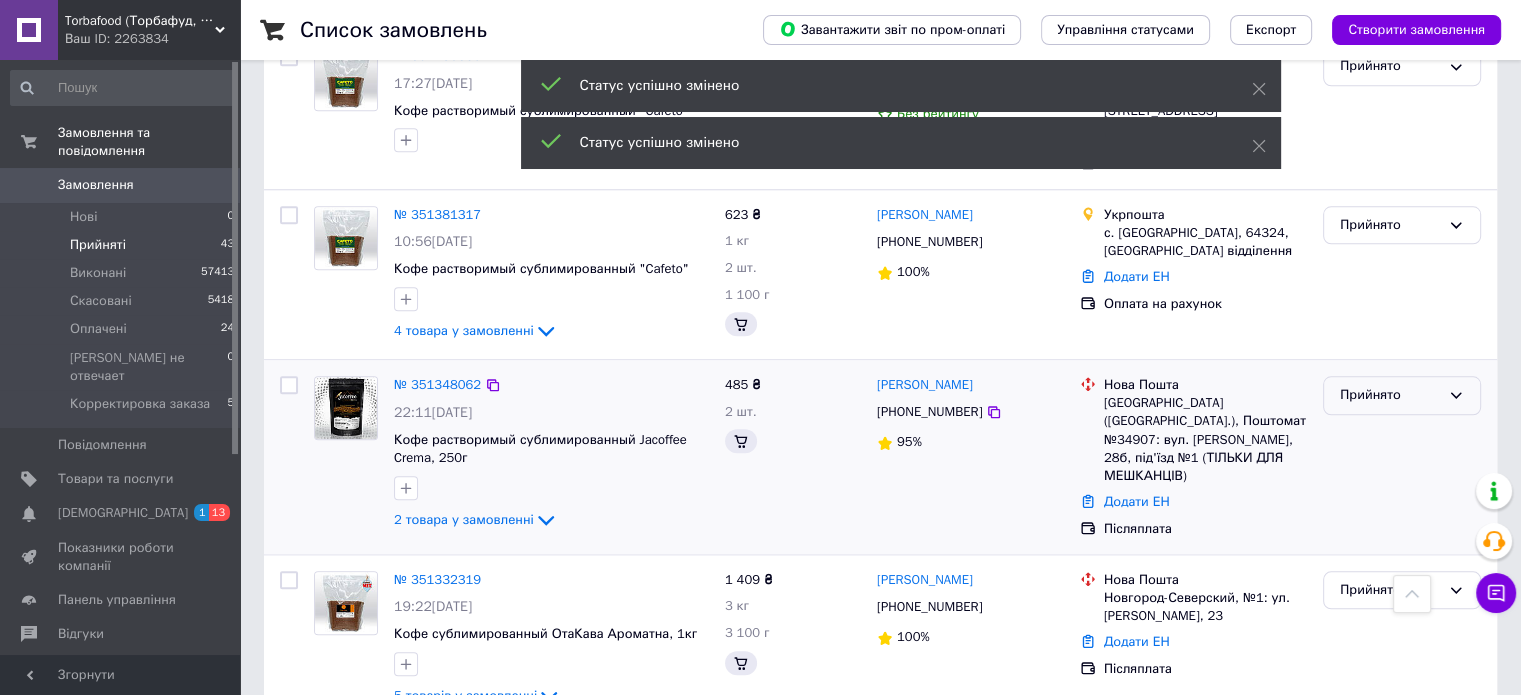 click on "Прийнято" at bounding box center [1390, 395] 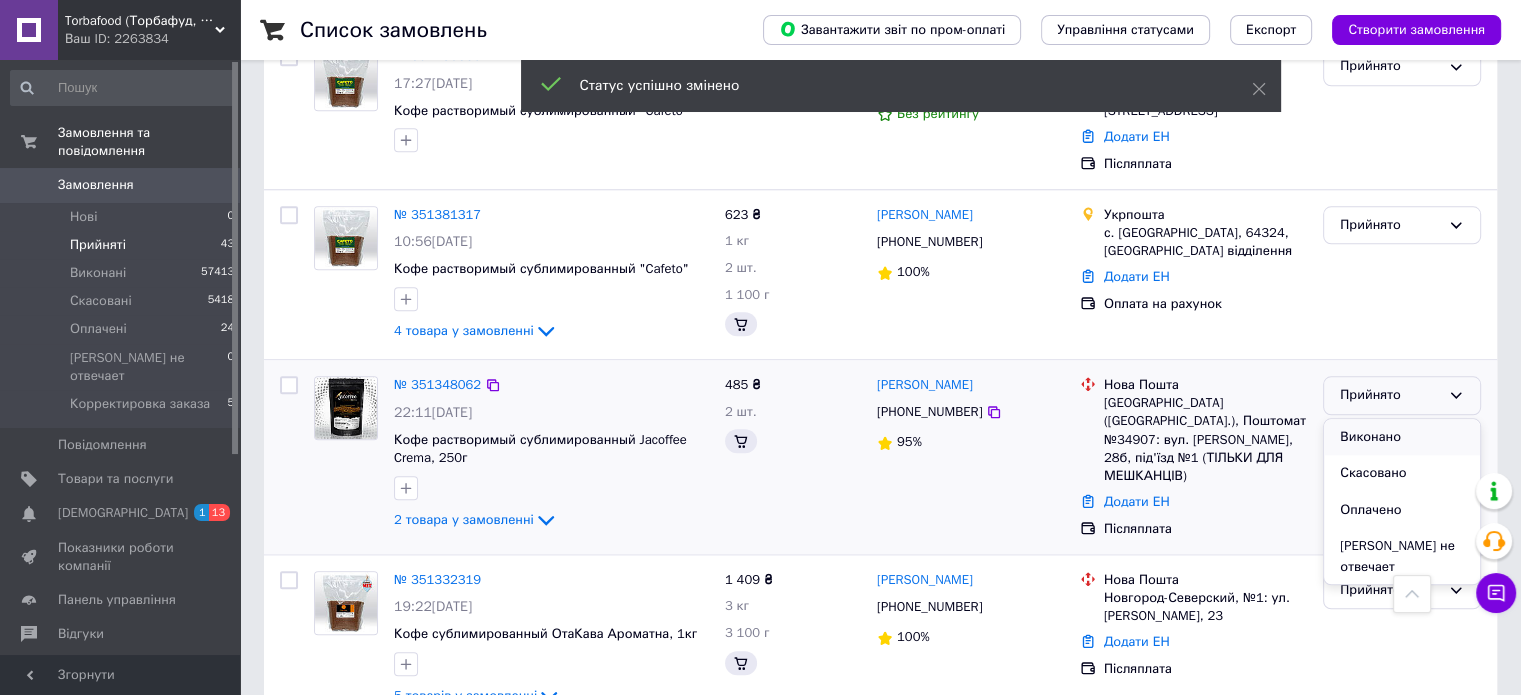 click on "Виконано" at bounding box center (1402, 437) 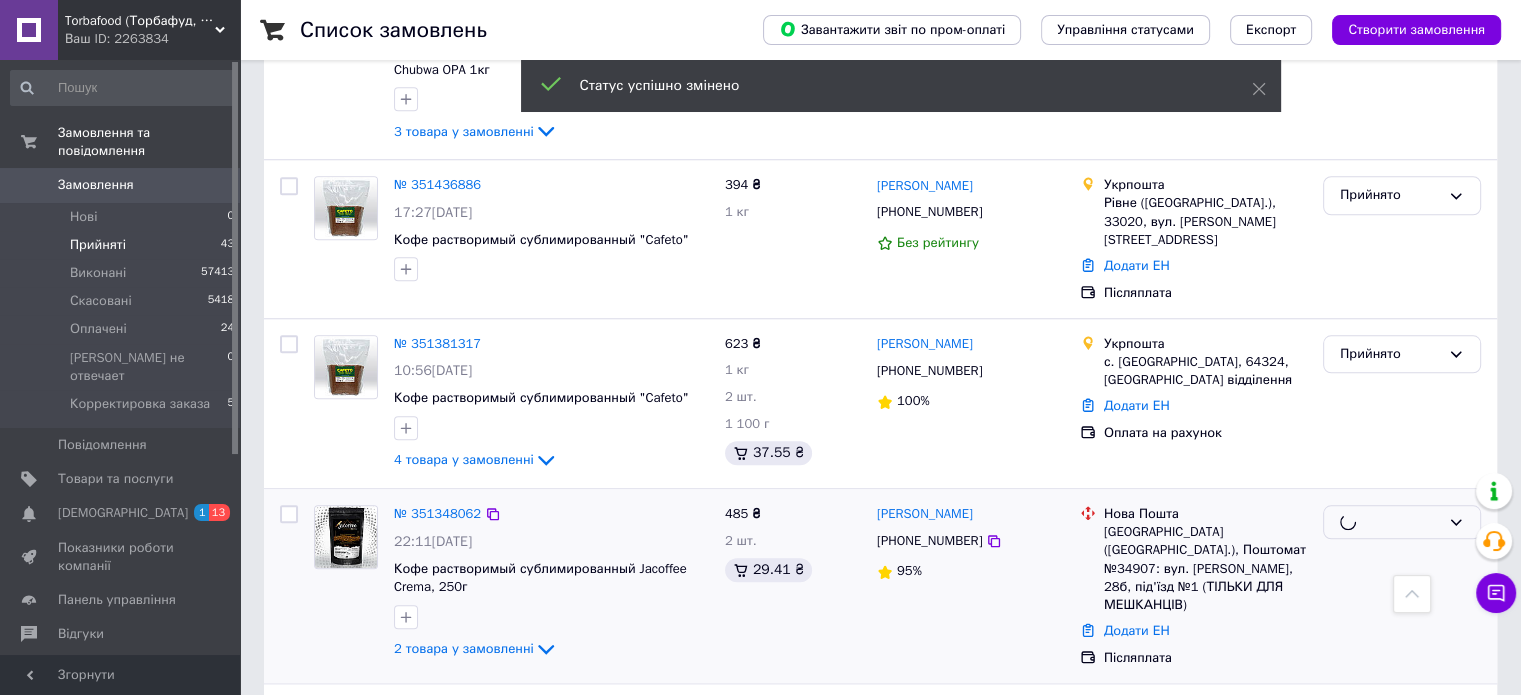 scroll, scrollTop: 1769, scrollLeft: 0, axis: vertical 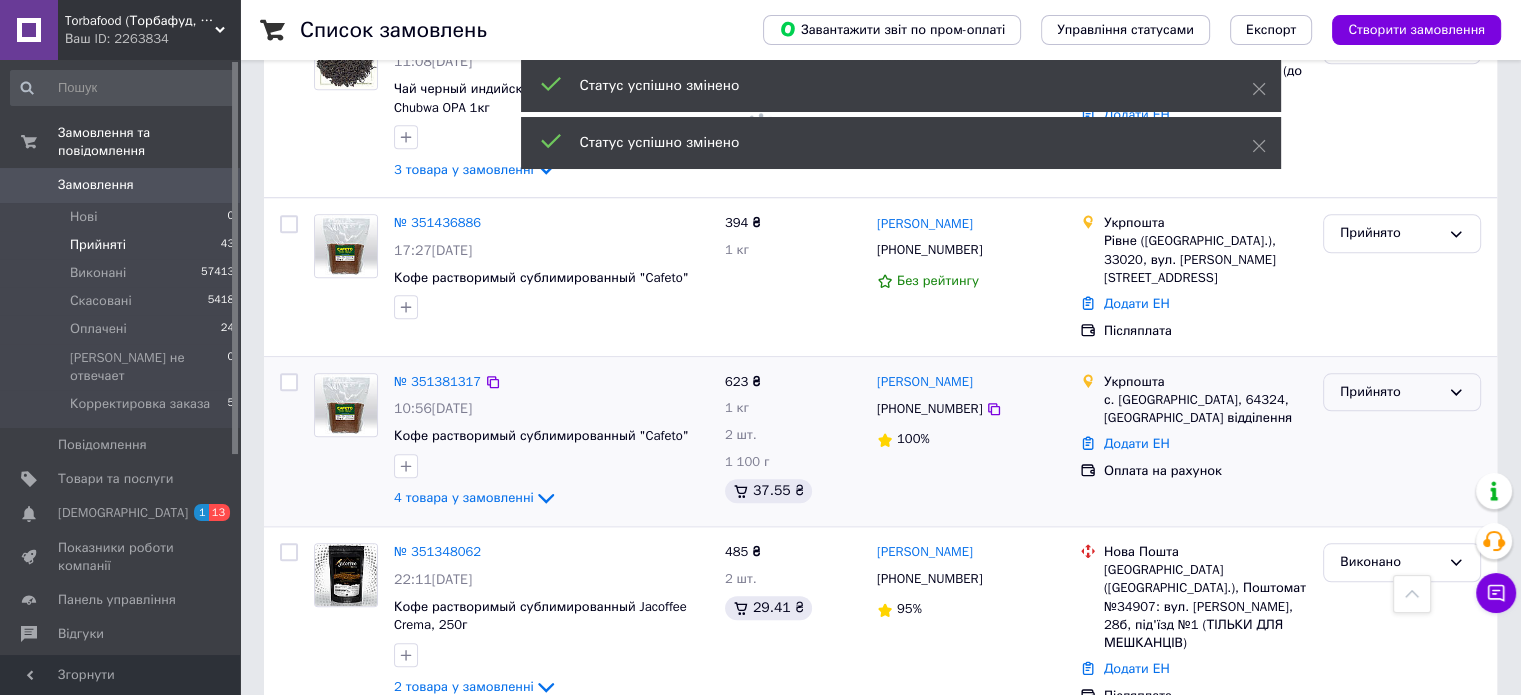 click on "Прийнято" at bounding box center [1390, 392] 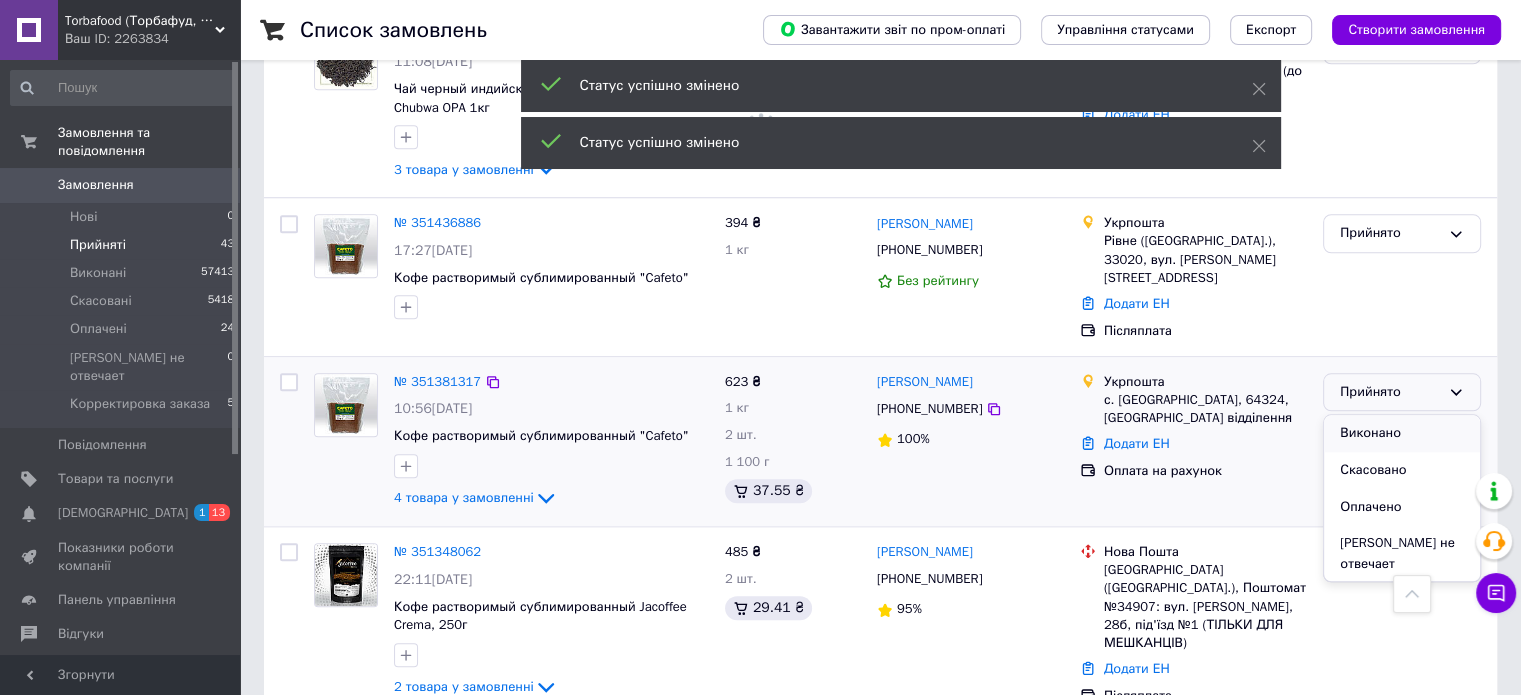 click on "Виконано" at bounding box center (1402, 433) 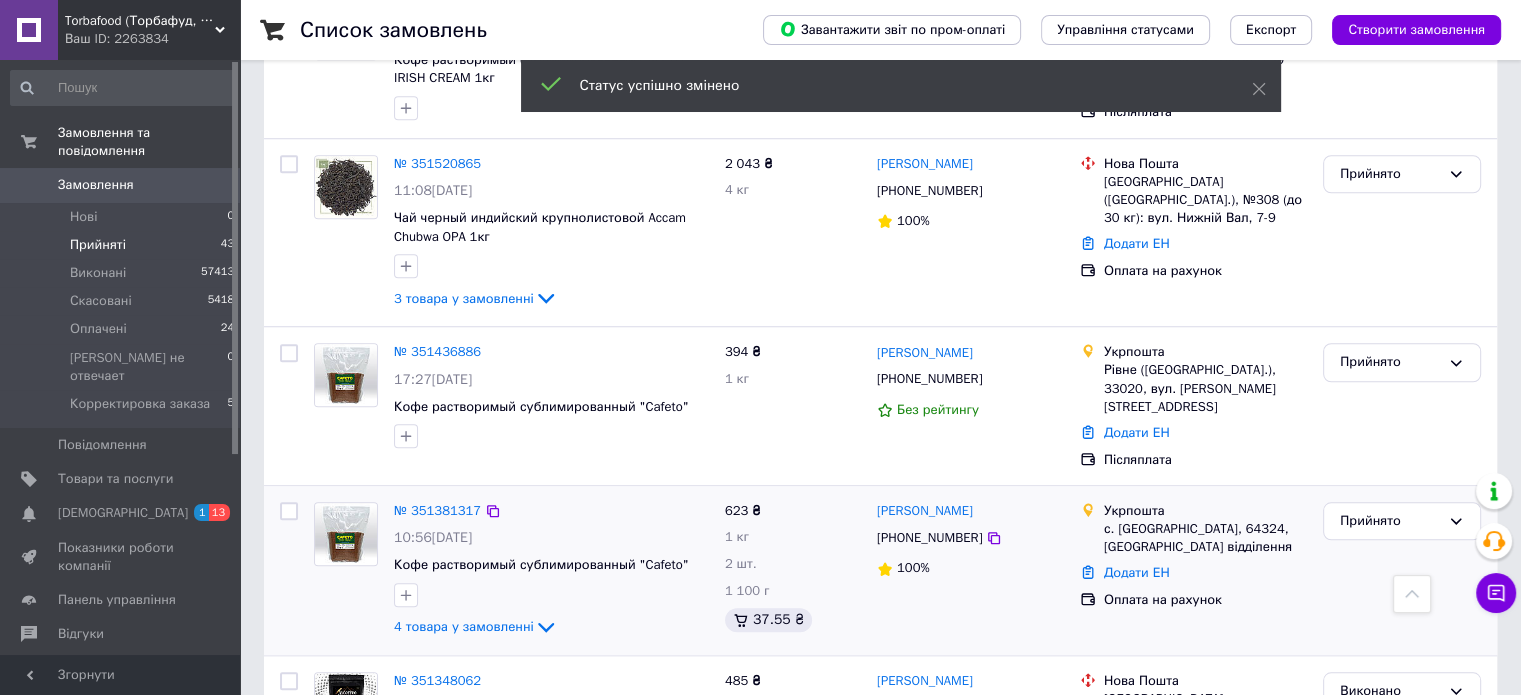 scroll, scrollTop: 1602, scrollLeft: 0, axis: vertical 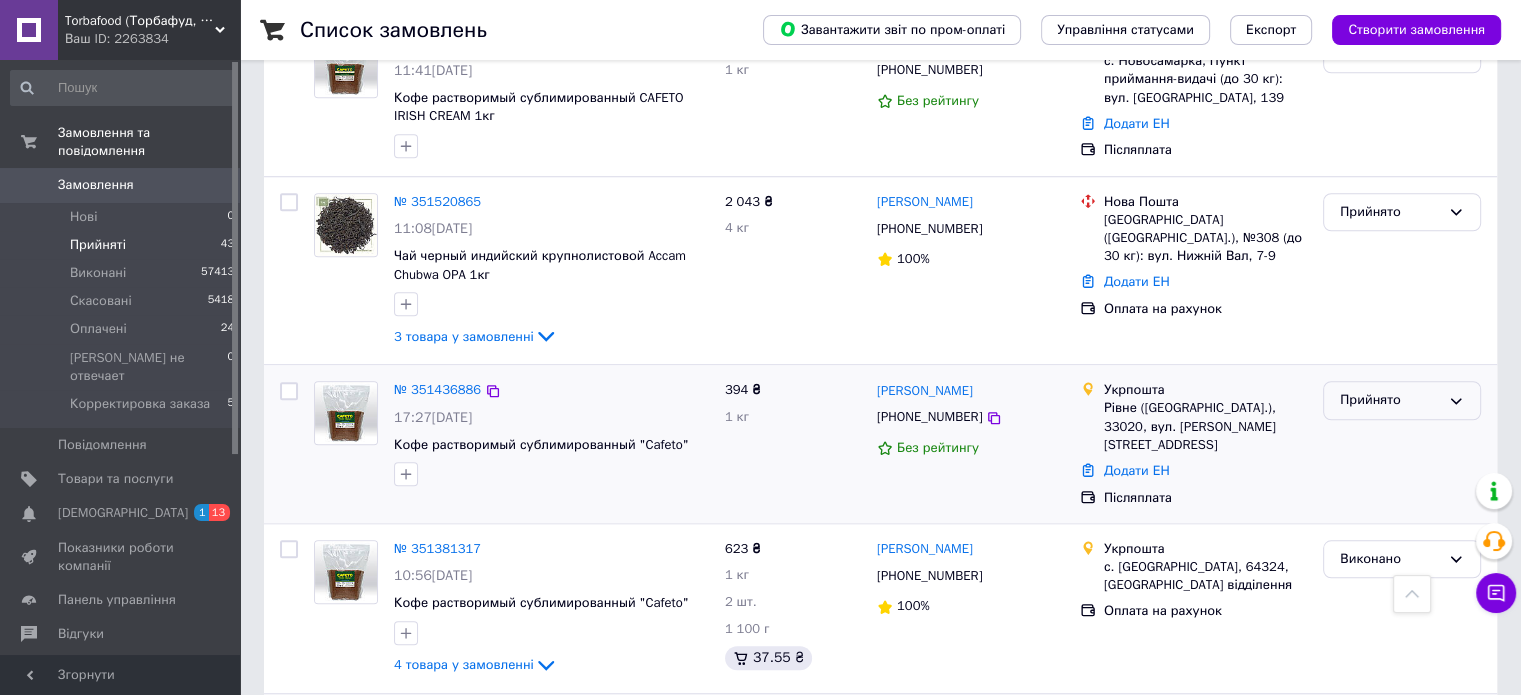 click on "Прийнято" at bounding box center [1390, 400] 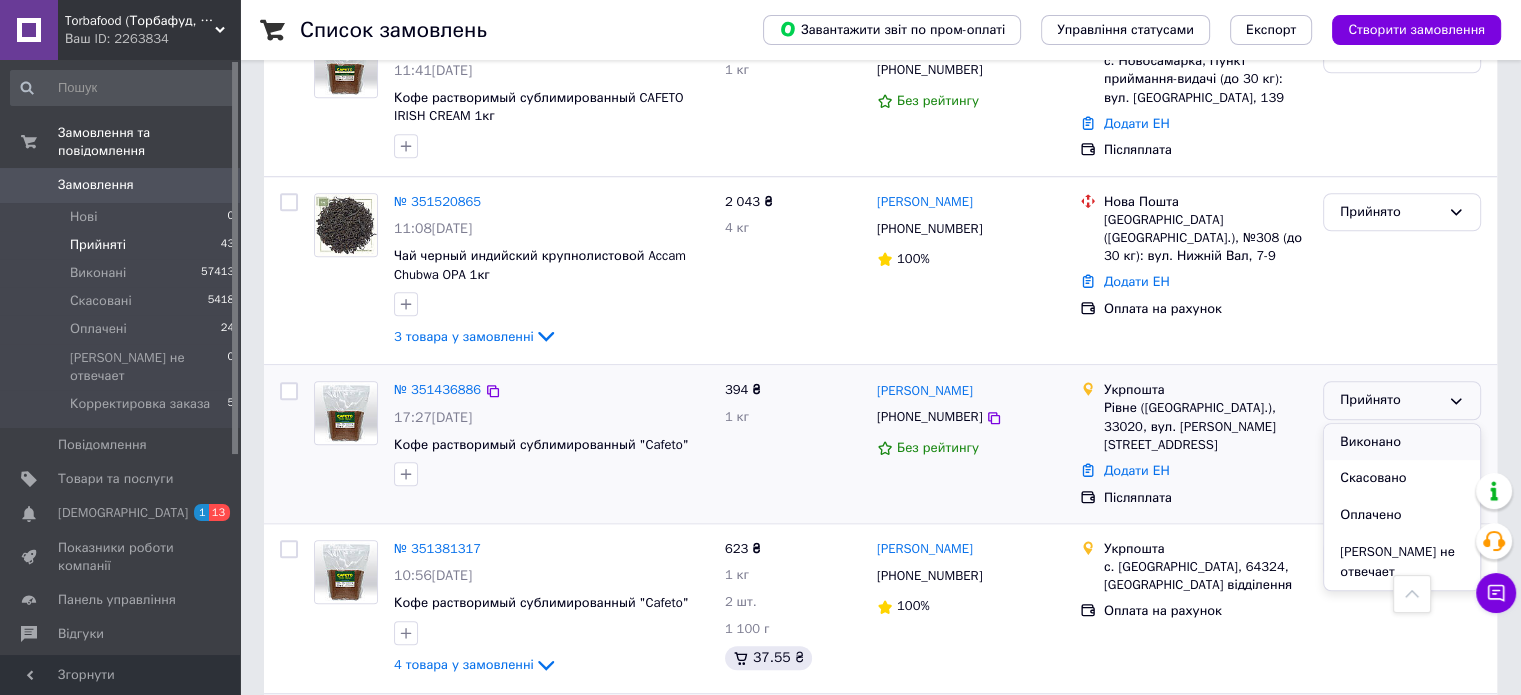 click on "Виконано" at bounding box center (1402, 442) 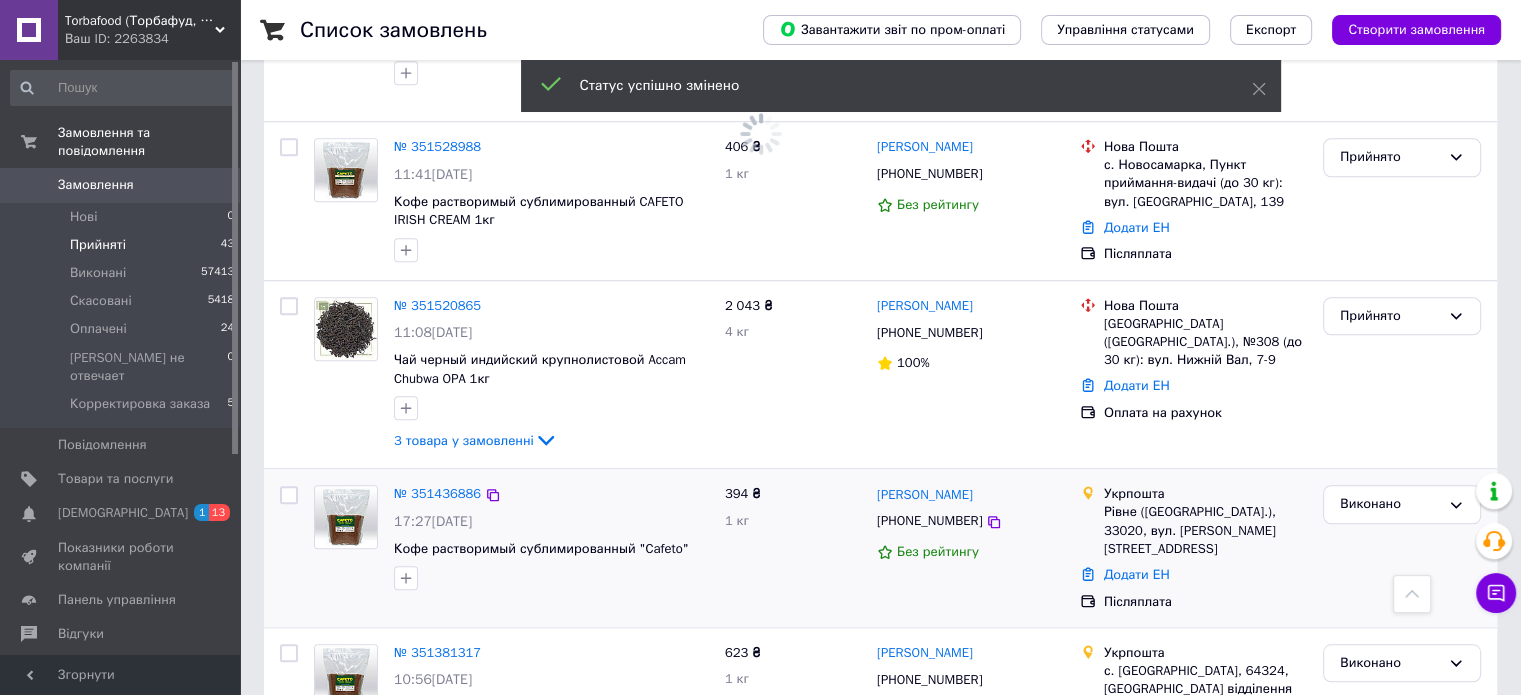 scroll, scrollTop: 1436, scrollLeft: 0, axis: vertical 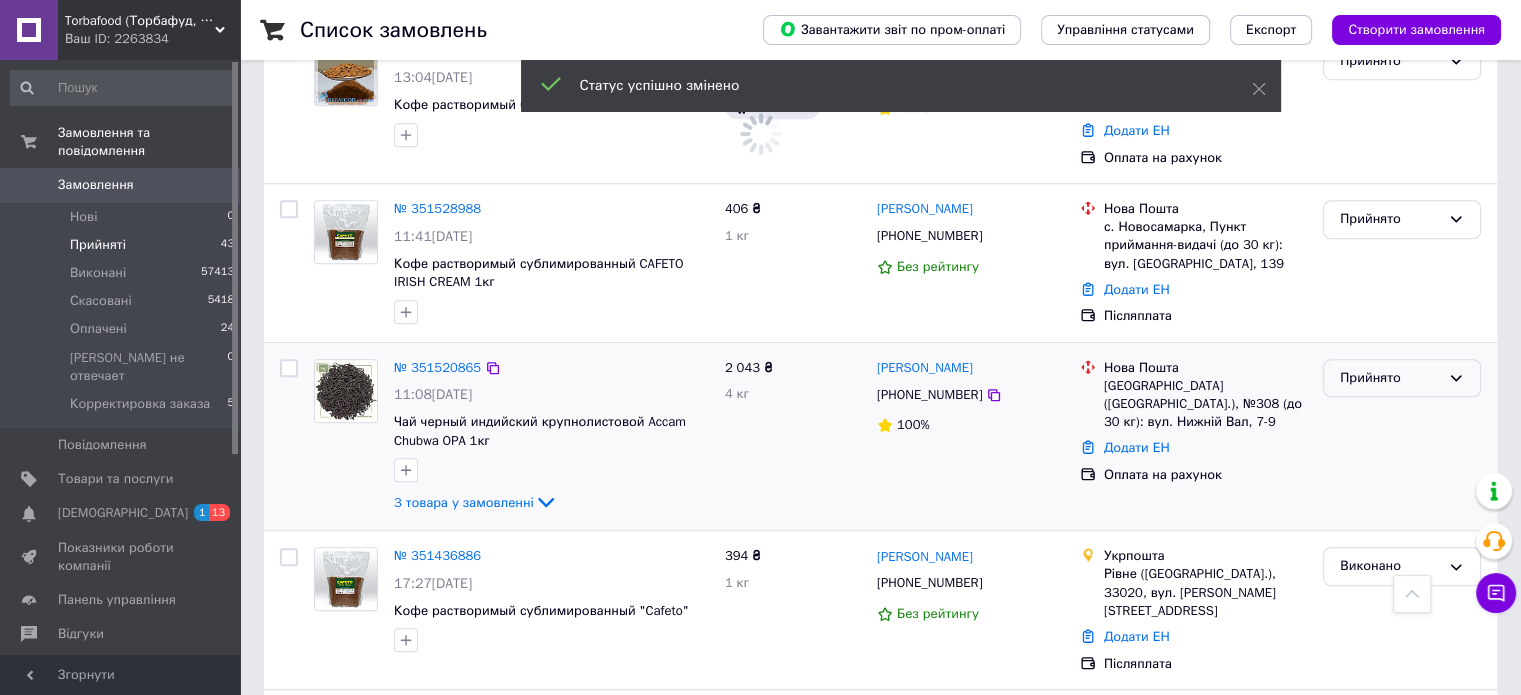 click on "Прийнято" at bounding box center [1390, 378] 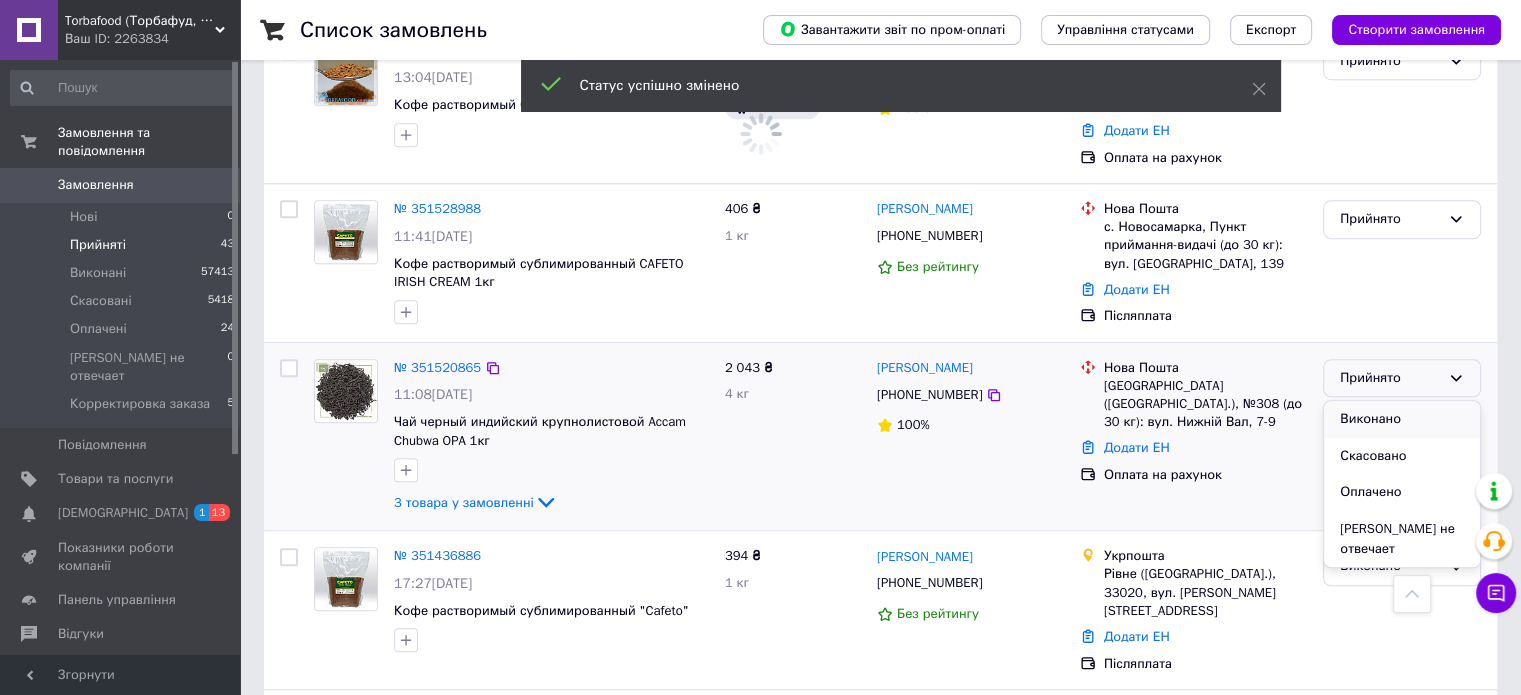 click on "Виконано" at bounding box center [1402, 419] 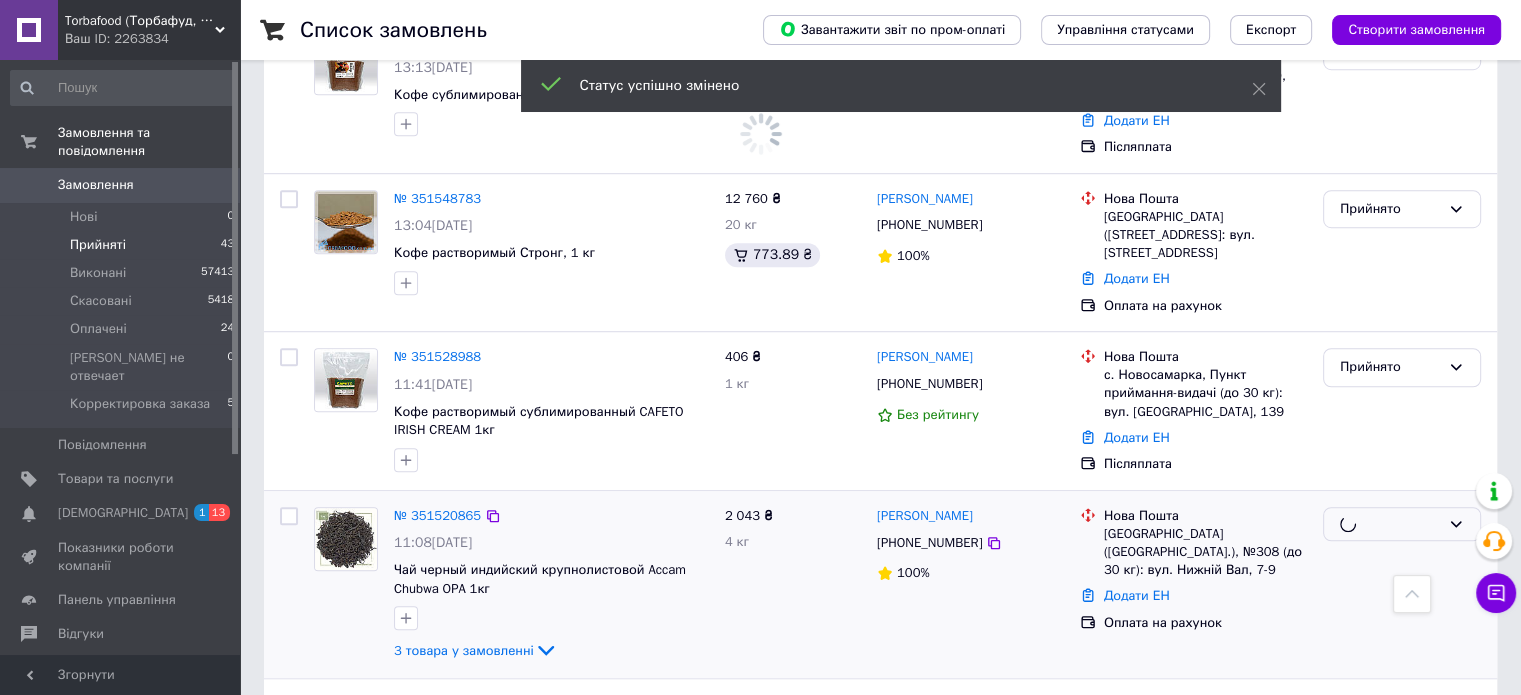 scroll, scrollTop: 1269, scrollLeft: 0, axis: vertical 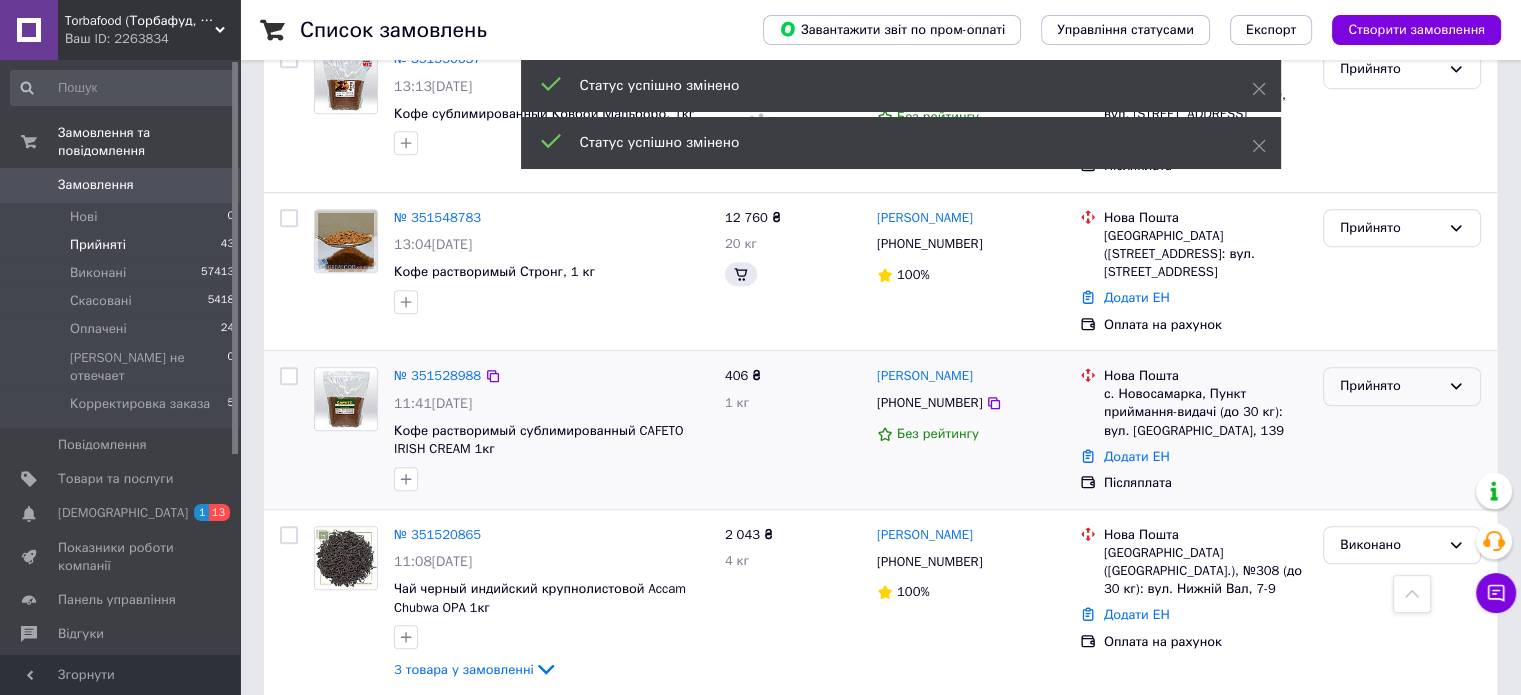 click on "Прийнято" at bounding box center (1390, 386) 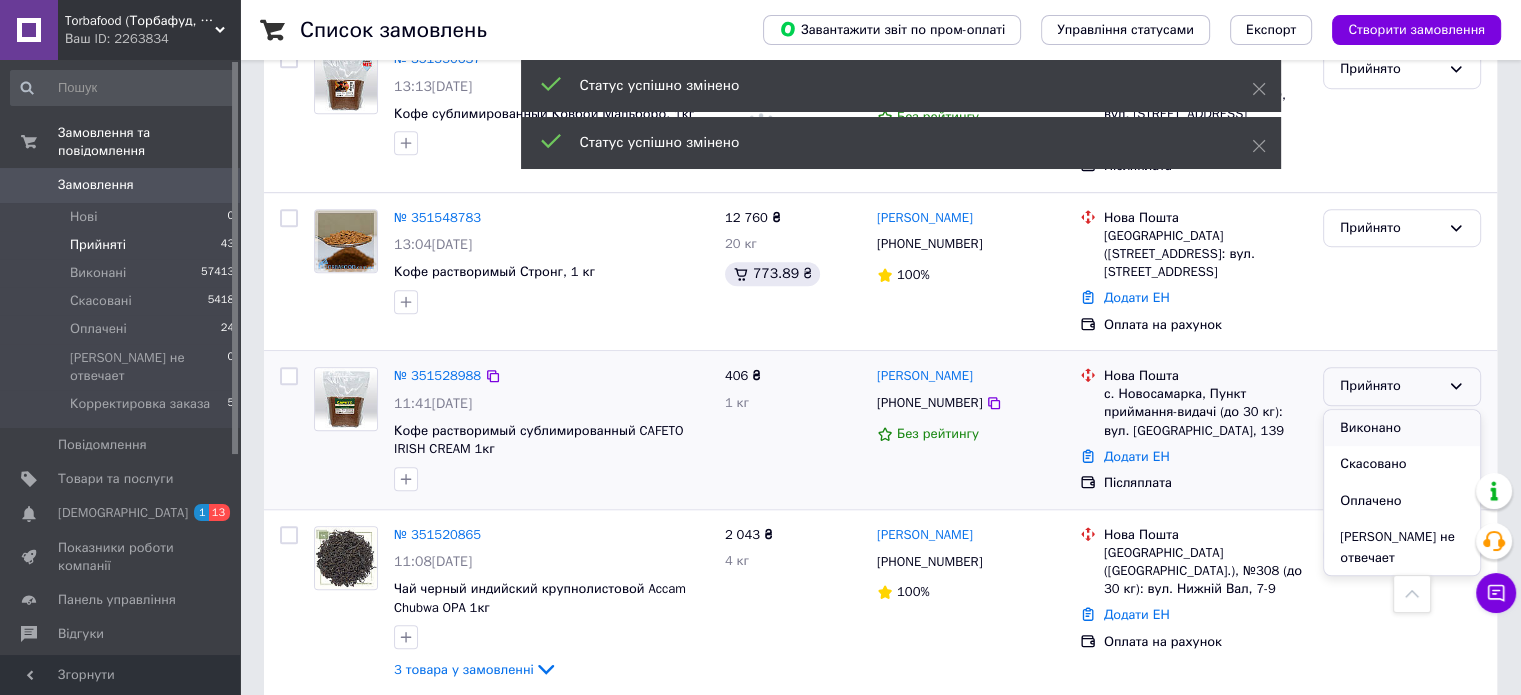 click on "Виконано" at bounding box center (1402, 428) 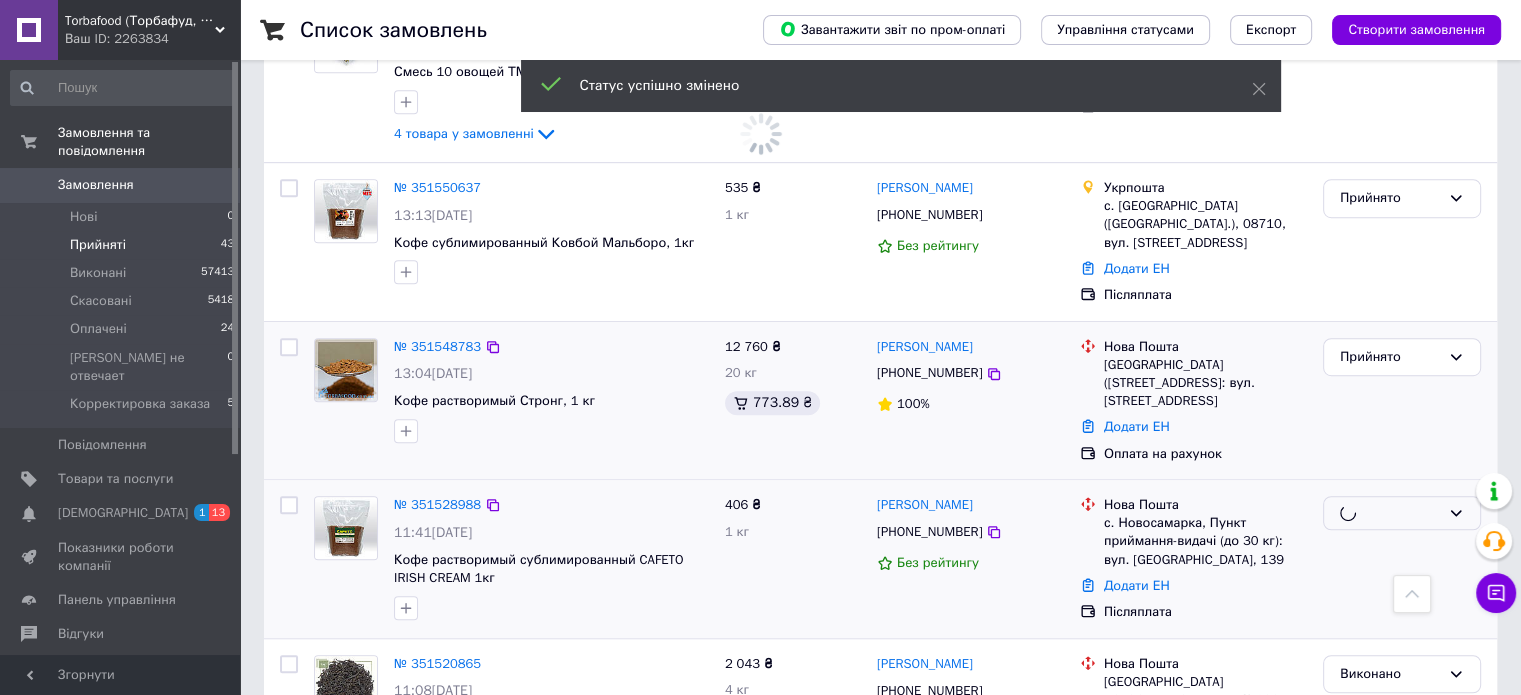 scroll, scrollTop: 1102, scrollLeft: 0, axis: vertical 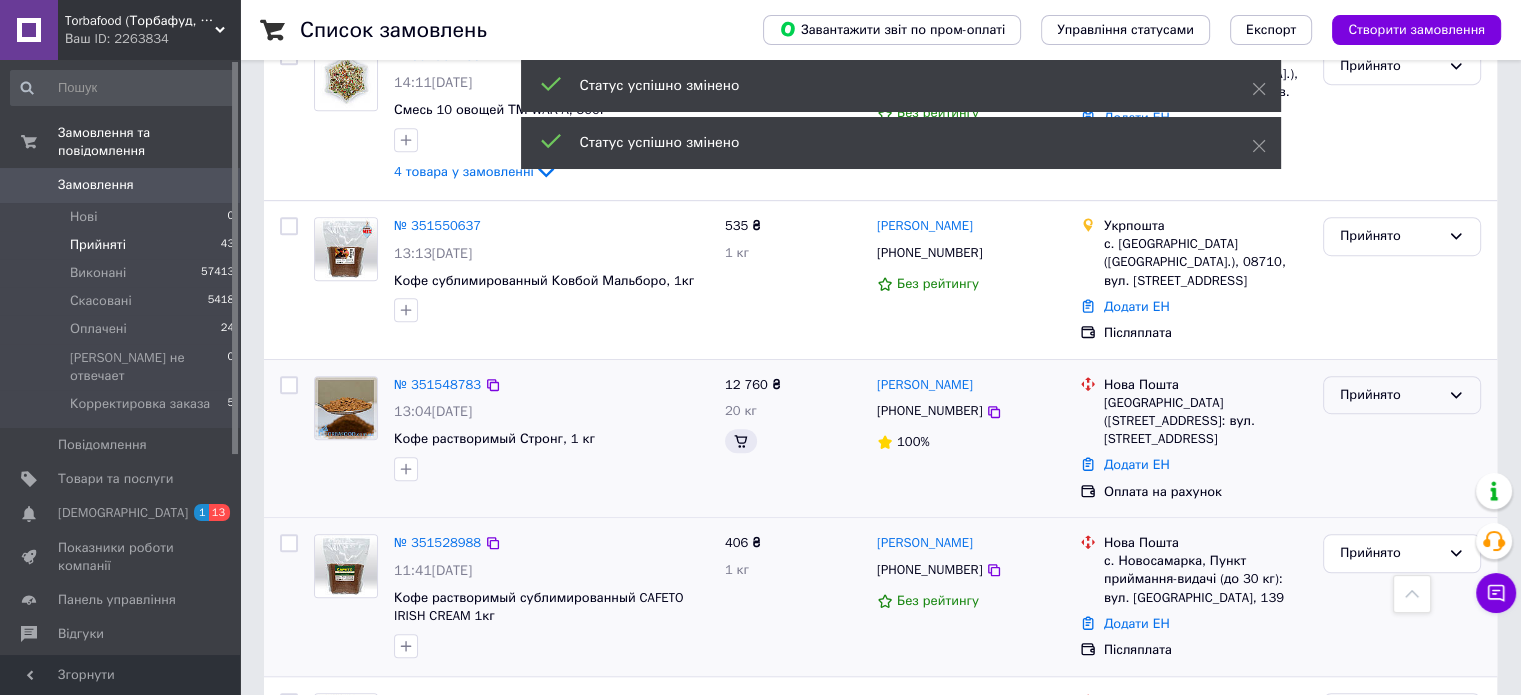 click on "Прийнято" at bounding box center [1390, 395] 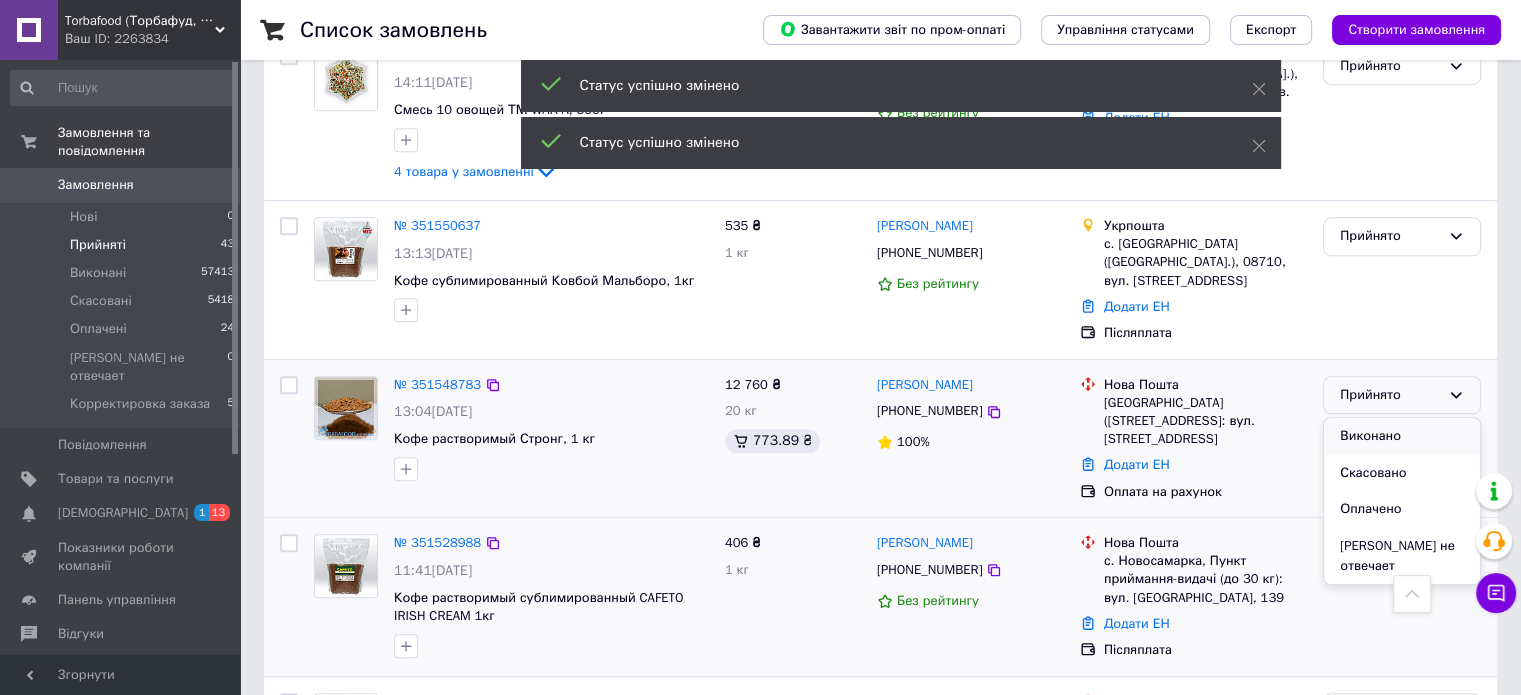 click on "Виконано" at bounding box center (1402, 436) 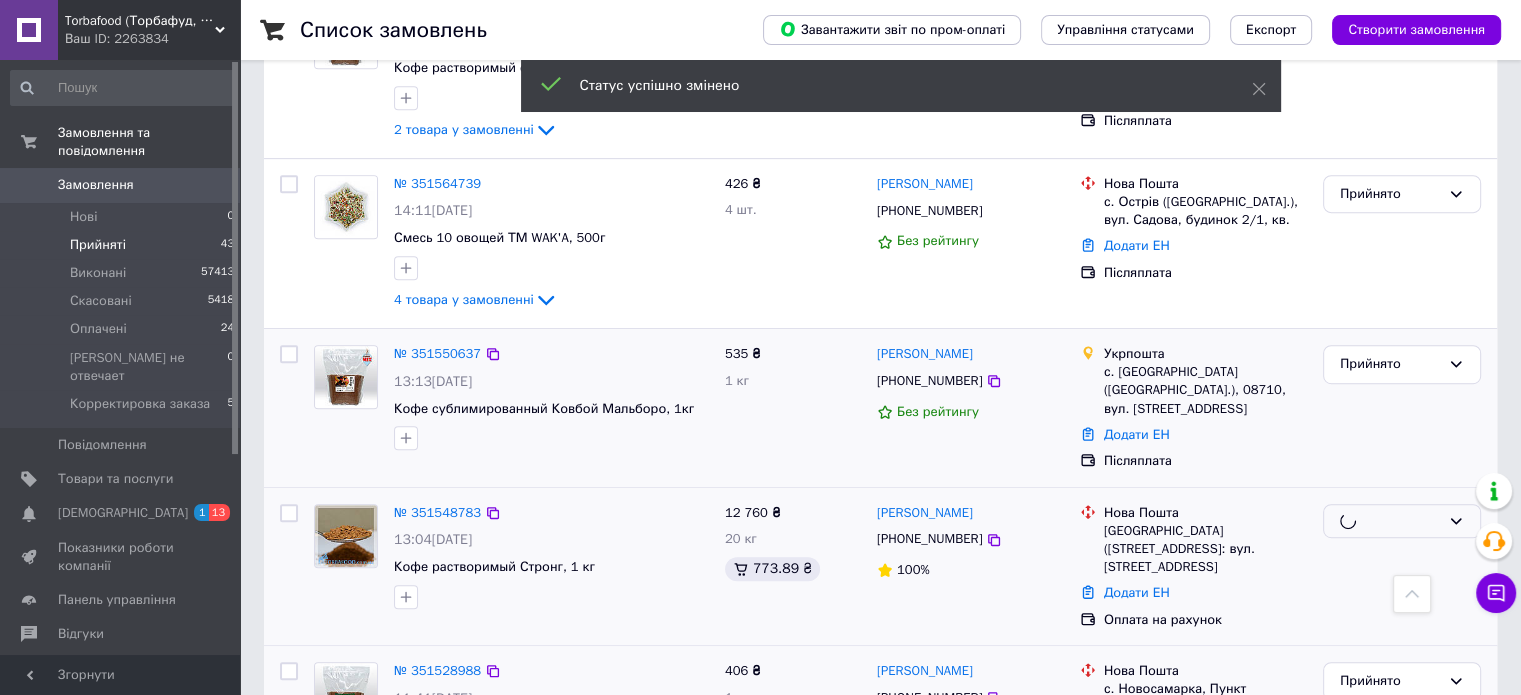 scroll, scrollTop: 936, scrollLeft: 0, axis: vertical 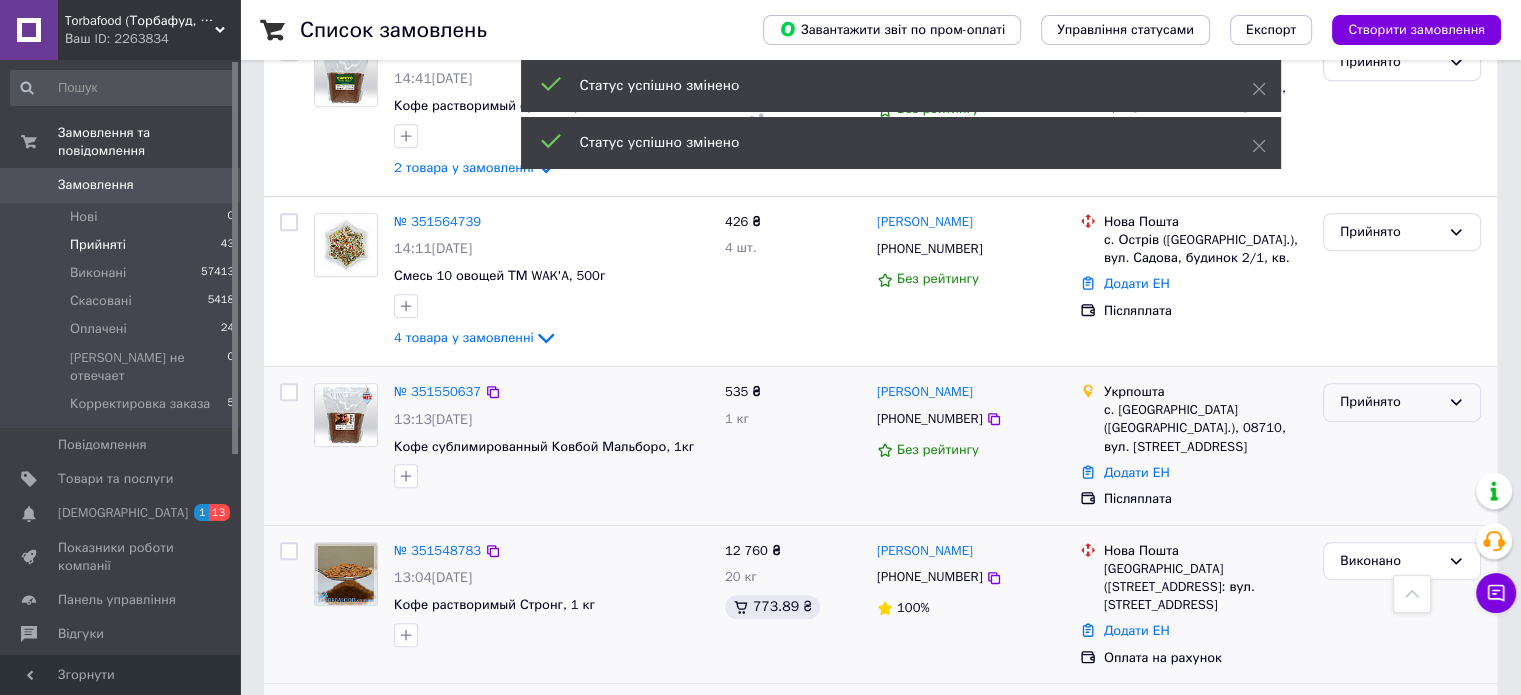 click on "Прийнято" at bounding box center (1390, 402) 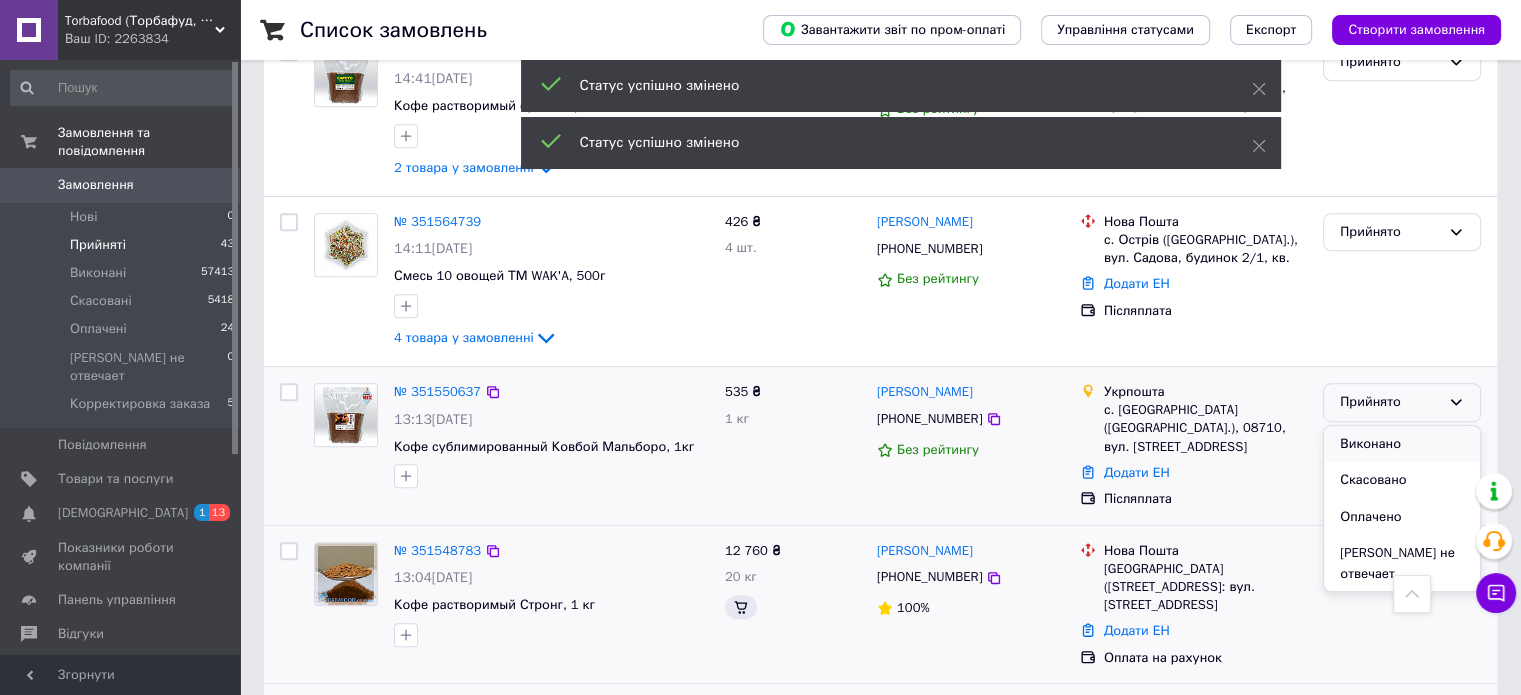 click on "Виконано" at bounding box center (1402, 444) 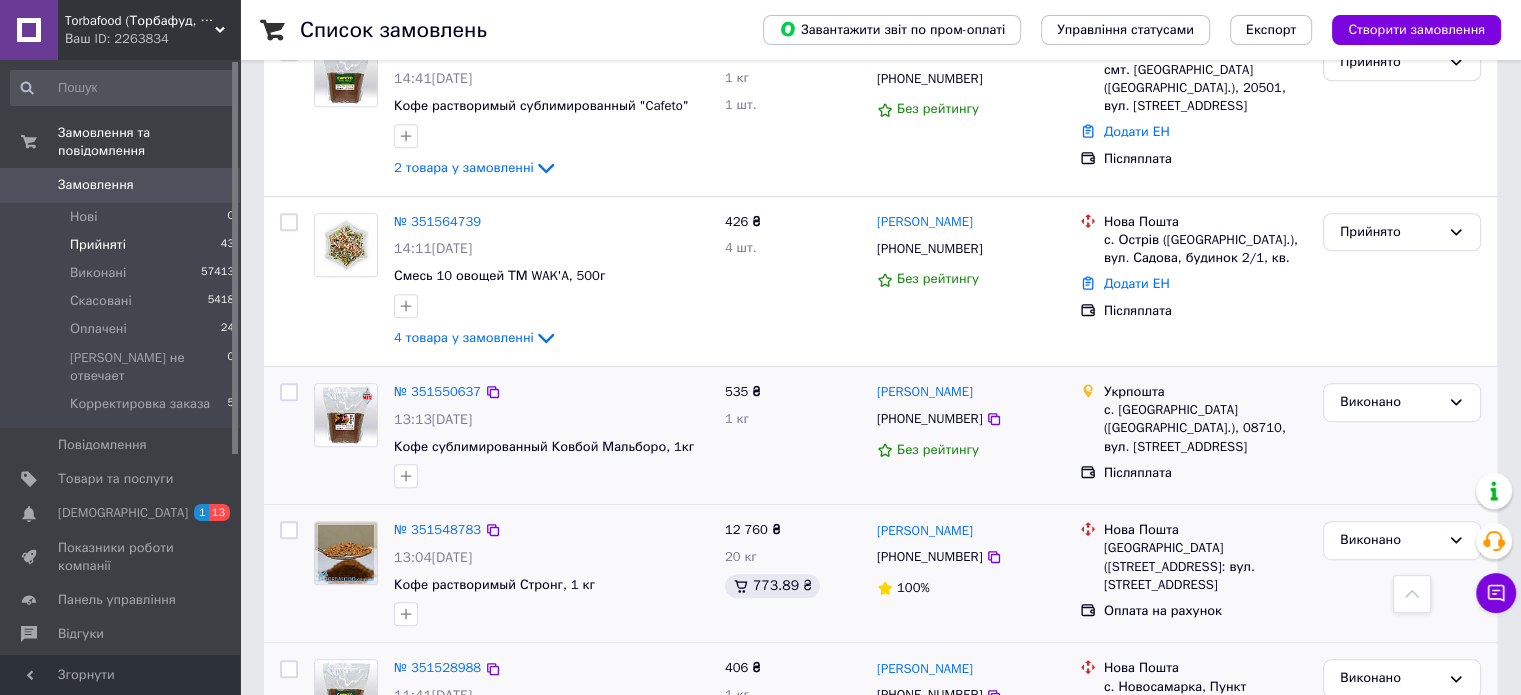scroll, scrollTop: 769, scrollLeft: 0, axis: vertical 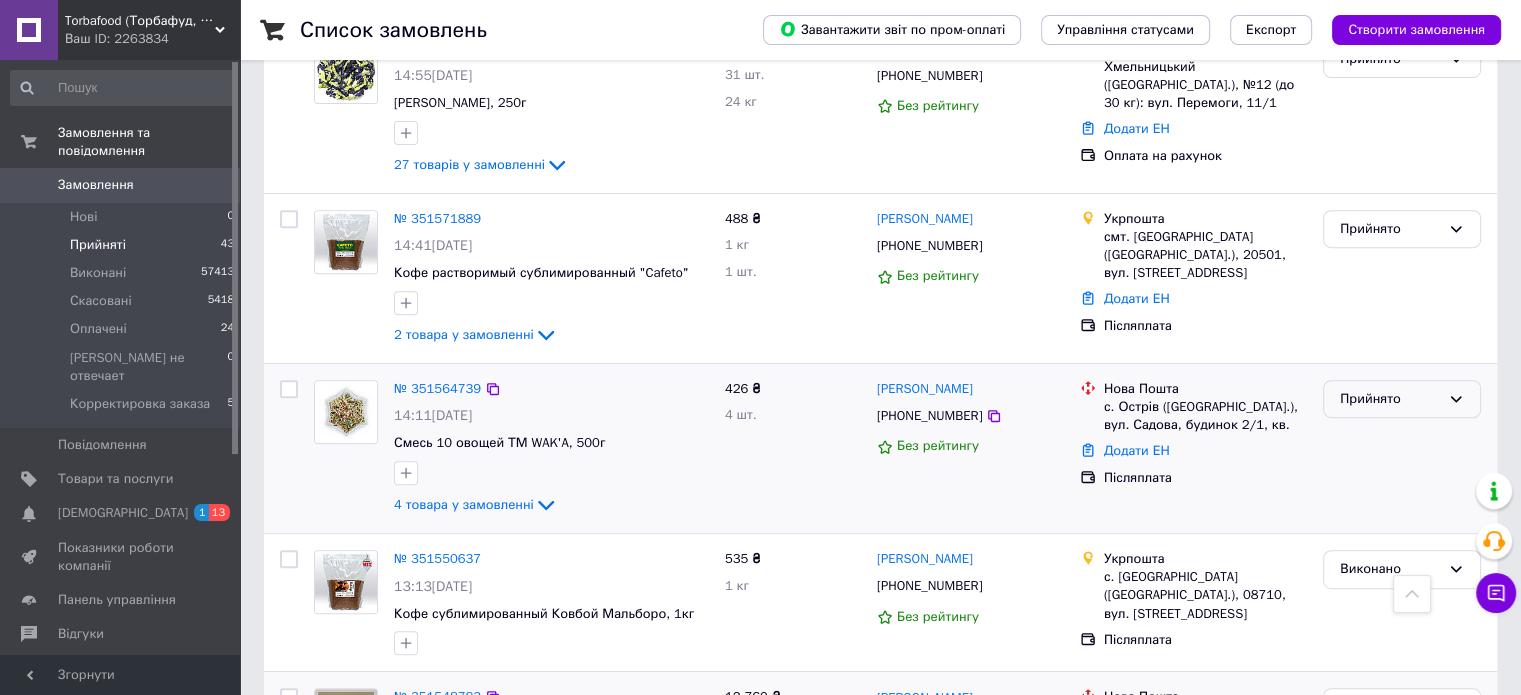 click on "Прийнято" at bounding box center (1390, 399) 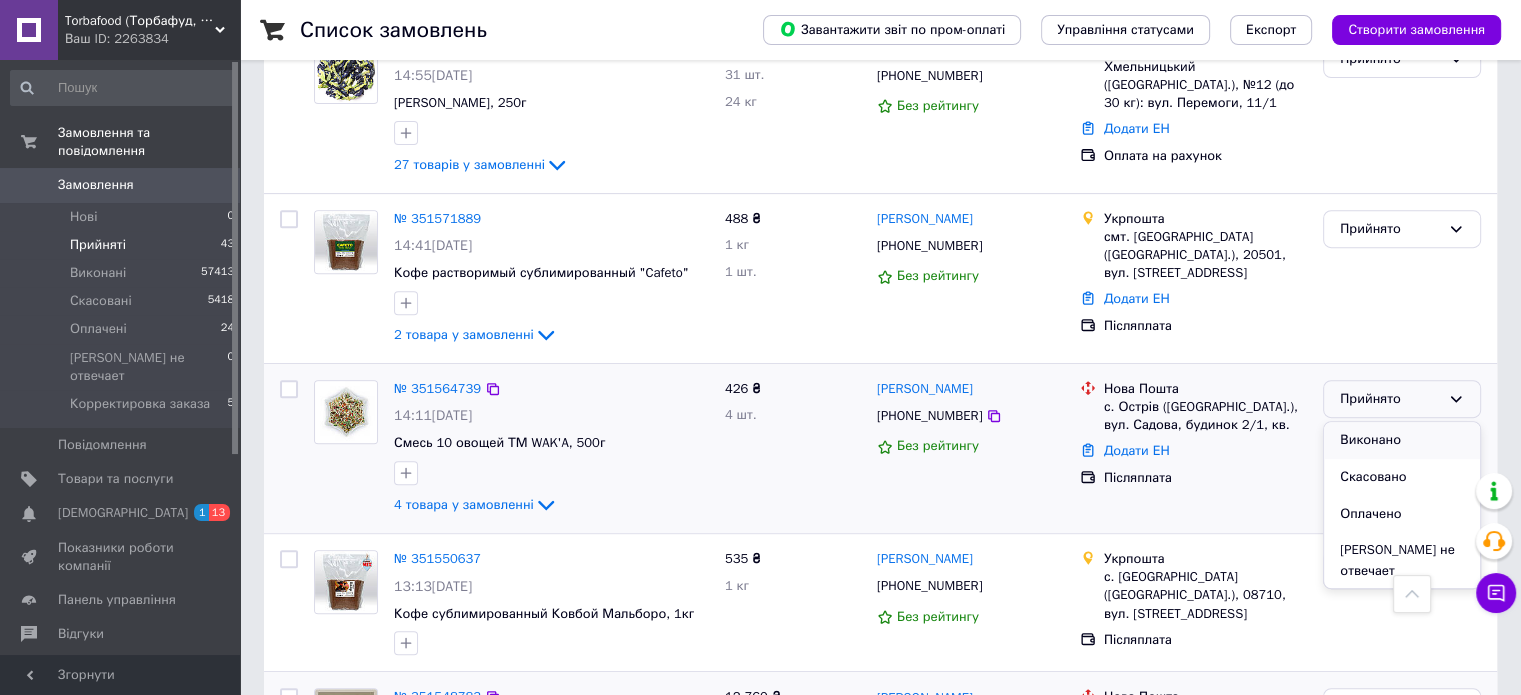 click on "Виконано" at bounding box center [1402, 440] 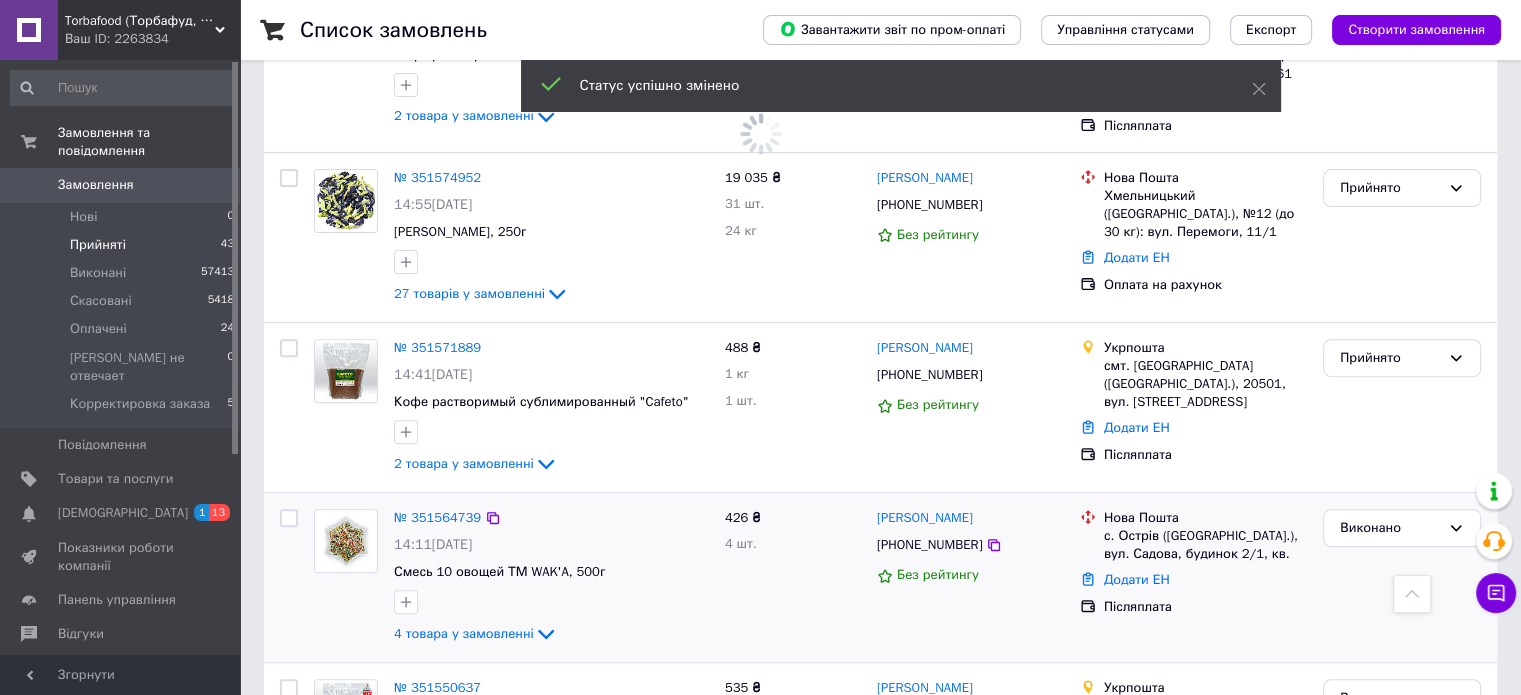 scroll, scrollTop: 602, scrollLeft: 0, axis: vertical 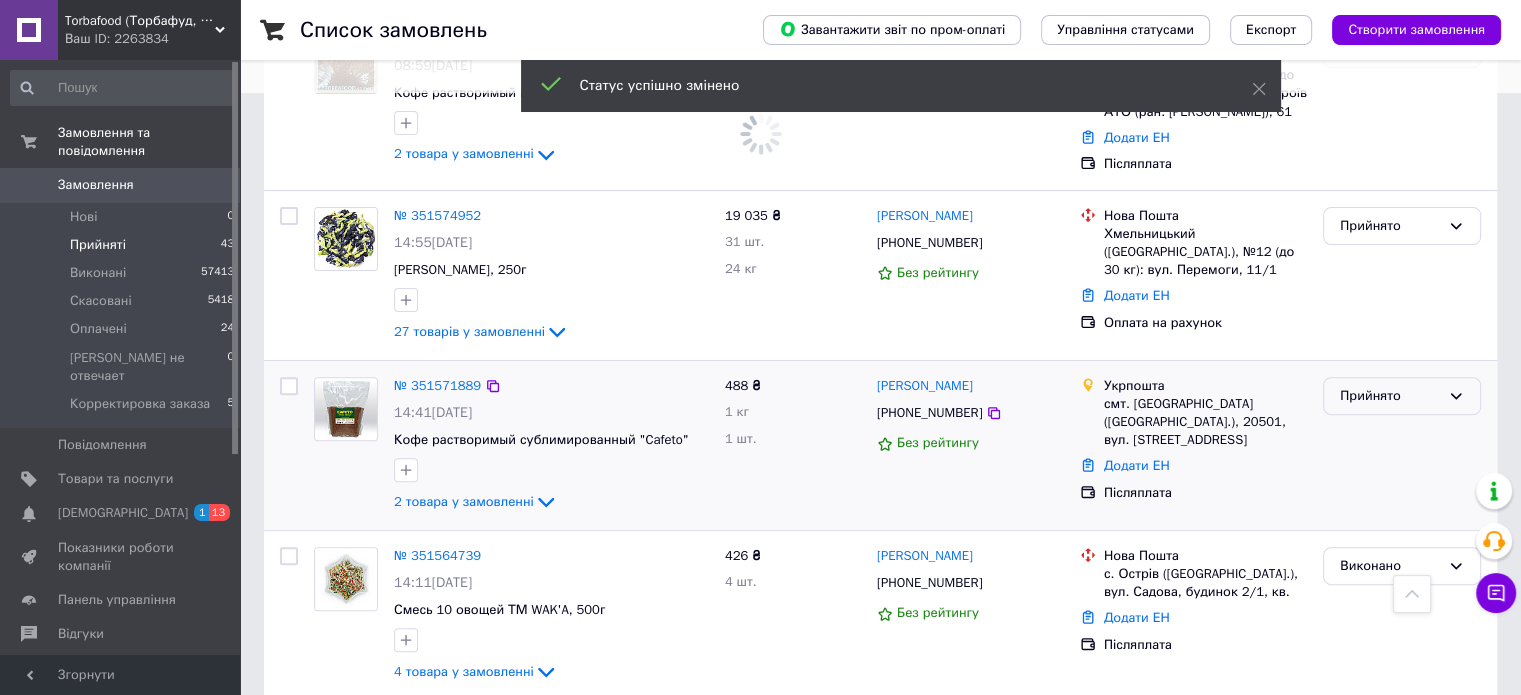 click on "Прийнято" at bounding box center [1402, 396] 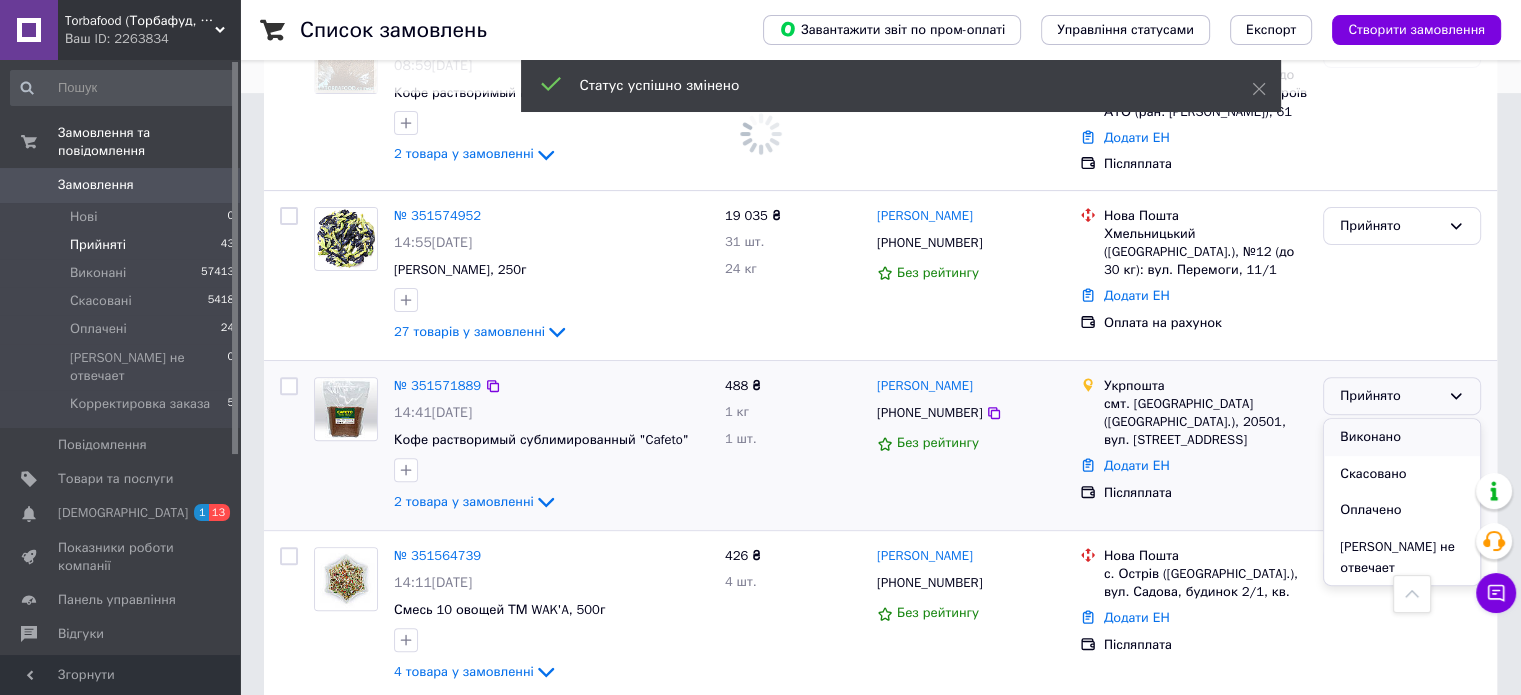 click on "Виконано" at bounding box center (1402, 437) 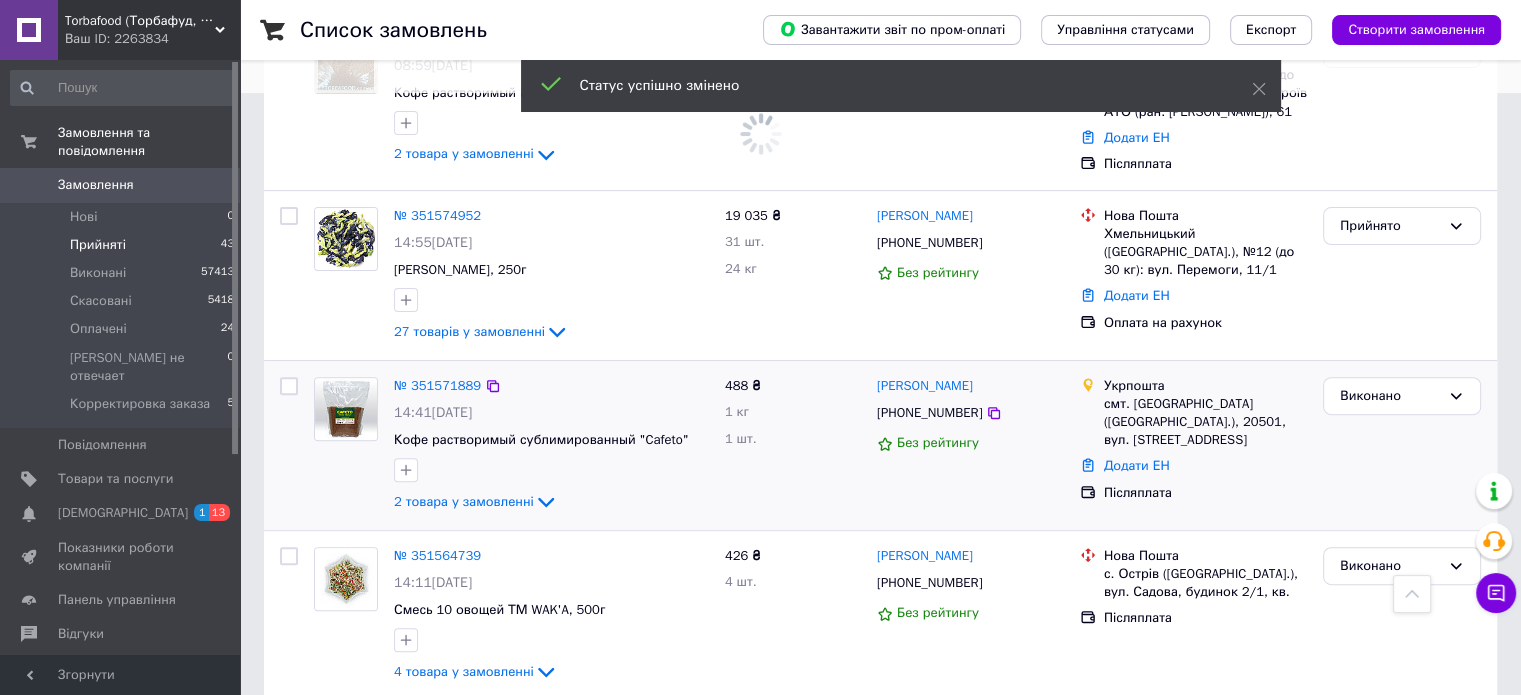 scroll, scrollTop: 436, scrollLeft: 0, axis: vertical 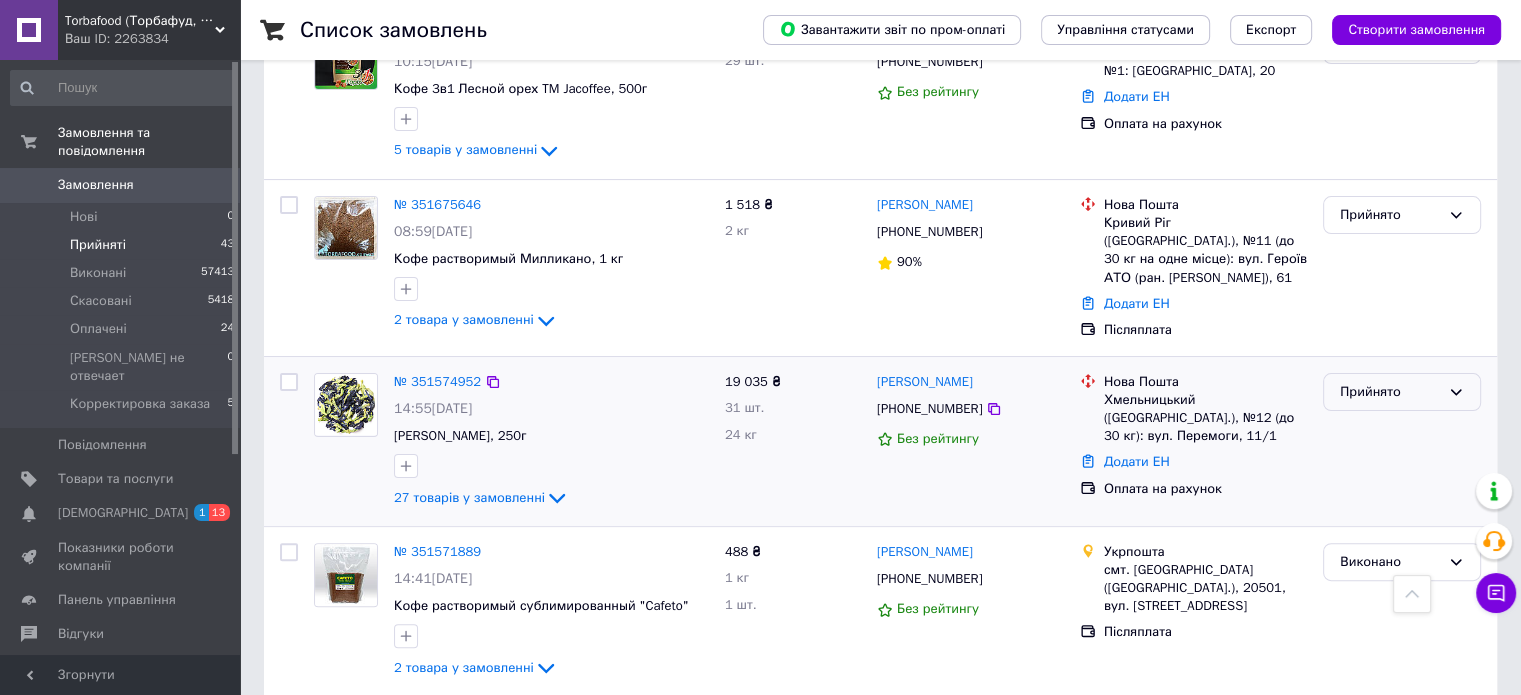 click on "Прийнято" at bounding box center (1390, 392) 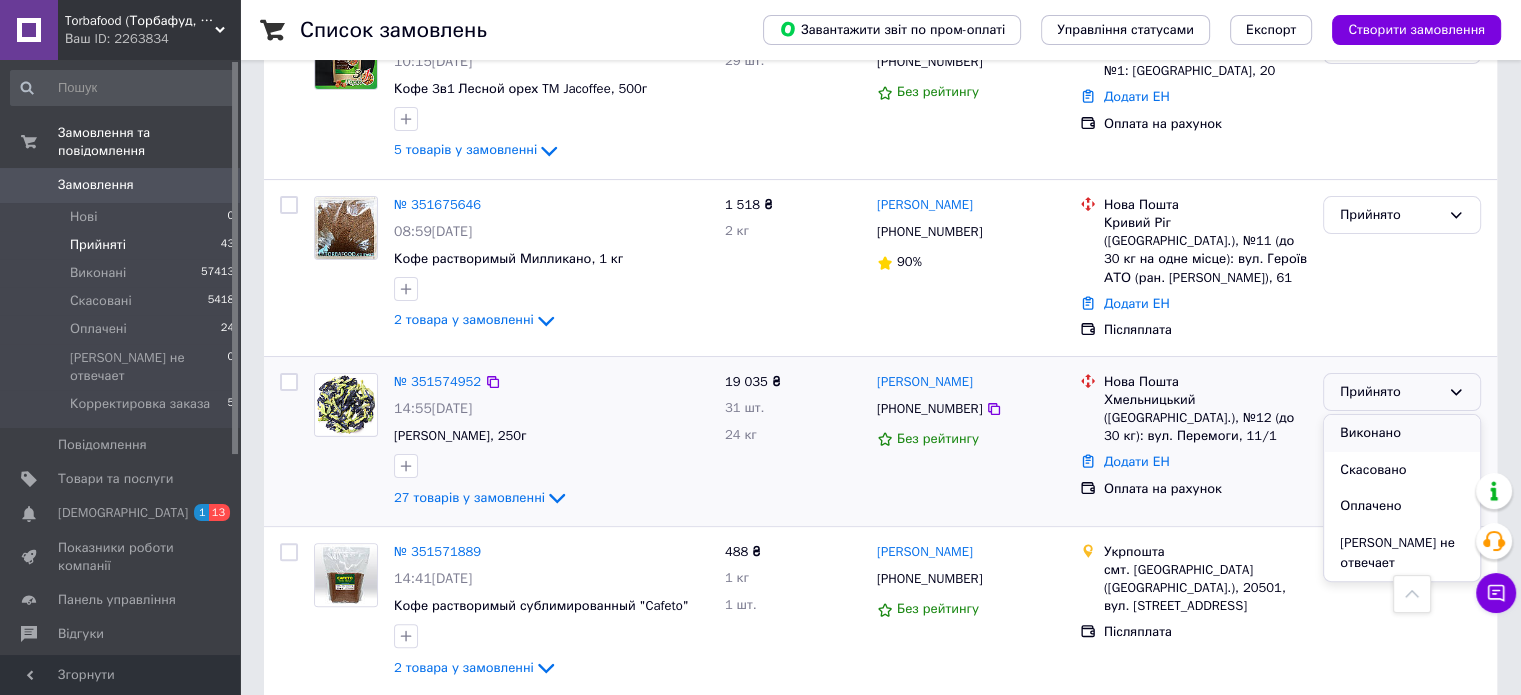 click on "Виконано" at bounding box center (1402, 433) 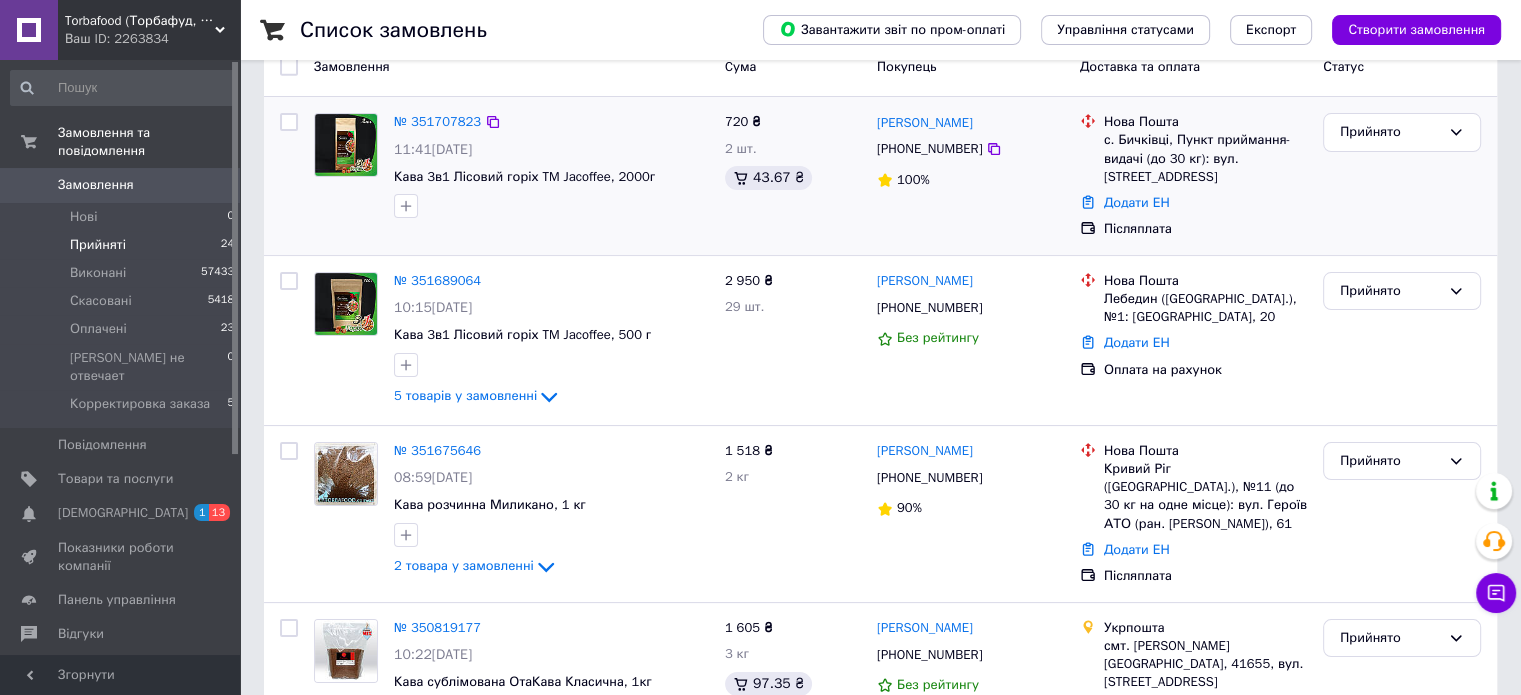 scroll, scrollTop: 351, scrollLeft: 0, axis: vertical 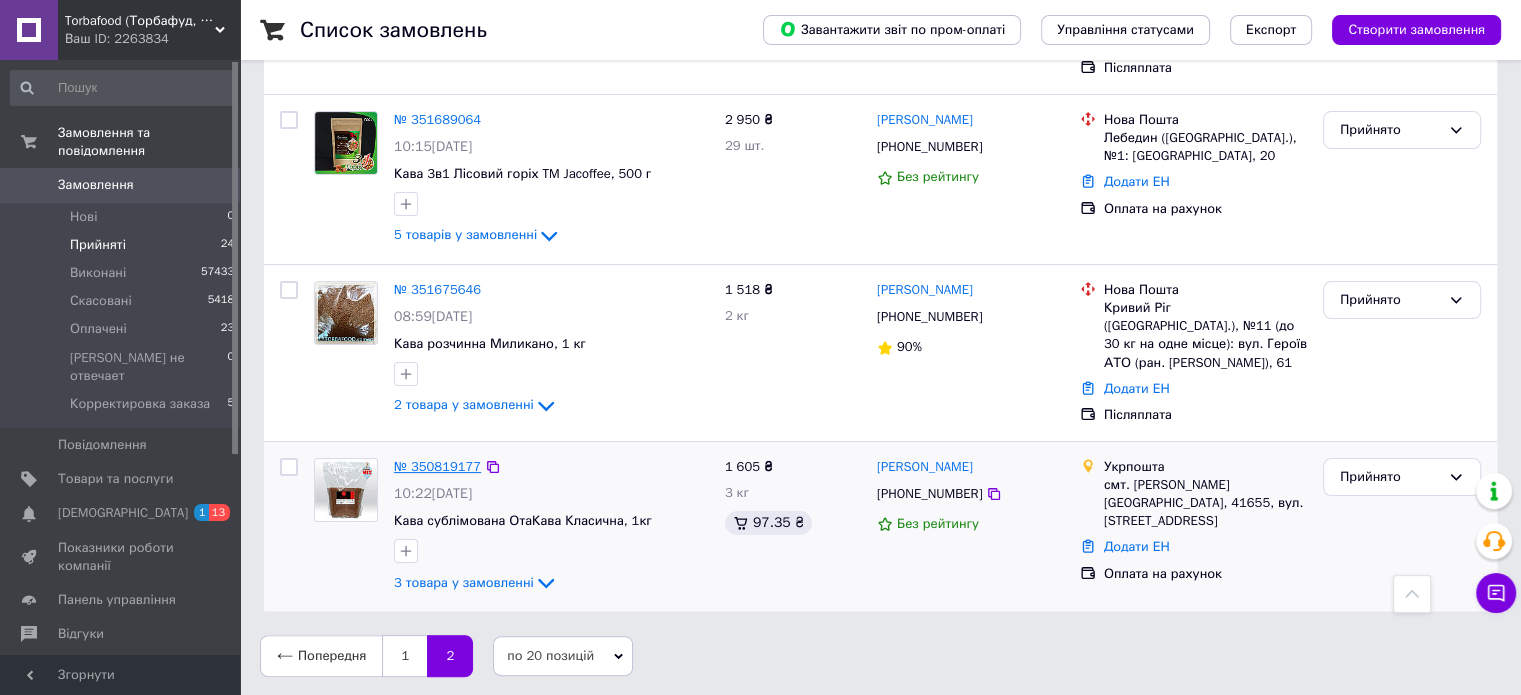 click on "№ 350819177" at bounding box center [437, 466] 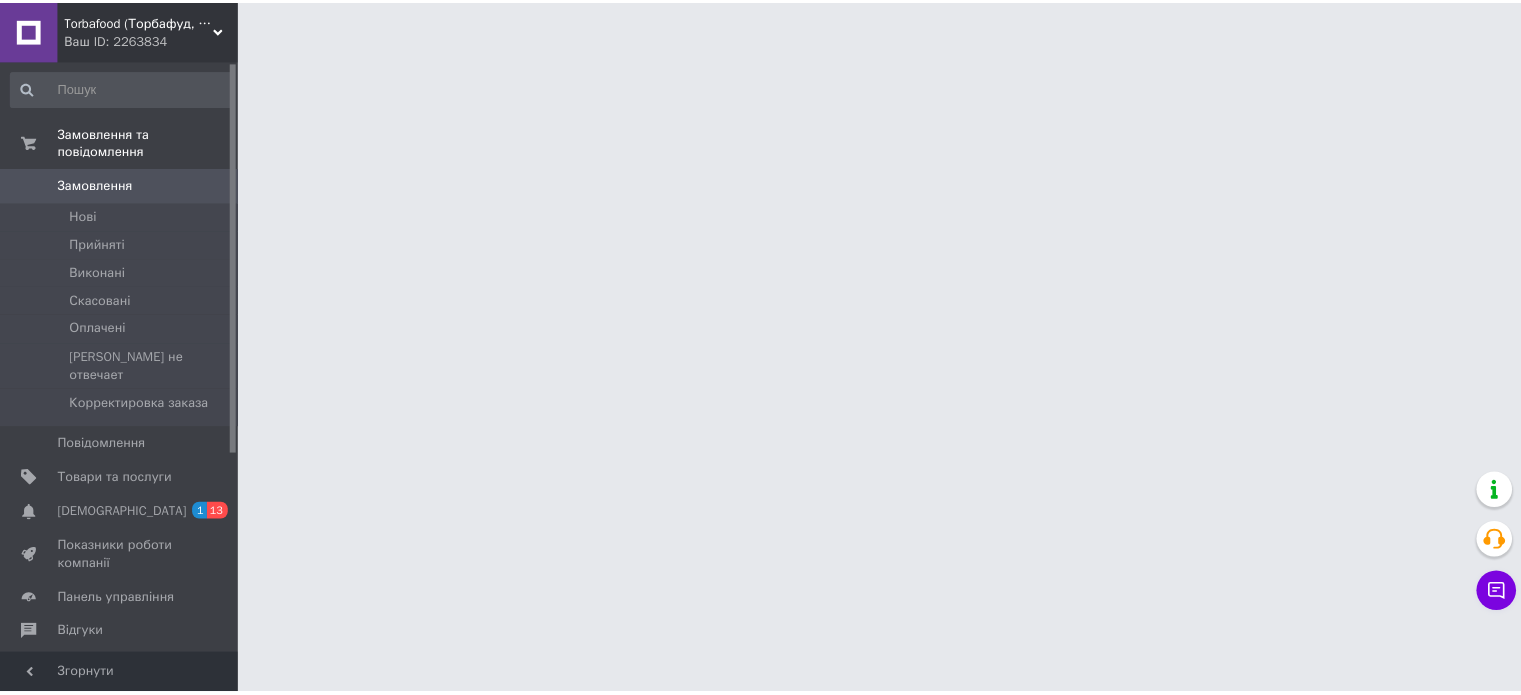 scroll, scrollTop: 0, scrollLeft: 0, axis: both 